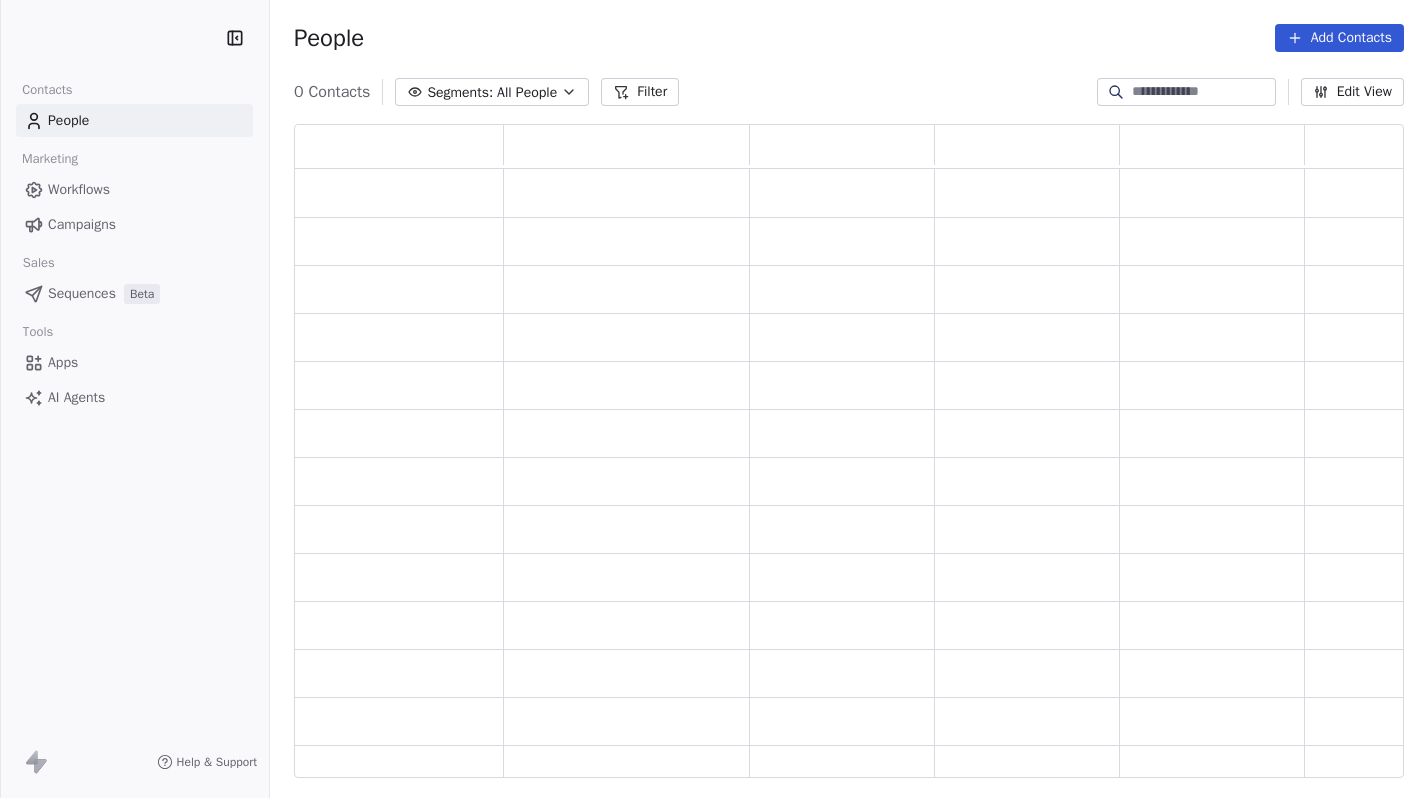 scroll, scrollTop: 0, scrollLeft: 0, axis: both 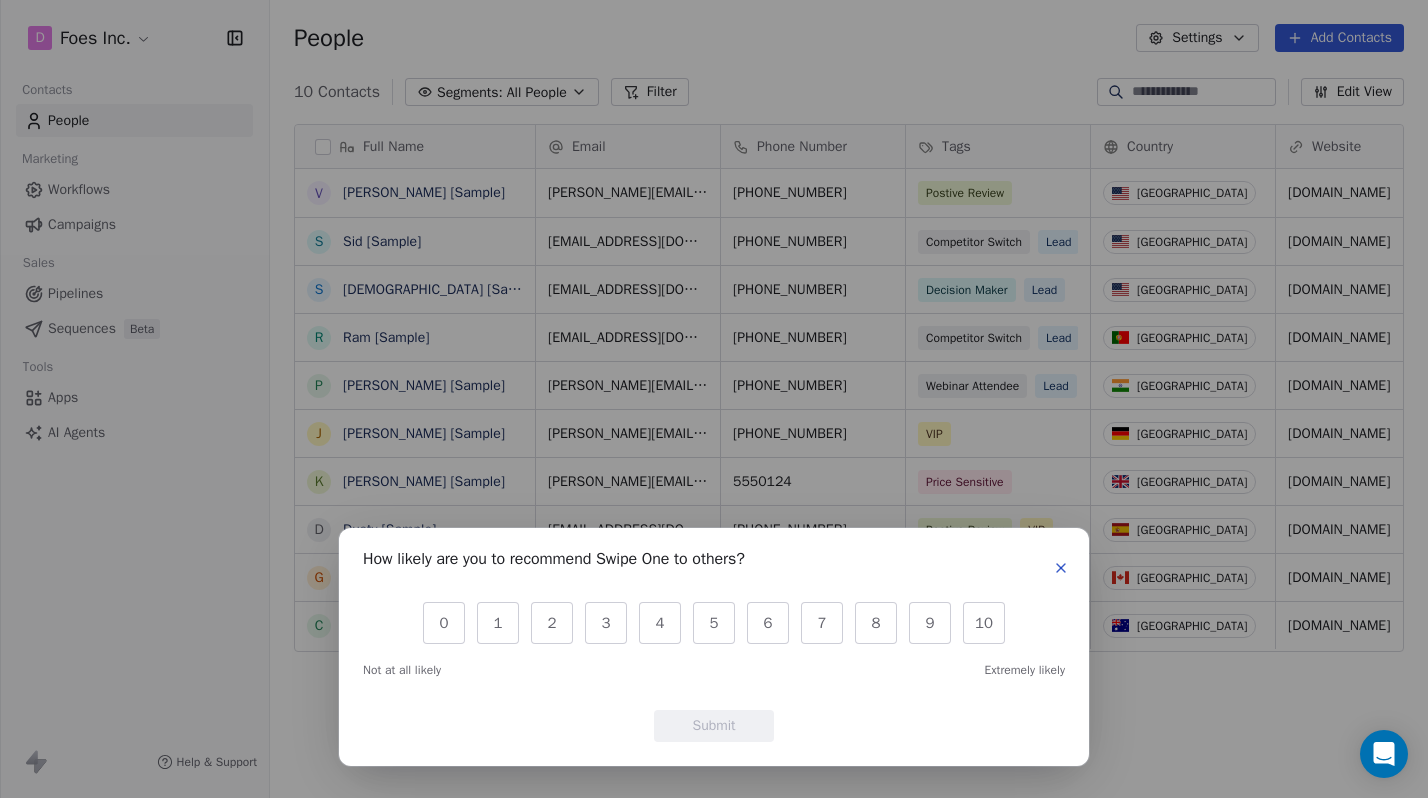 click 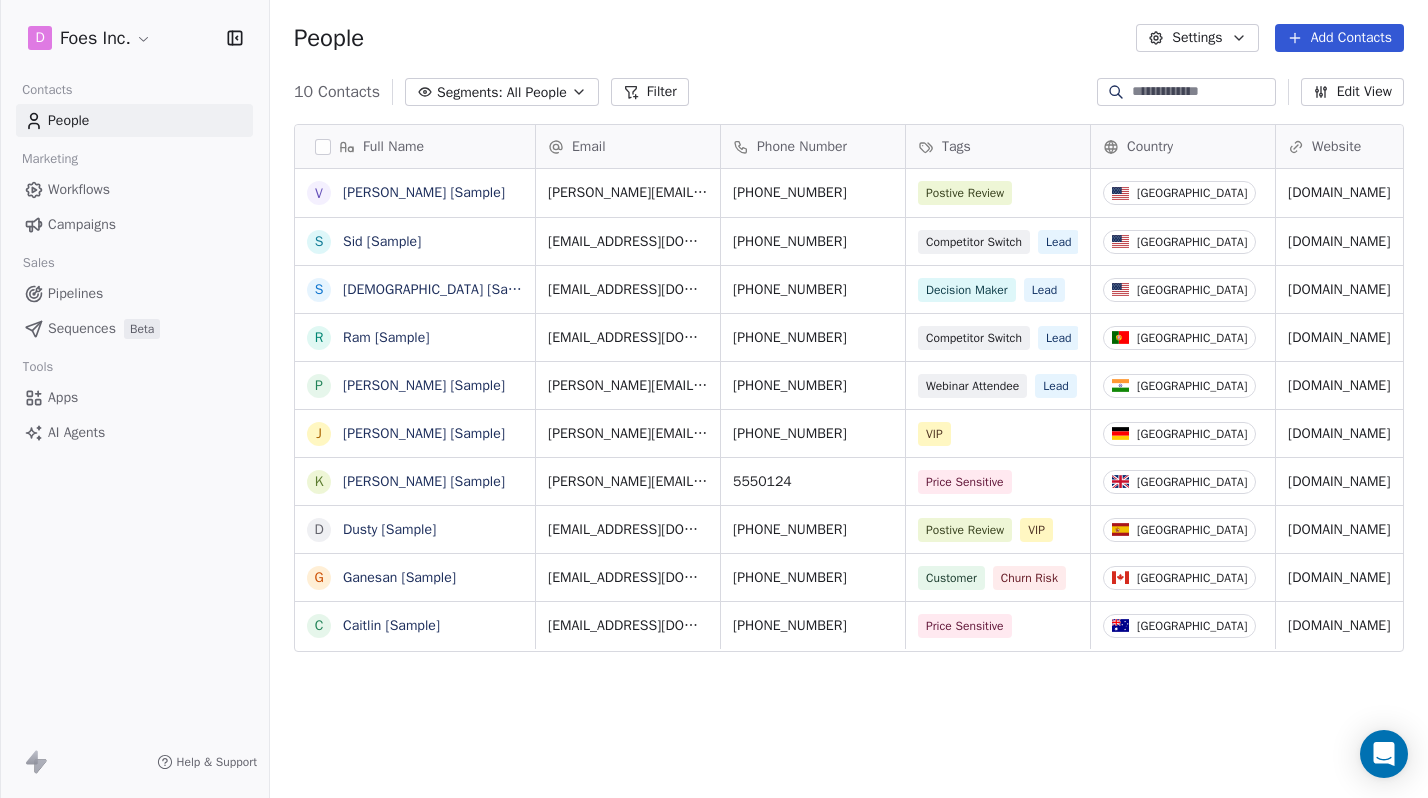 click on "Settings" at bounding box center (1197, 38) 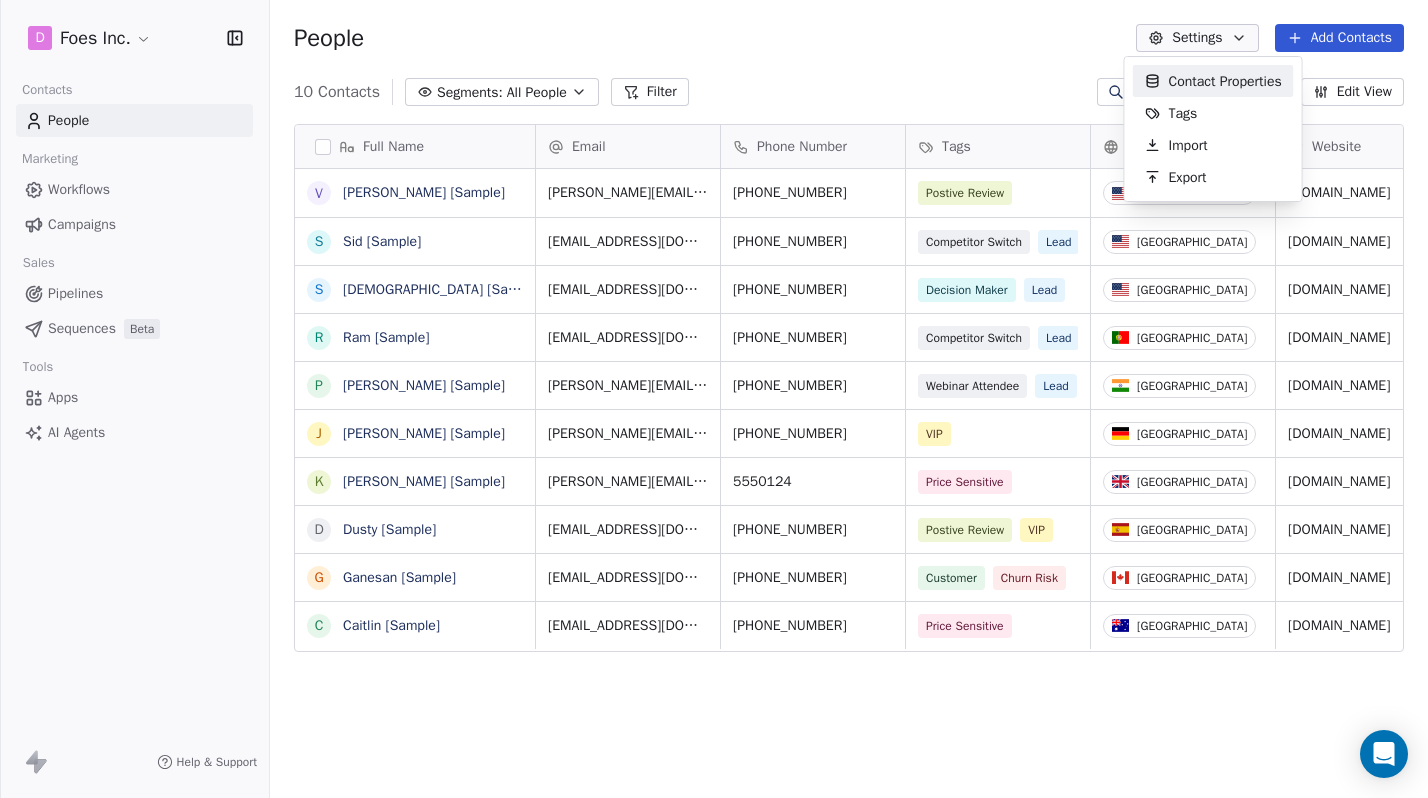 click on "D Foes Inc. Contacts People Marketing Workflows Campaigns Sales Pipelines Sequences Beta Tools Apps AI Agents Help & Support People Settings  Add Contacts 10 Contacts Segments: All People Filter  Edit View Tag Add to Sequence Export Full Name V [PERSON_NAME] [Sample] S [PERSON_NAME] [Sample] S [PERSON_NAME] [Sample] R Ram [Sample] P [PERSON_NAME] [Sample] J [PERSON_NAME] [Sample] K [PERSON_NAME] [Sample] D Dusty [Sample] G Ganesan [Sample] C [PERSON_NAME] [Sample] Email Phone Number Tags Country Website Job Title Status Contact Source [PERSON_NAME][EMAIL_ADDRESS][DOMAIN_NAME] [PHONE_NUMBER] Postive Review United States [DOMAIN_NAME] Managing Director closed_won Referral [EMAIL_ADDRESS][DOMAIN_NAME] [PHONE_NUMBER] Competitor Switch Lead United States [DOMAIN_NAME] Director of Operations qualifying Website Form [EMAIL_ADDRESS][DOMAIN_NAME] [PHONE_NUMBER] Decision Maker Lead United States [DOMAIN_NAME] President New Lead Social Media [EMAIL_ADDRESS][DOMAIN_NAME] [PHONE_NUMBER] Competitor Switch Lead Portugal [DOMAIN_NAME] Sustainability Head closed_won Facebook Ad [PERSON_NAME][EMAIL_ADDRESS][DOMAIN_NAME] [PHONE_NUMBER] CTO" at bounding box center (714, 399) 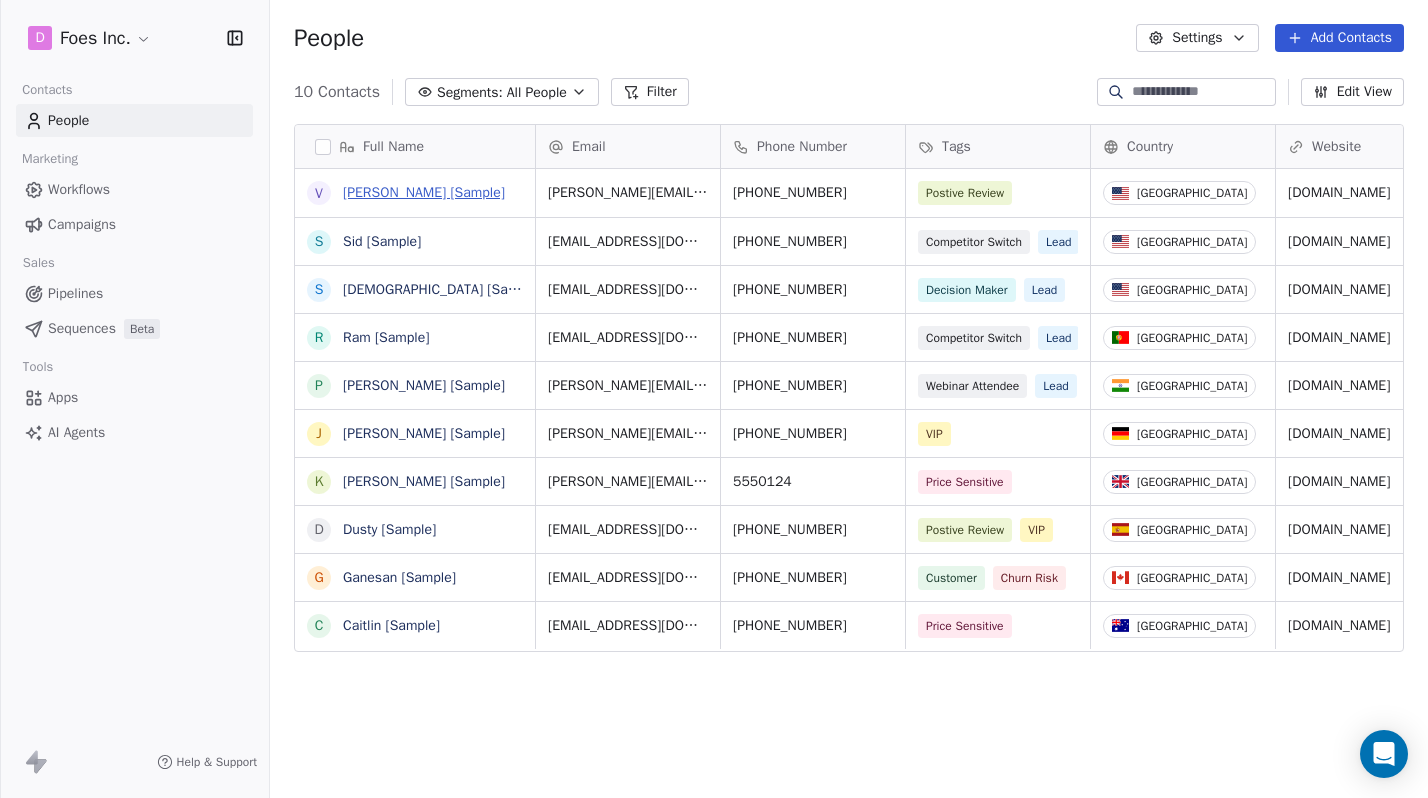 click on "[PERSON_NAME] [Sample]" at bounding box center [424, 192] 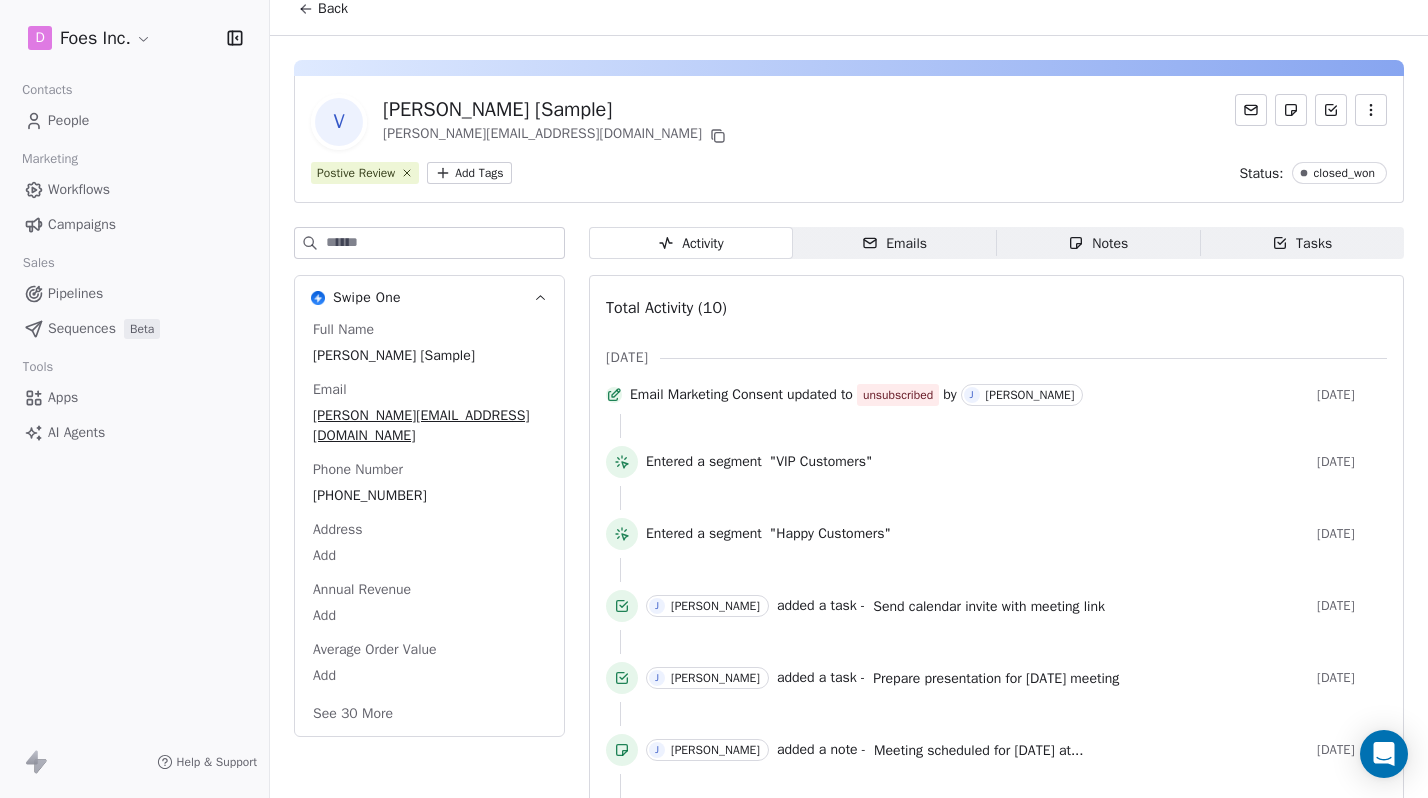 scroll, scrollTop: 0, scrollLeft: 0, axis: both 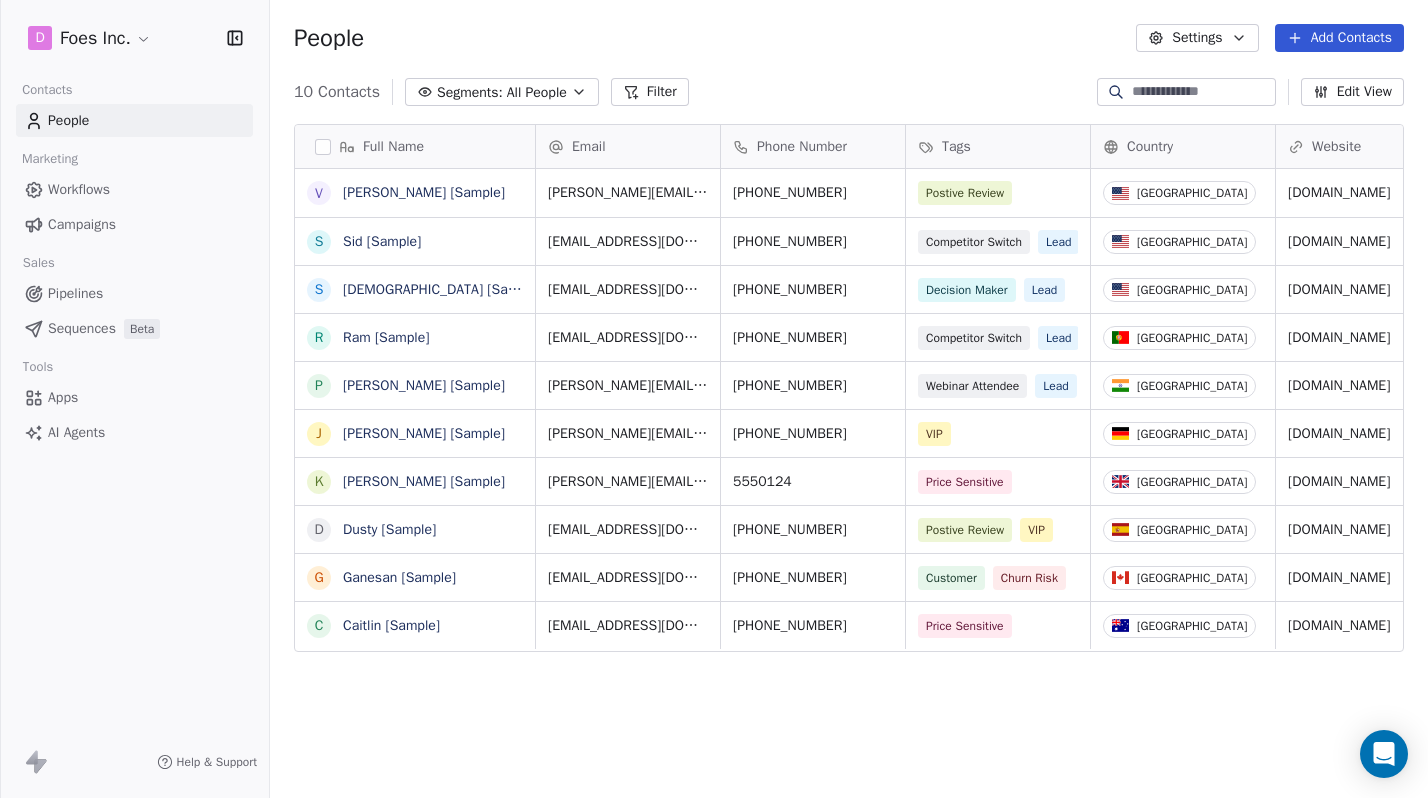 click on "Sequences" at bounding box center [82, 328] 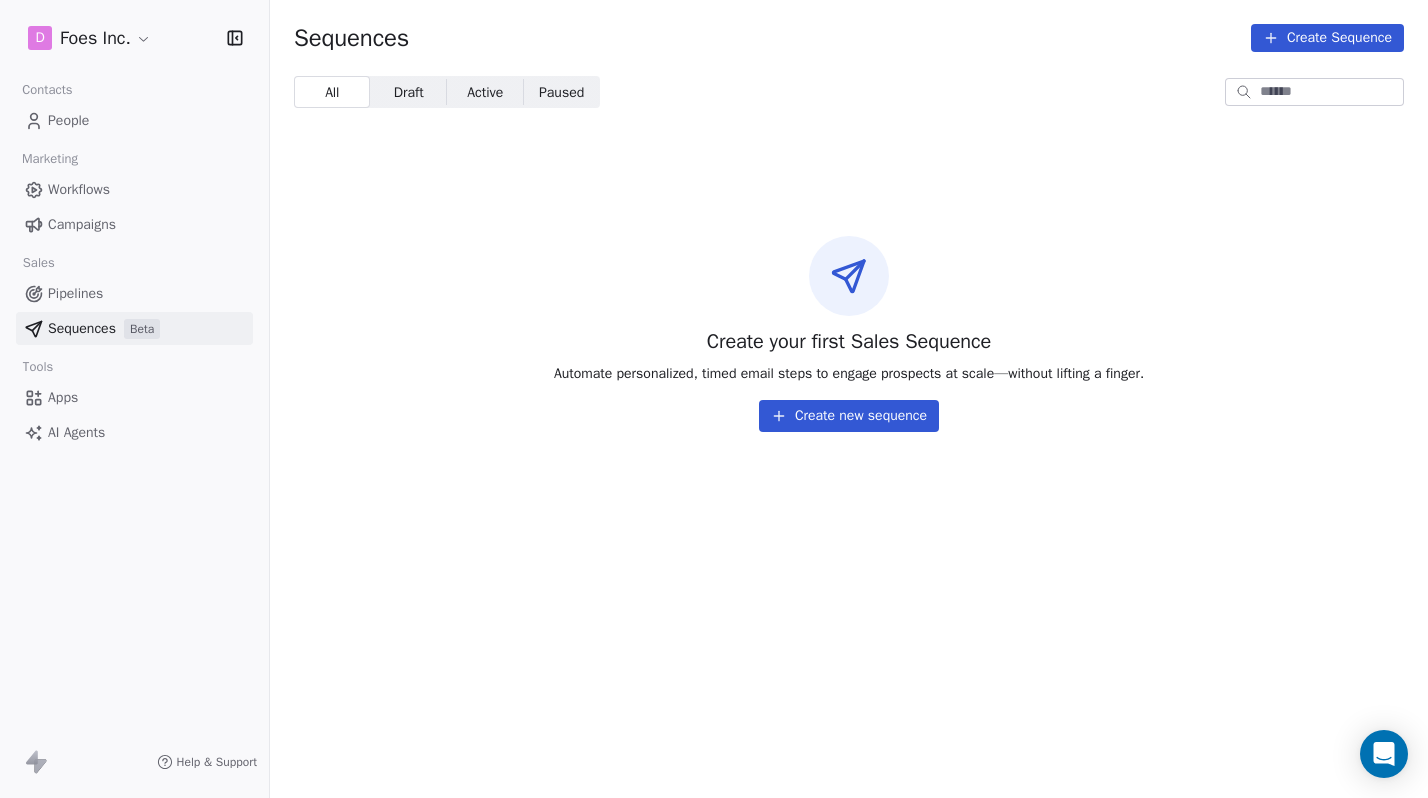 click on "Pipelines" at bounding box center [75, 293] 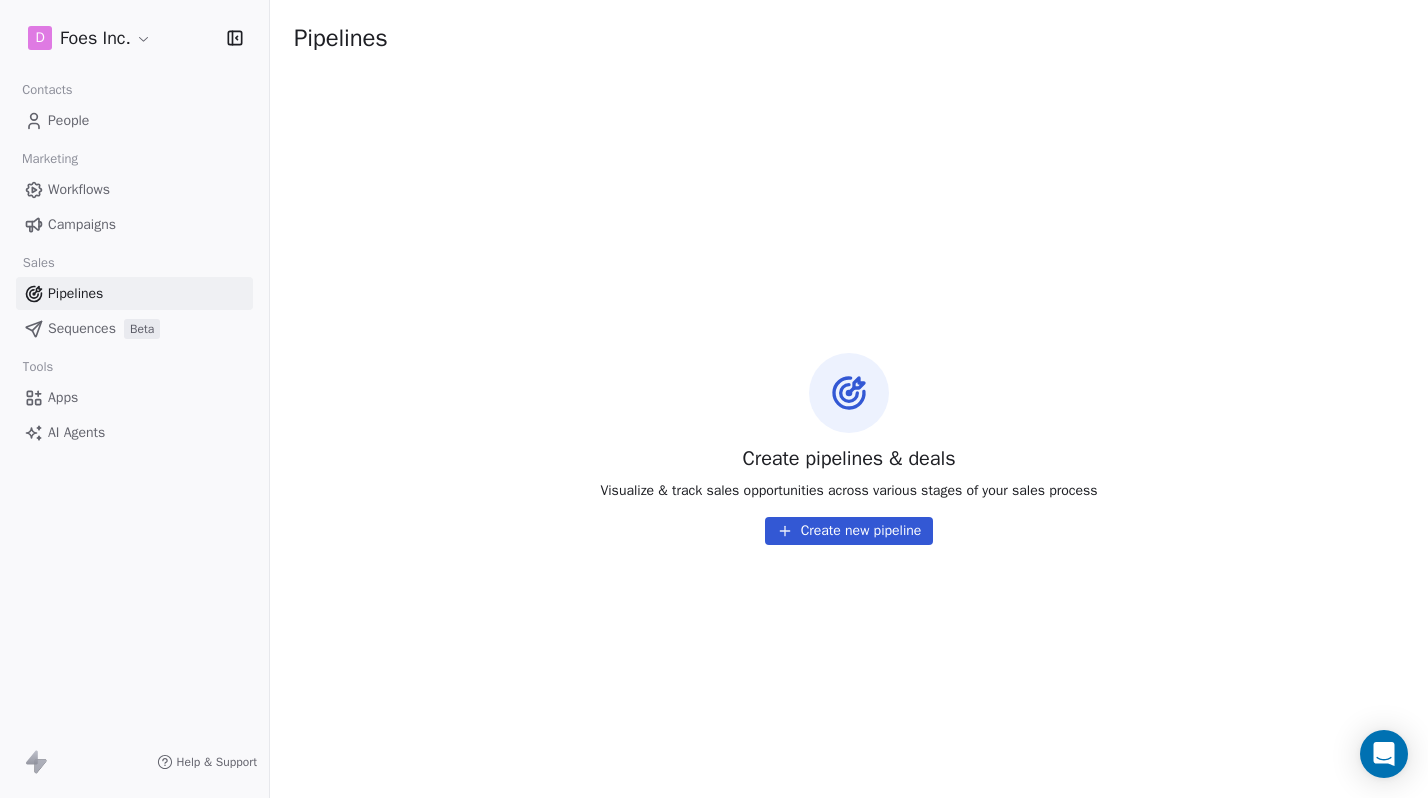 click on "D Foes Inc. Contacts People Marketing Workflows Campaigns Sales Pipelines Sequences Beta Tools Apps AI Agents Help & Support Pipelines Create pipelines & deals Visualize & track sales opportunities across various stages of your sales process Create new pipeline" at bounding box center (714, 399) 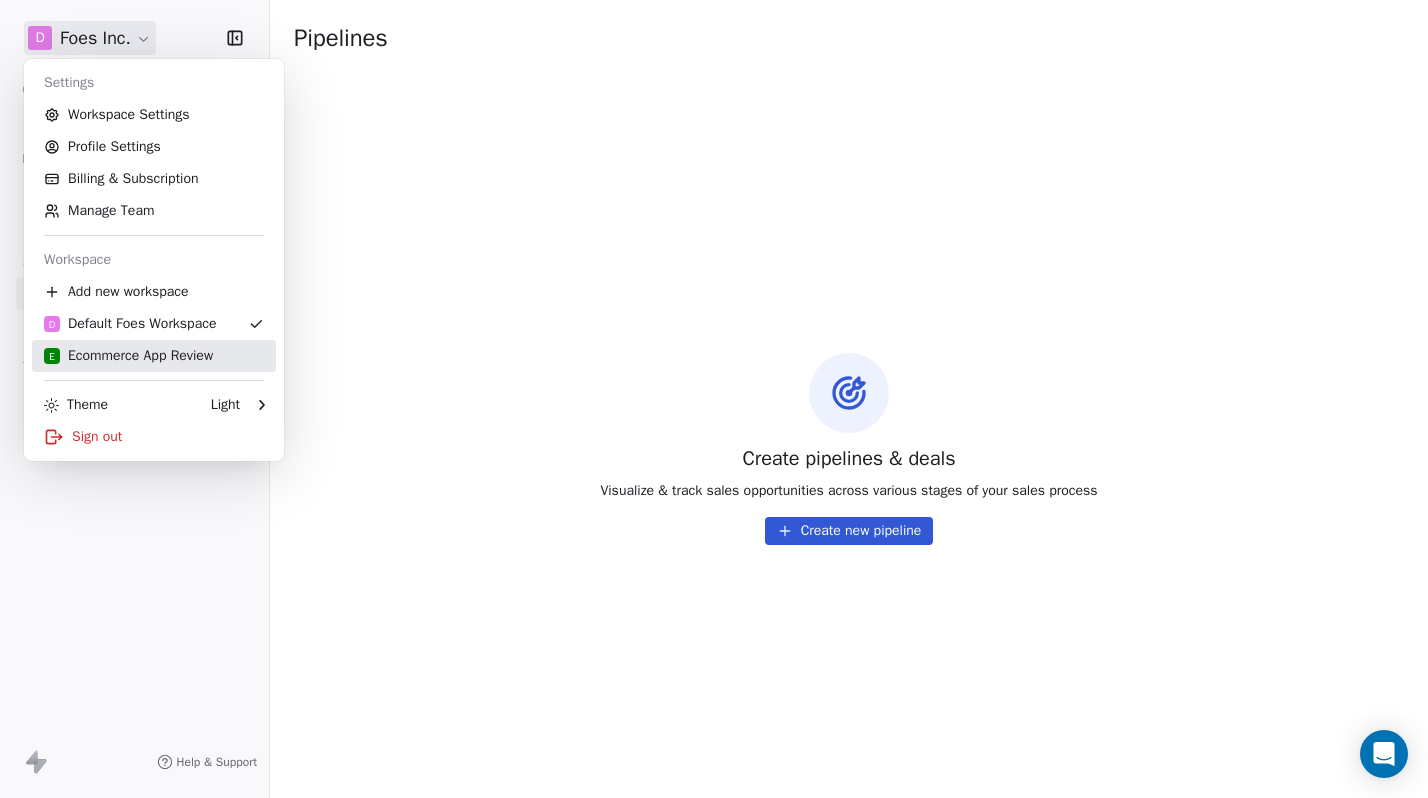 click on "E Ecommerce App Review" at bounding box center (128, 356) 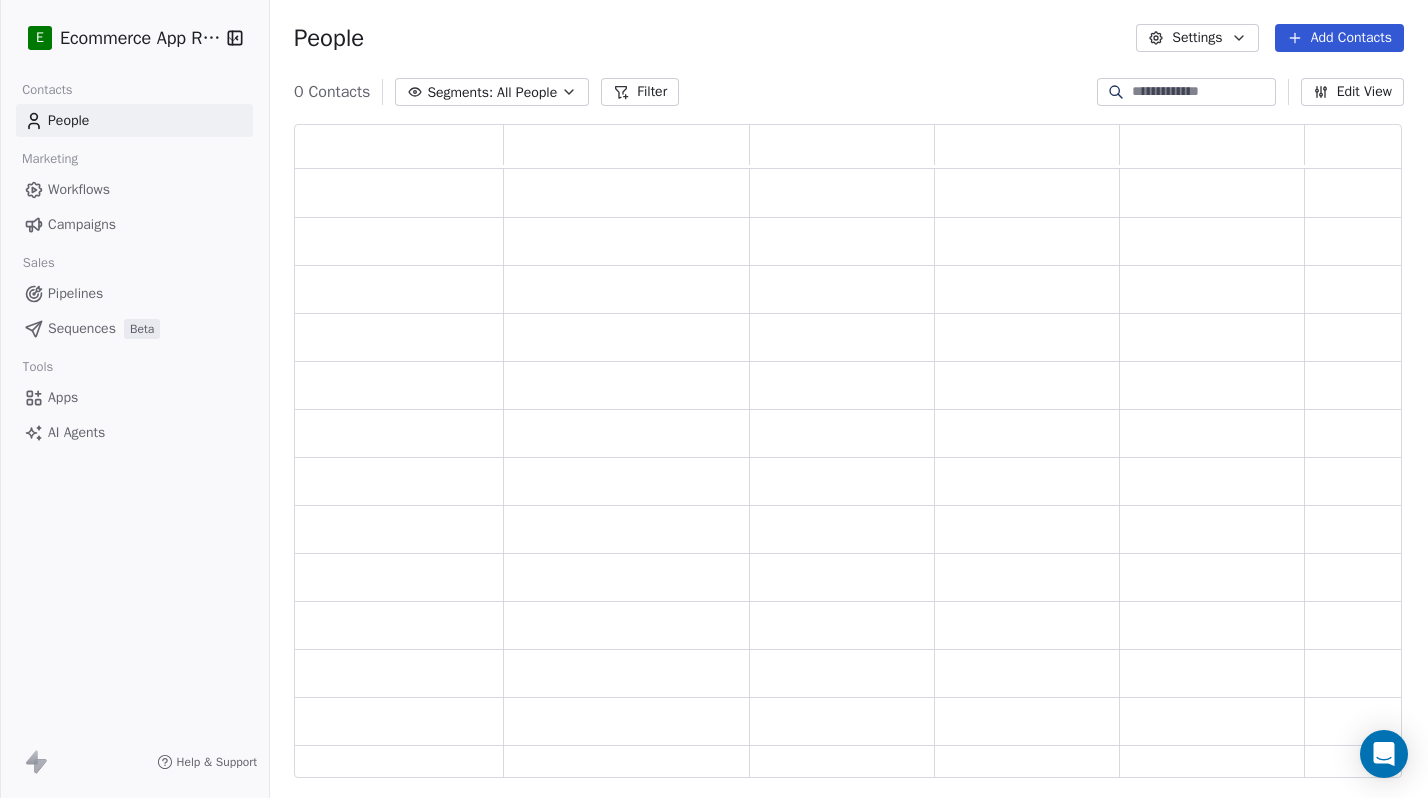 scroll, scrollTop: 1, scrollLeft: 1, axis: both 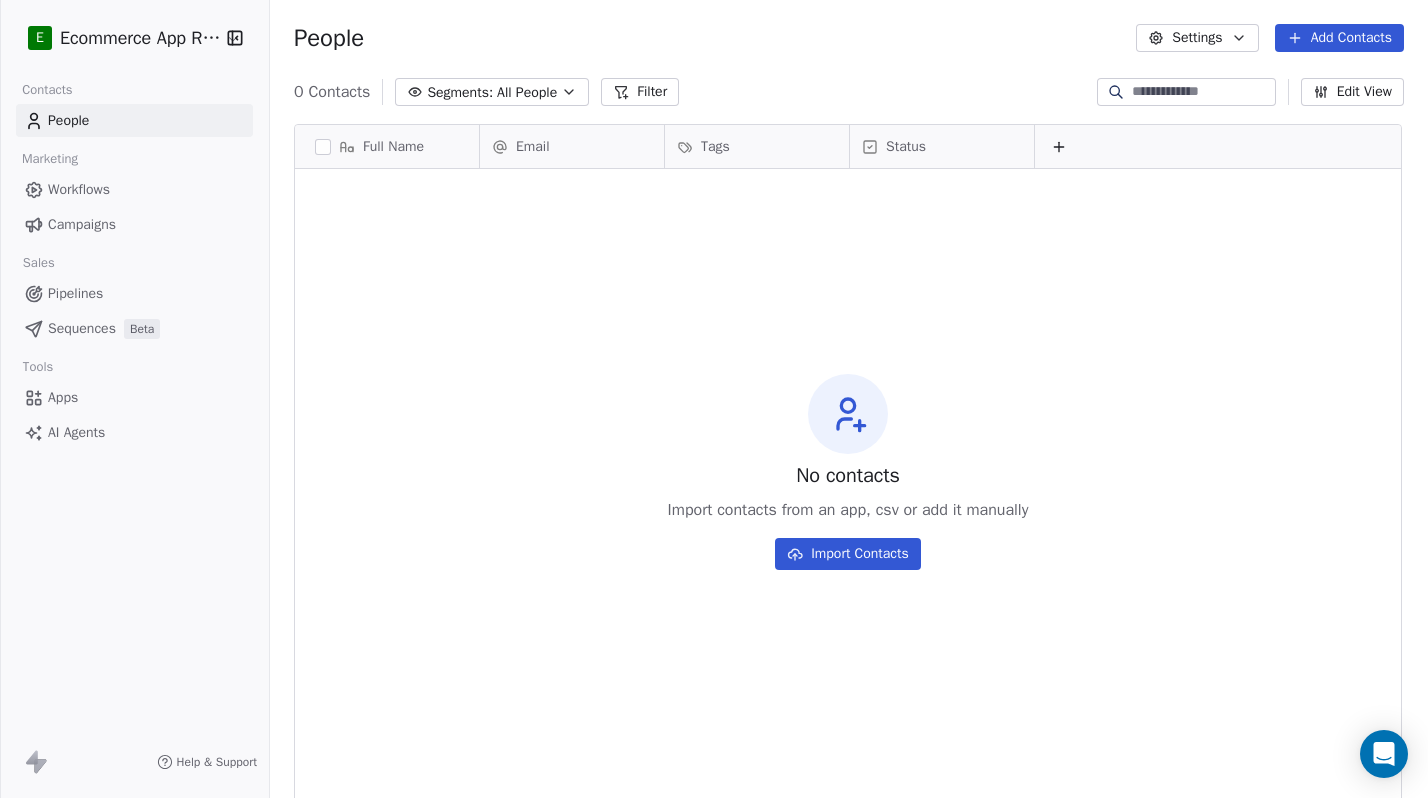 click on "Workflows" at bounding box center [79, 189] 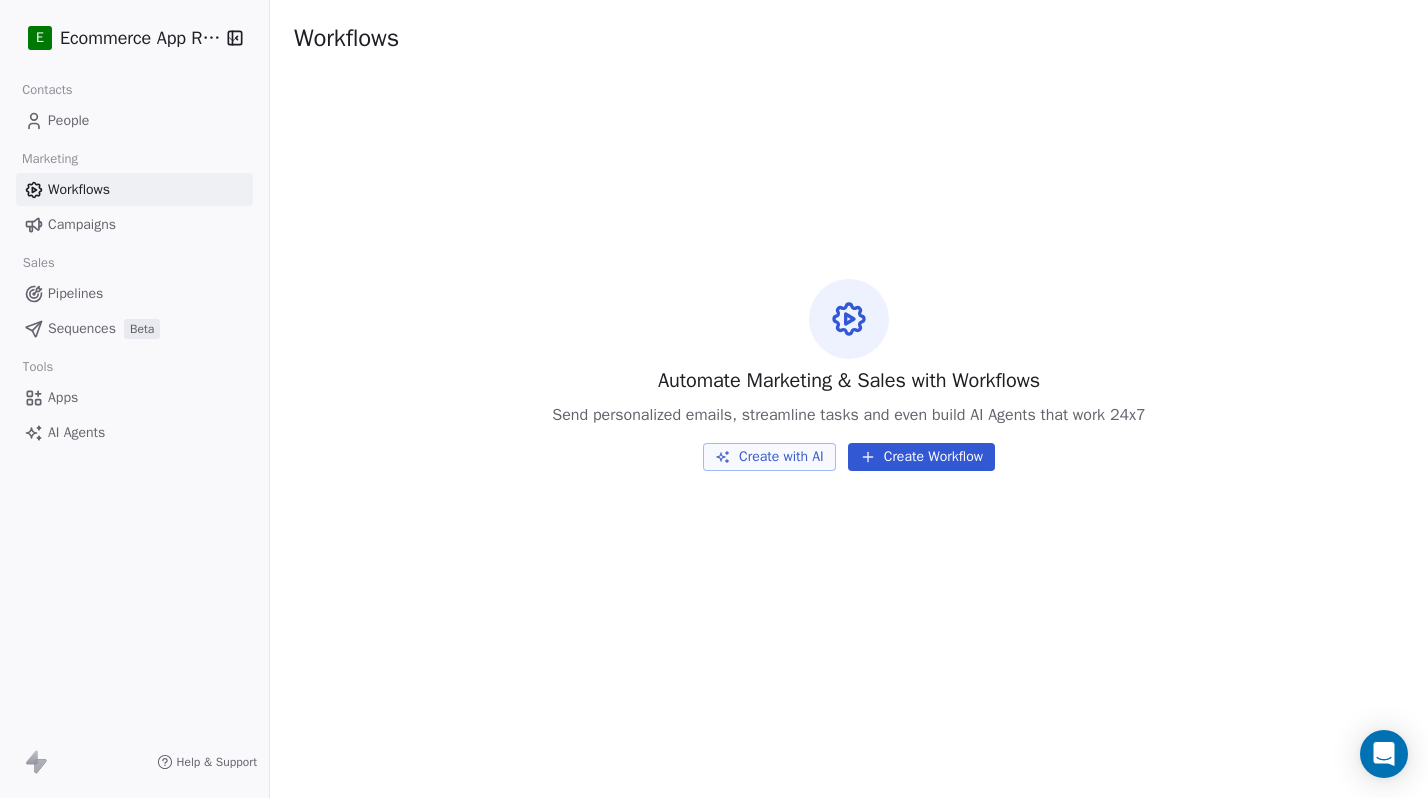 click on "Campaigns" at bounding box center (82, 224) 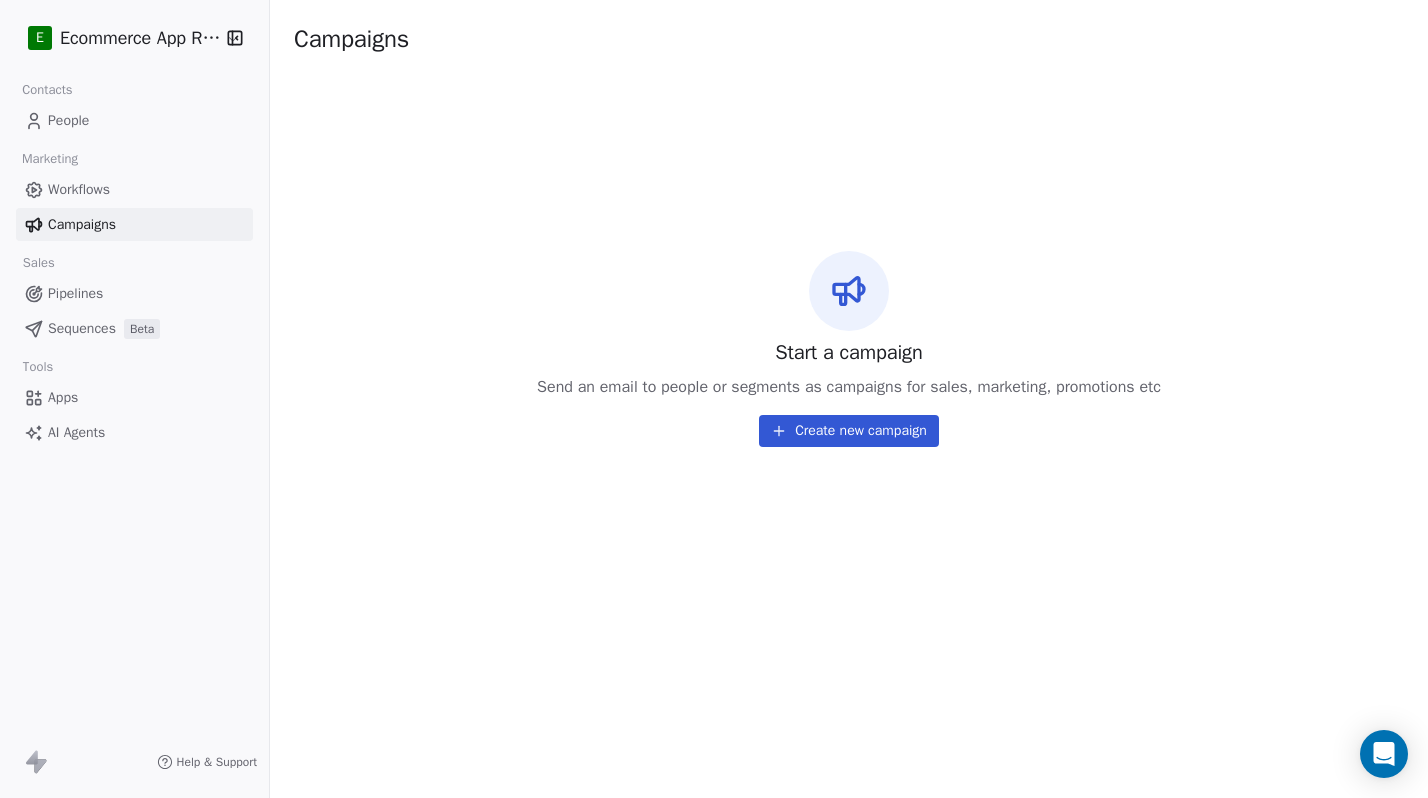 click on "Pipelines" at bounding box center (75, 293) 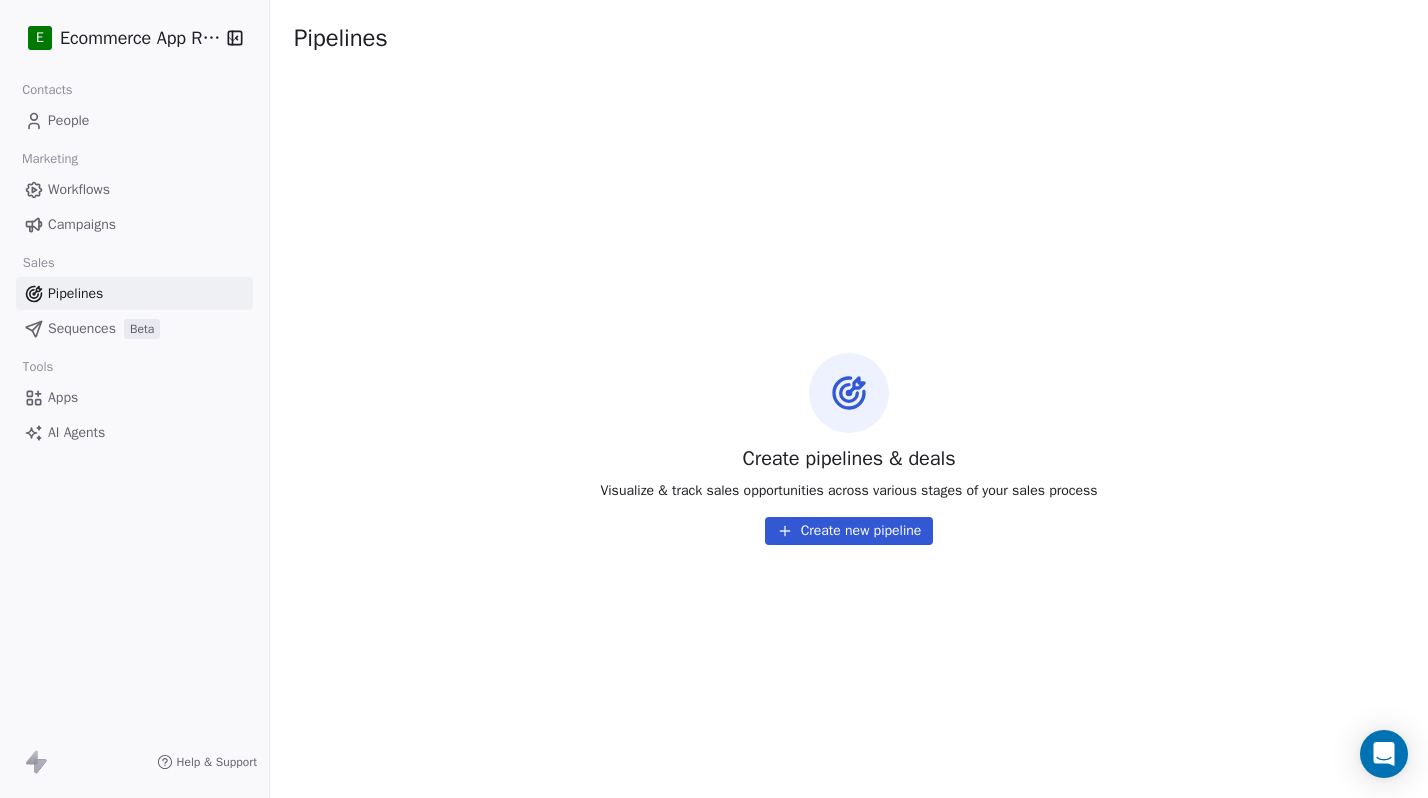 click on "Create new pipeline" at bounding box center [849, 531] 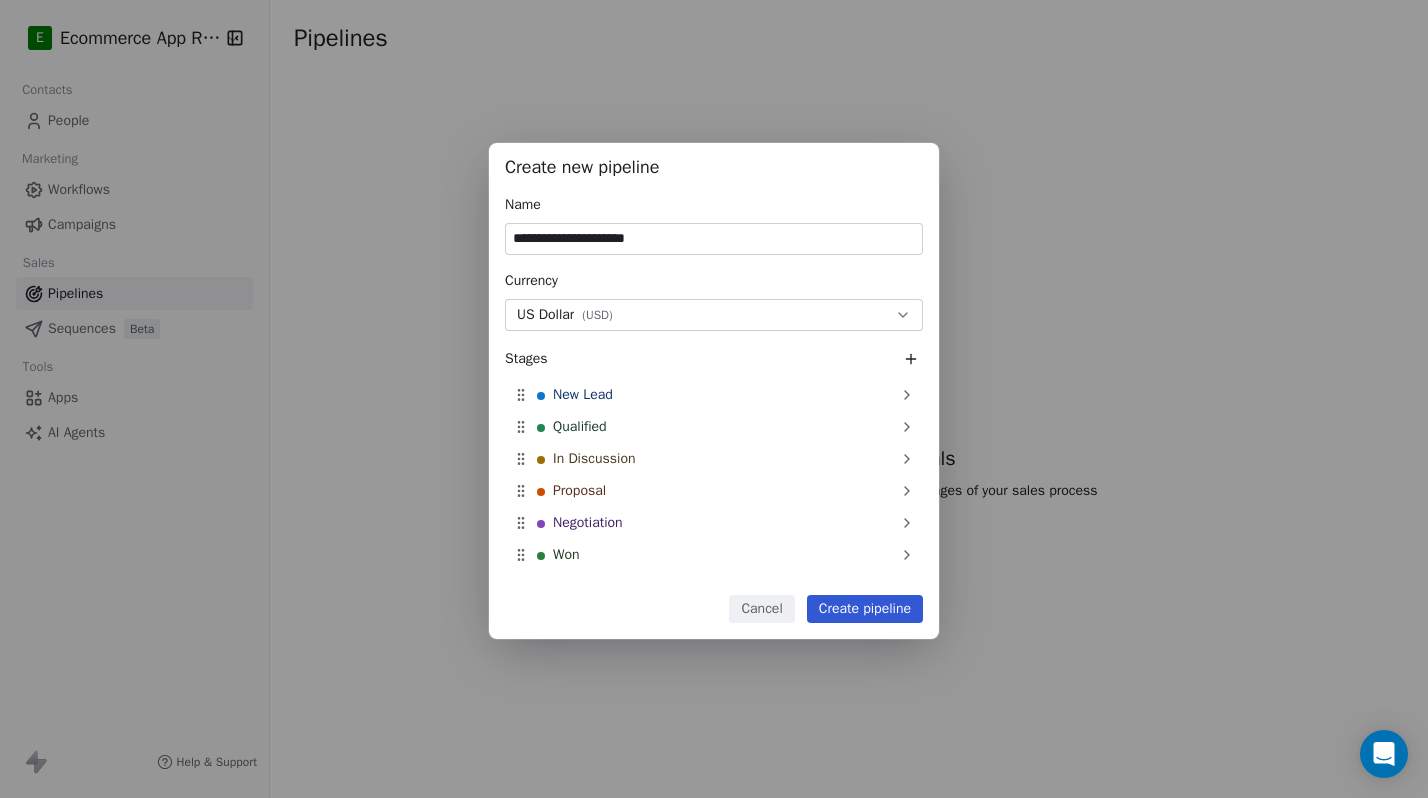 type on "**********" 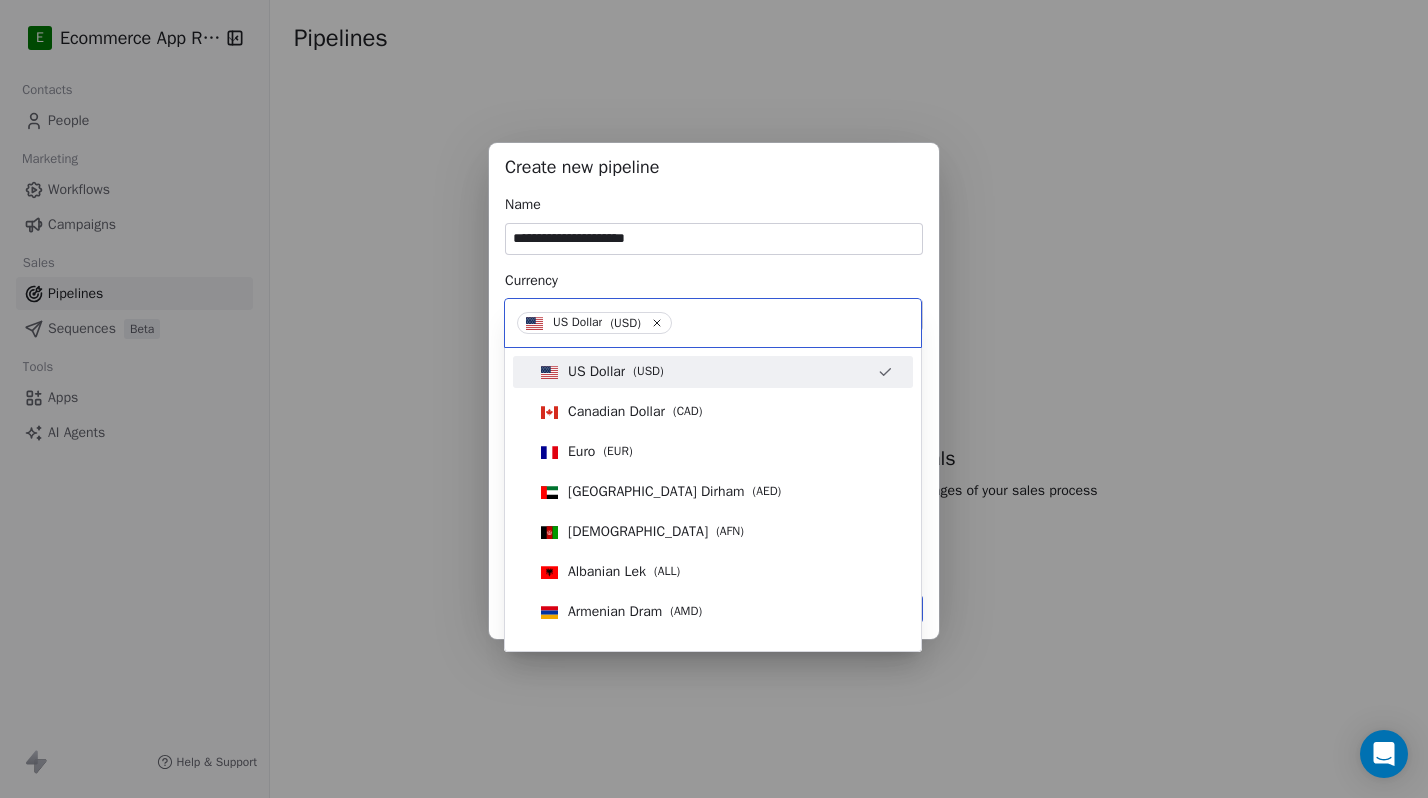 click on "**********" at bounding box center [714, 398] 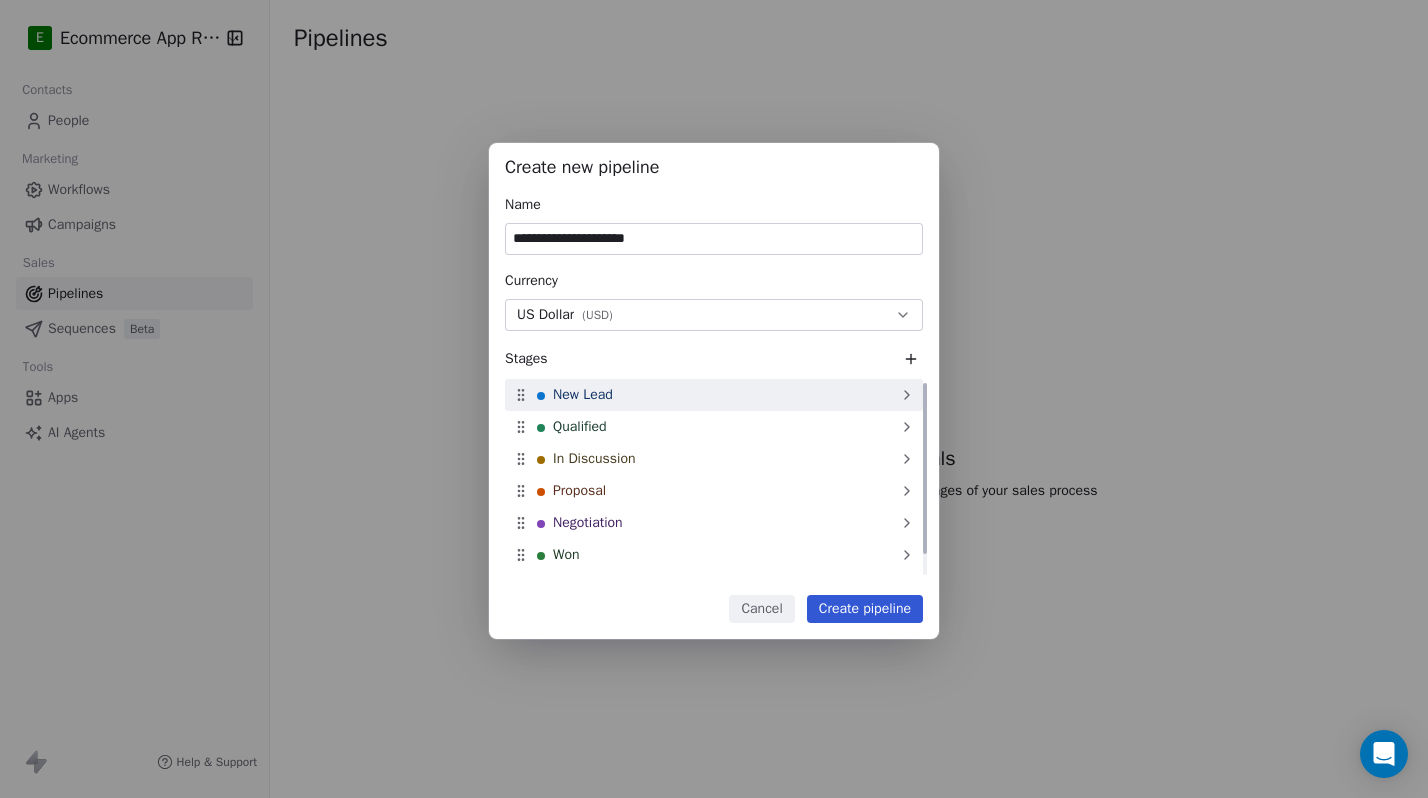 click on "New Lead" at bounding box center (714, 395) 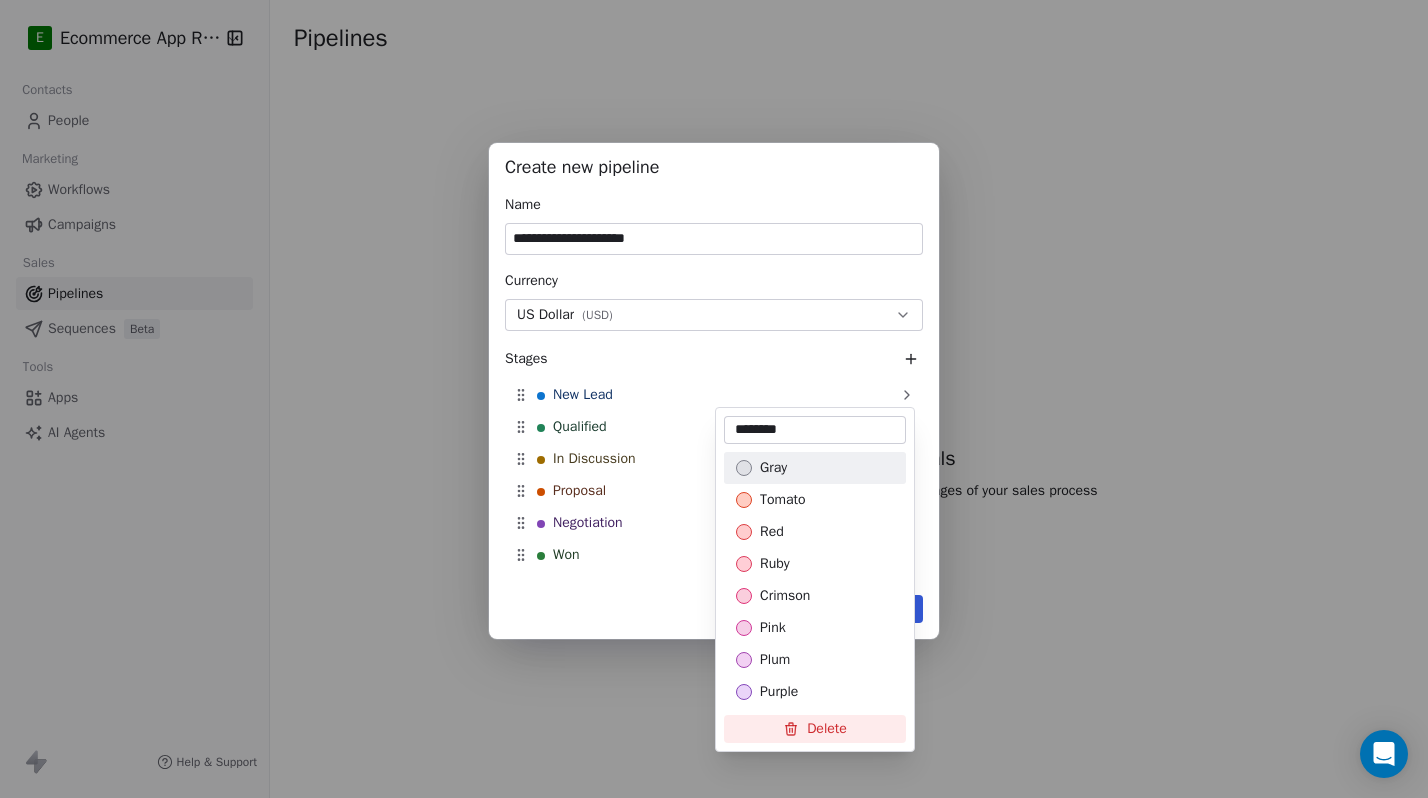 click on "**********" at bounding box center [714, 398] 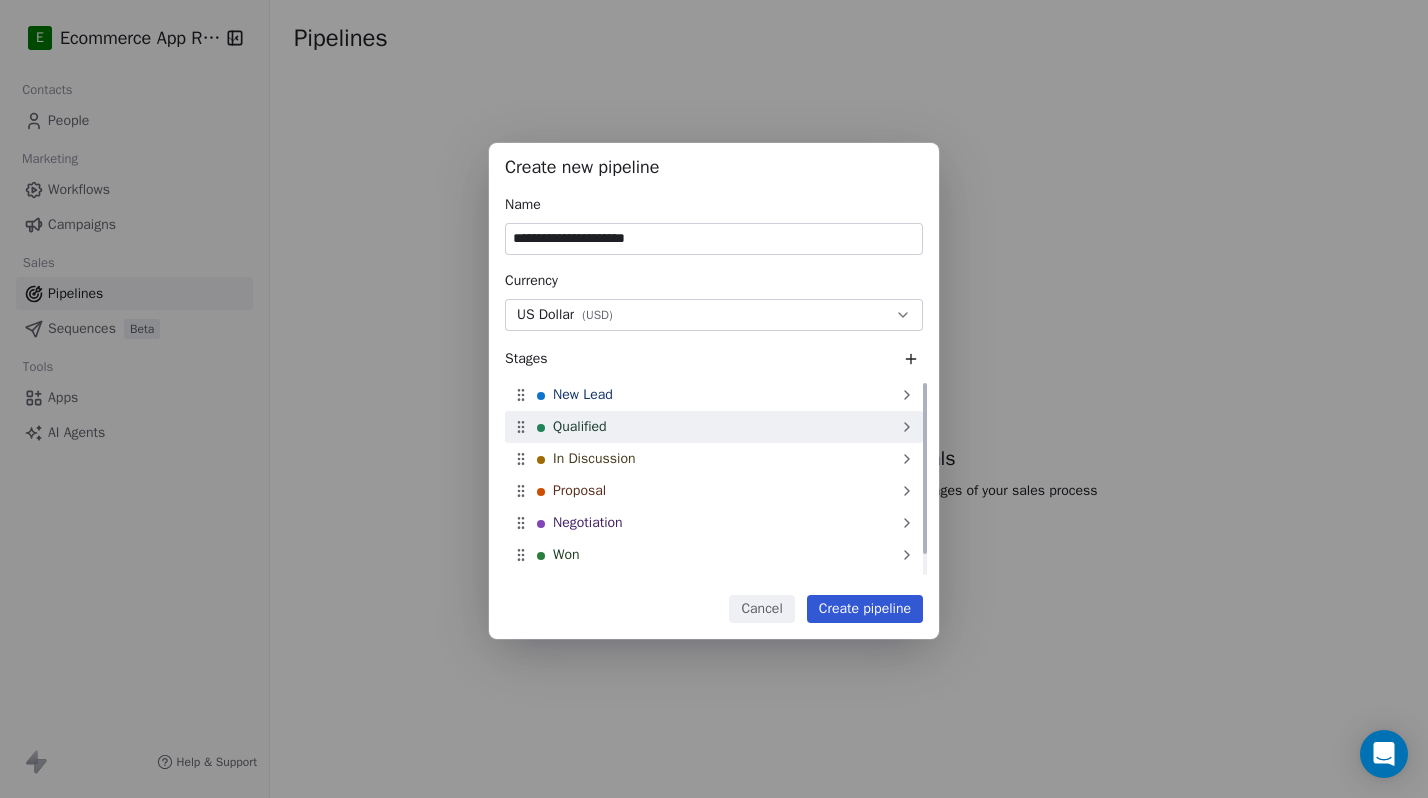 click on "Qualified" at bounding box center (580, 427) 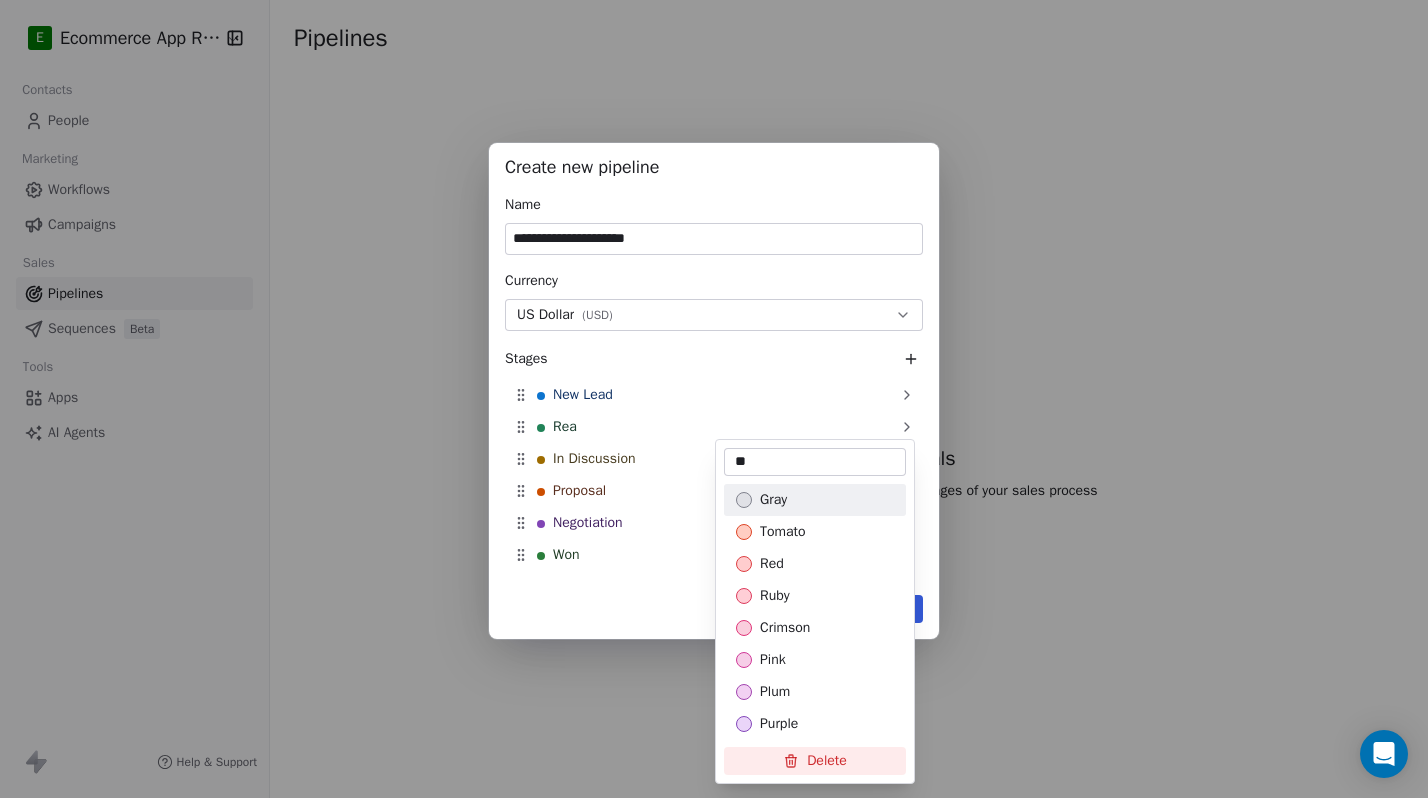 type on "*" 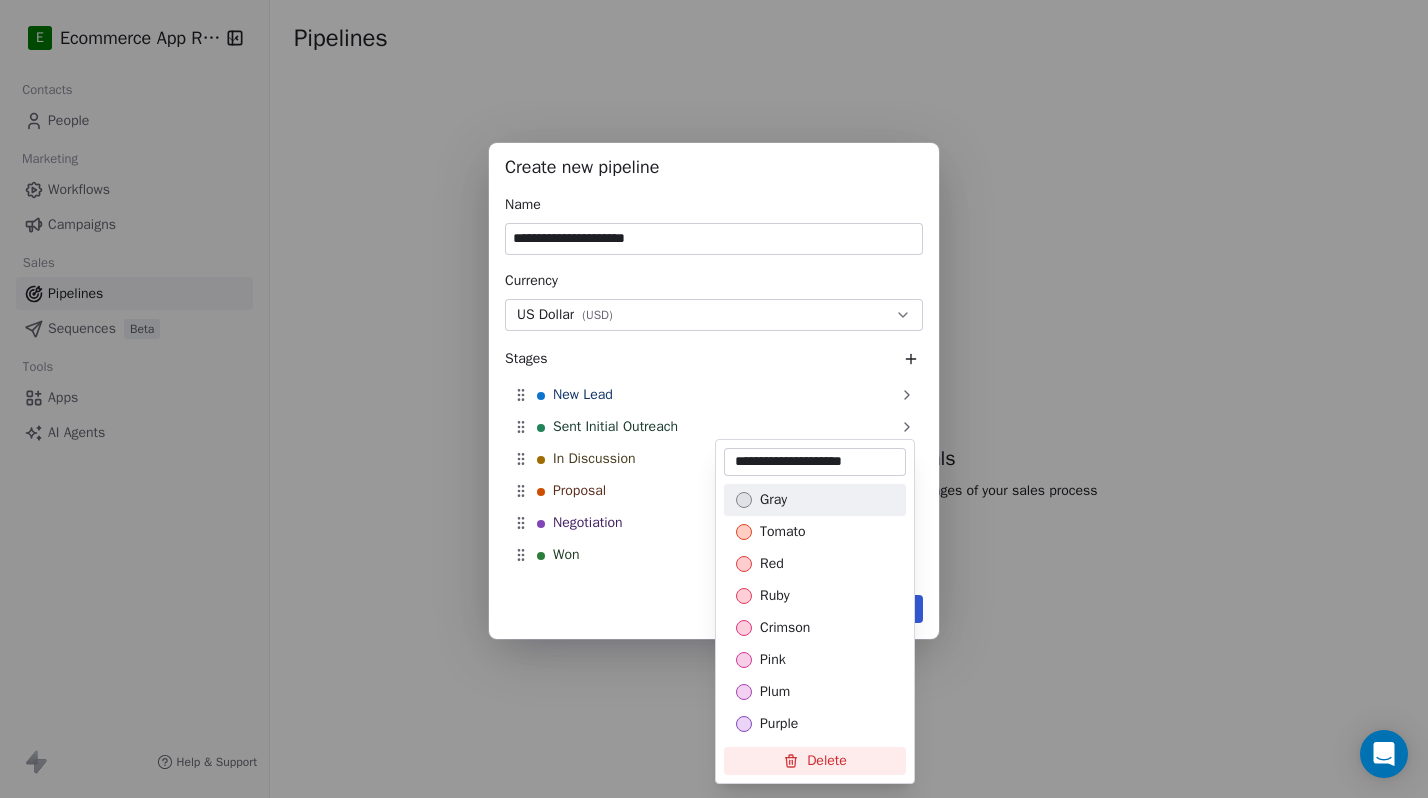 click on "**********" at bounding box center (815, 462) 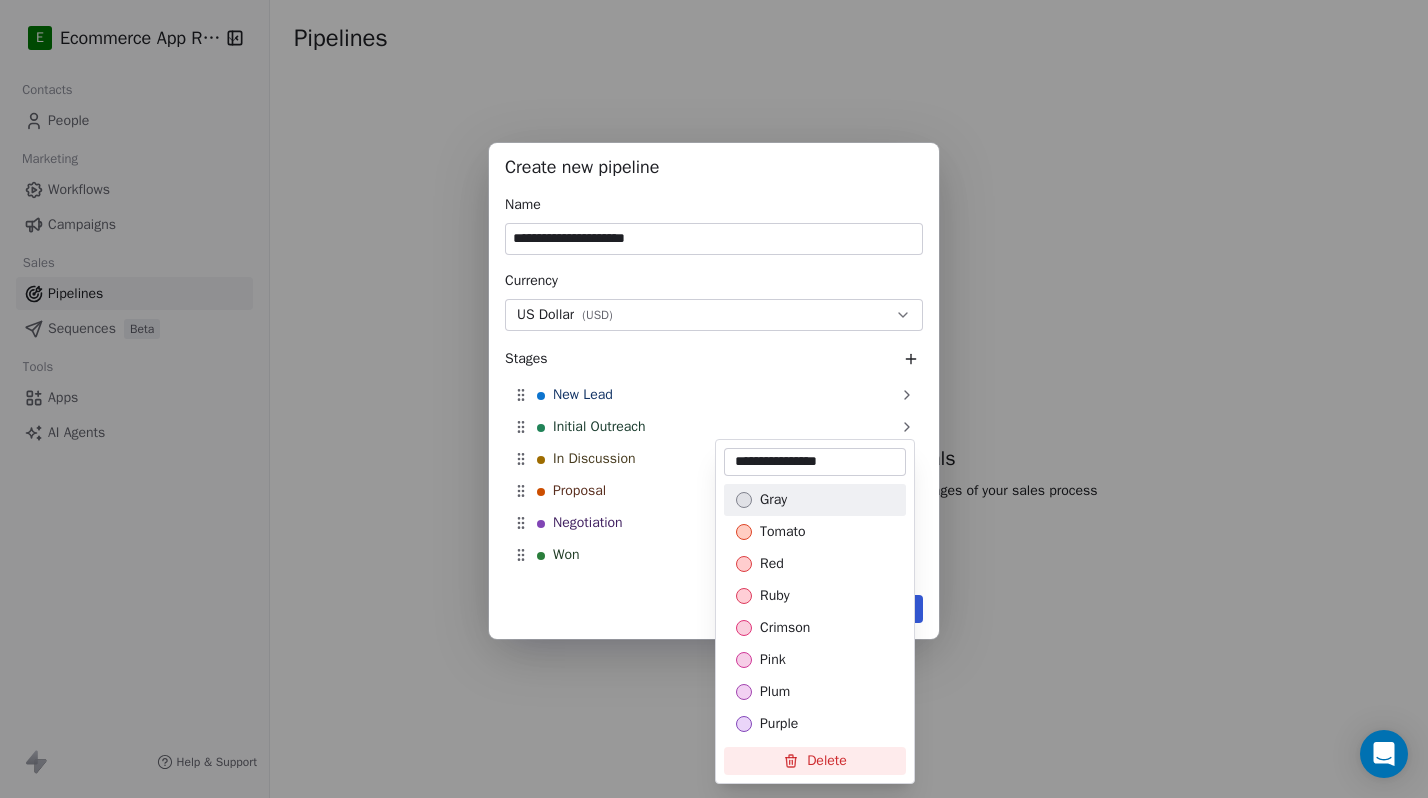 type on "**********" 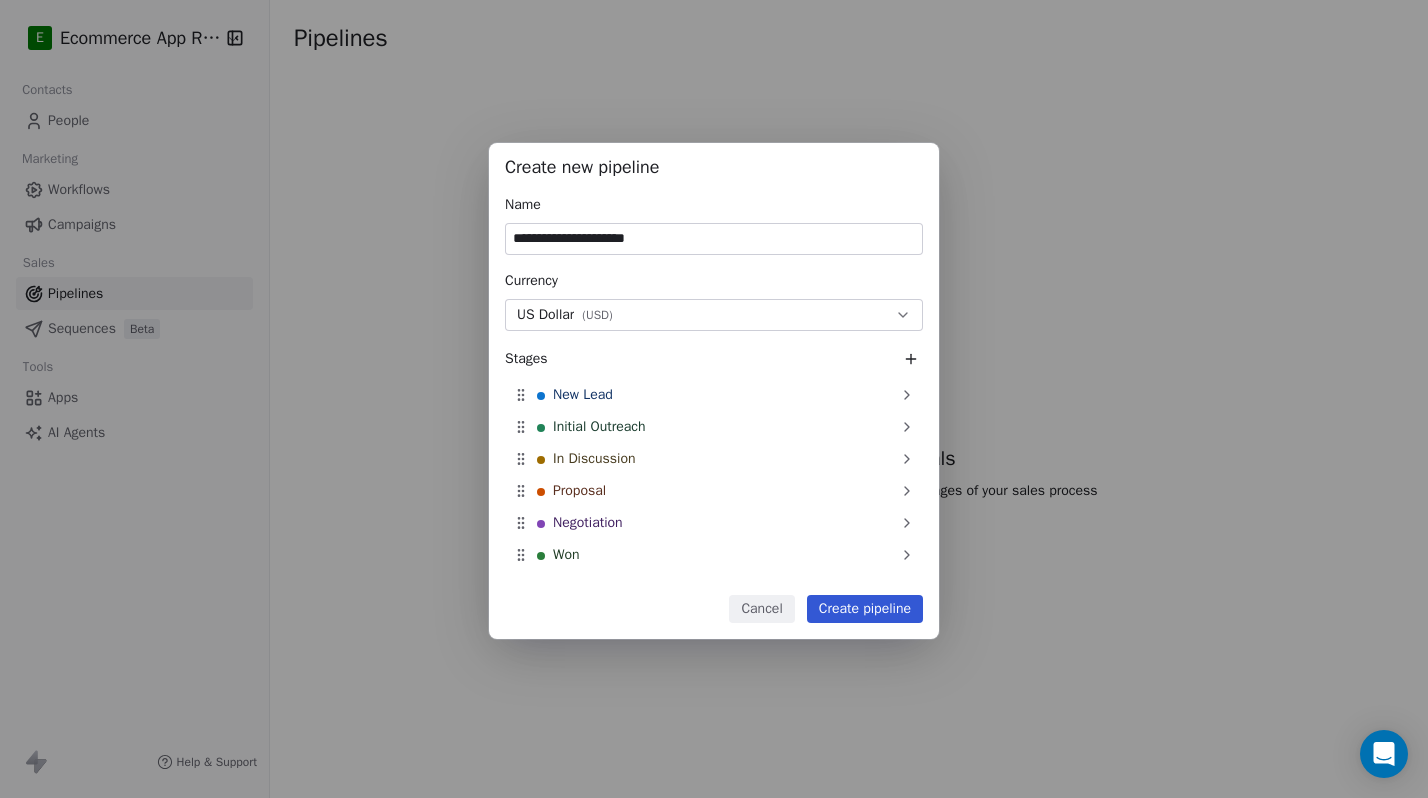 click on "Create pipeline" at bounding box center (865, 609) 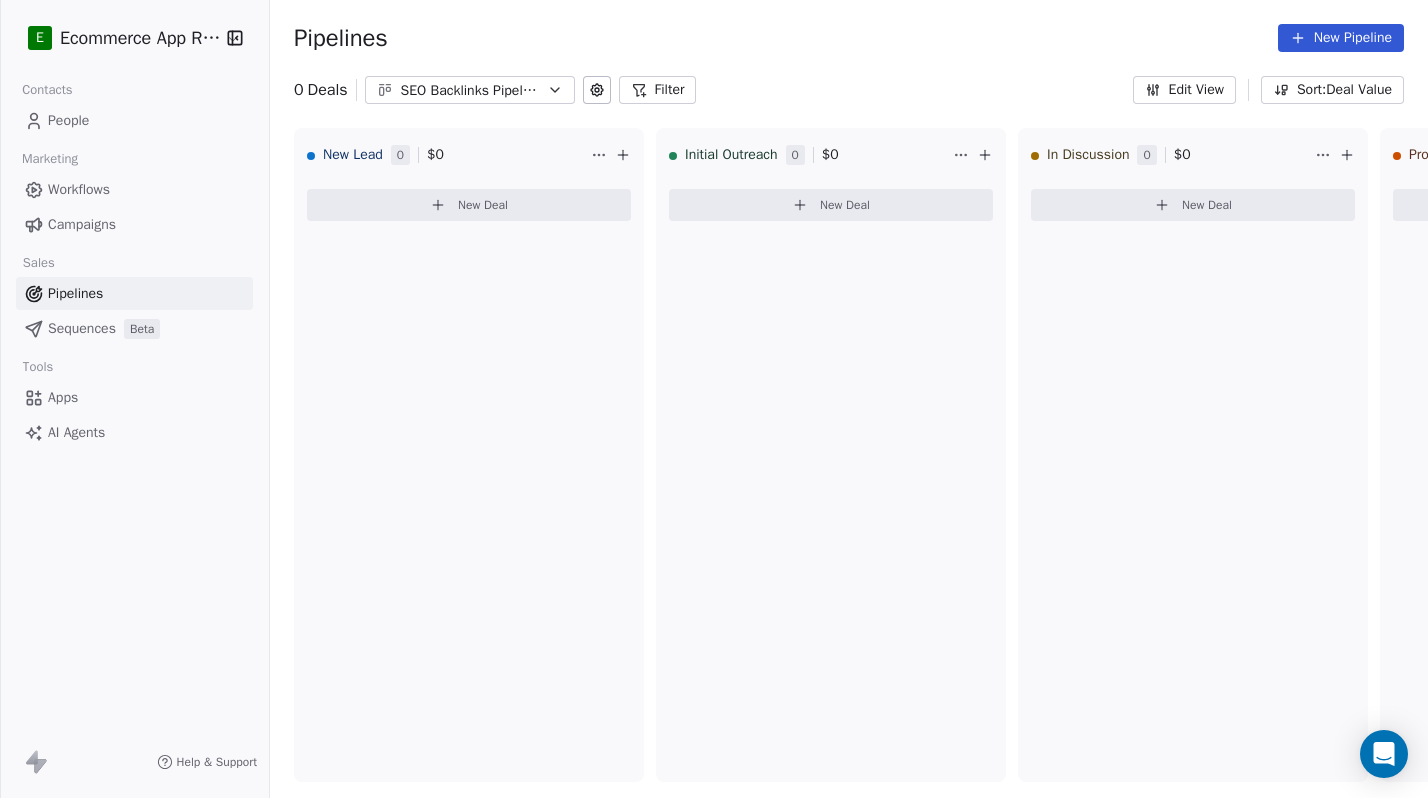 click on "People" at bounding box center [68, 120] 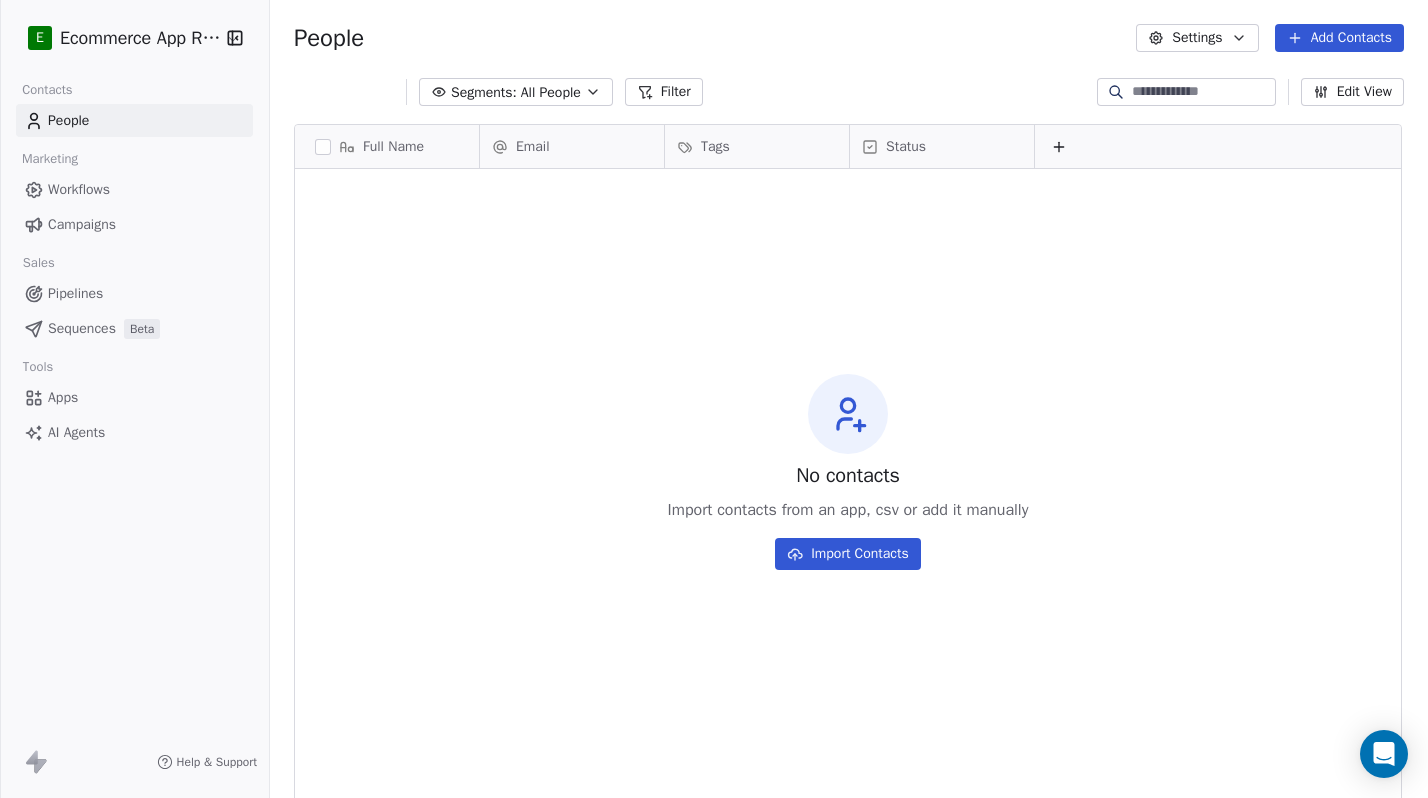 scroll, scrollTop: 1, scrollLeft: 1, axis: both 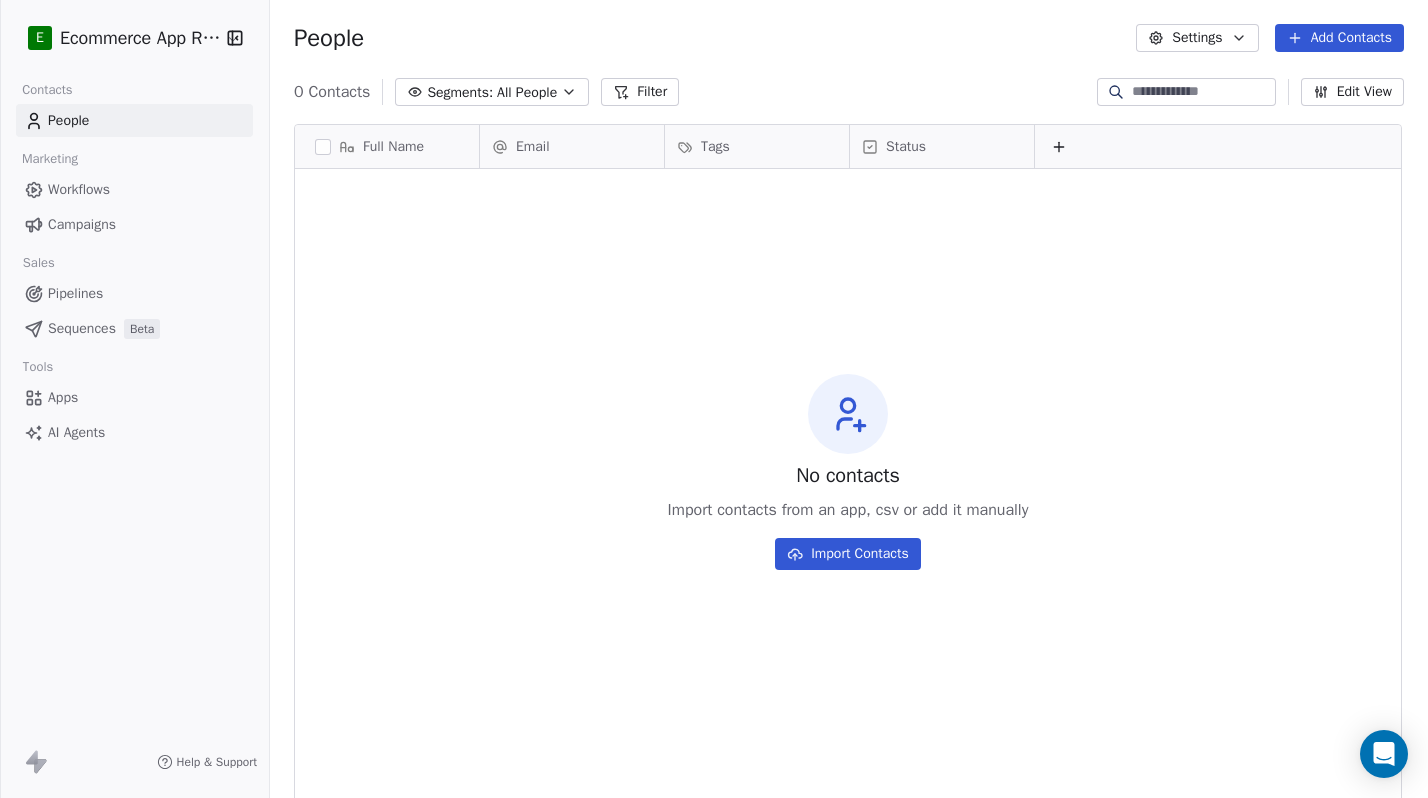 click on "Add Contacts" at bounding box center [1339, 38] 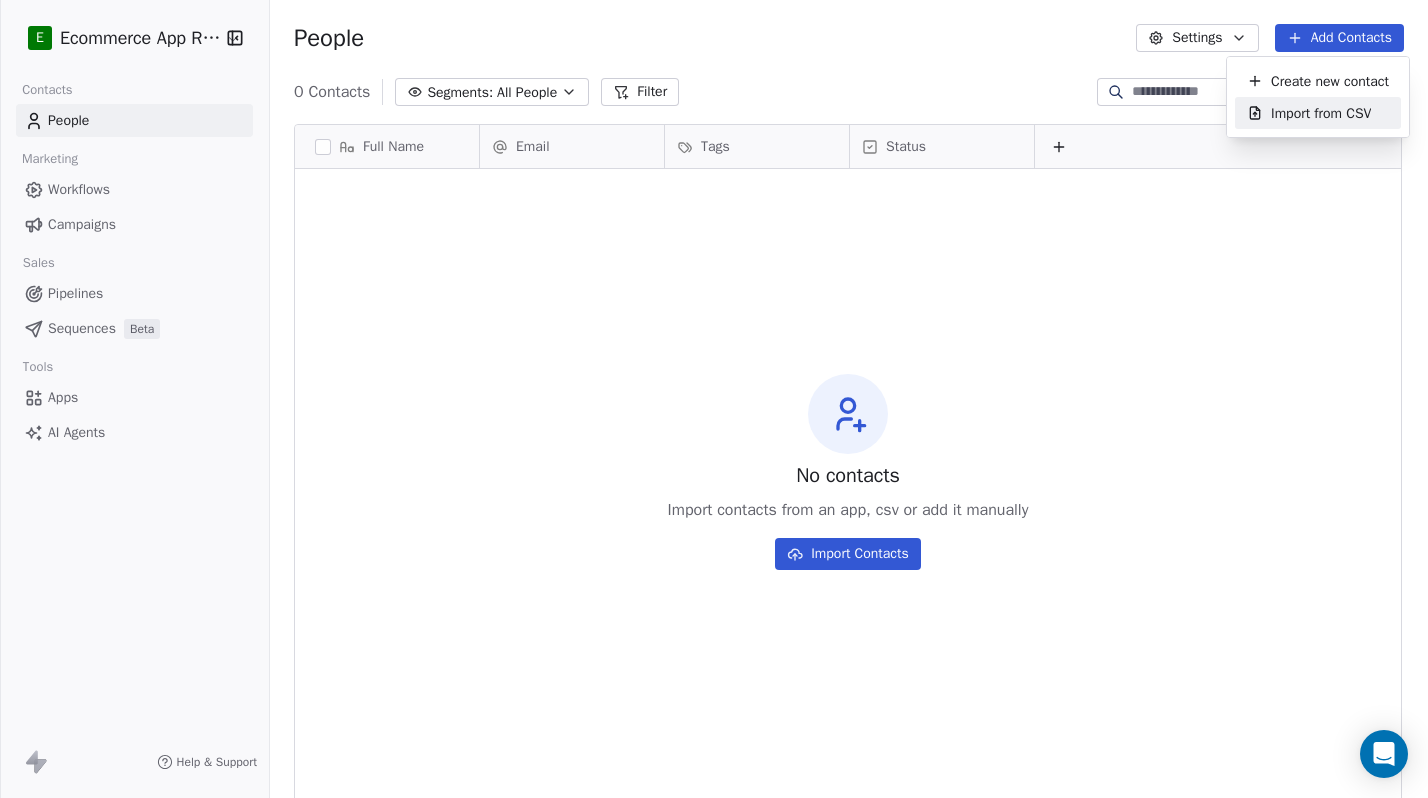 click on "Import from CSV" at bounding box center [1321, 113] 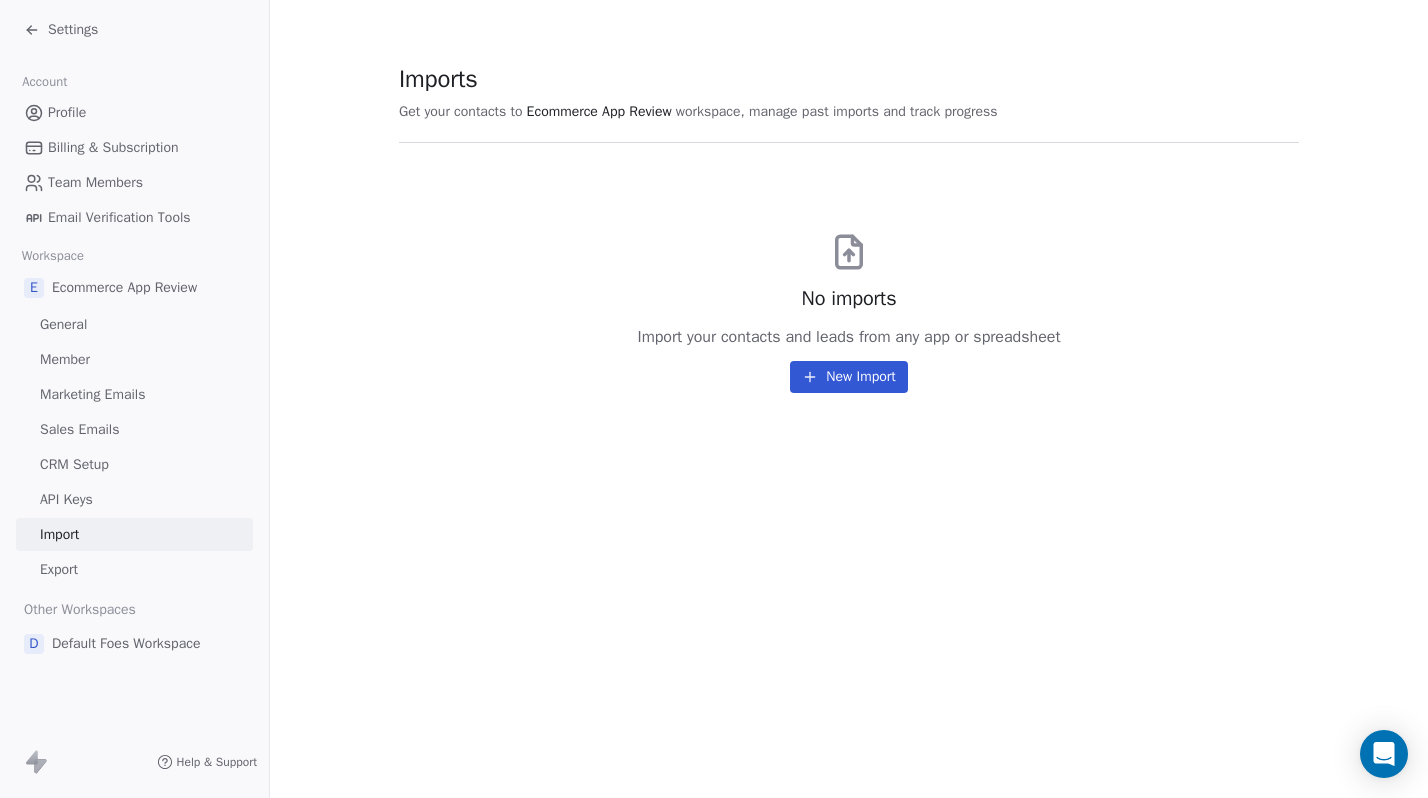 click 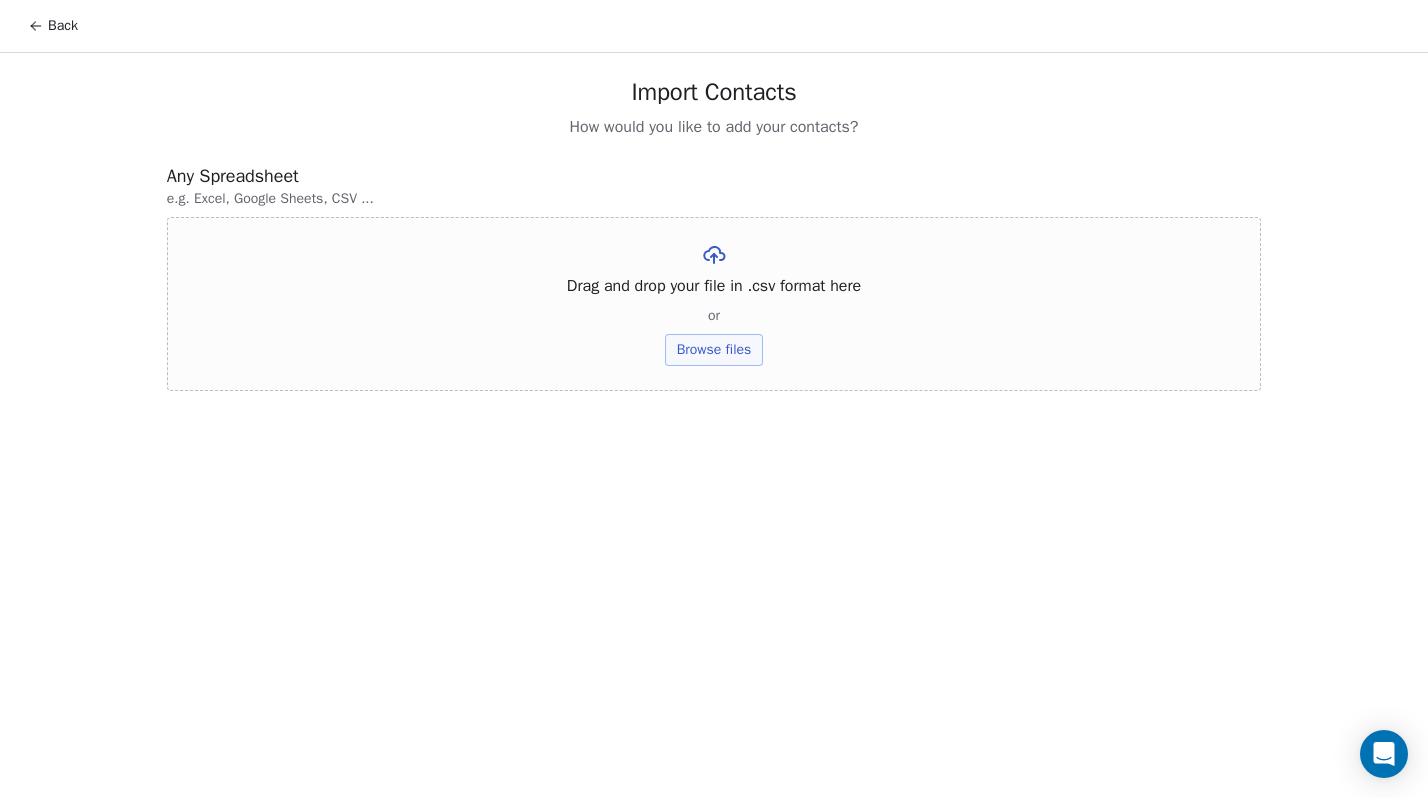 click on "Back" at bounding box center (53, 26) 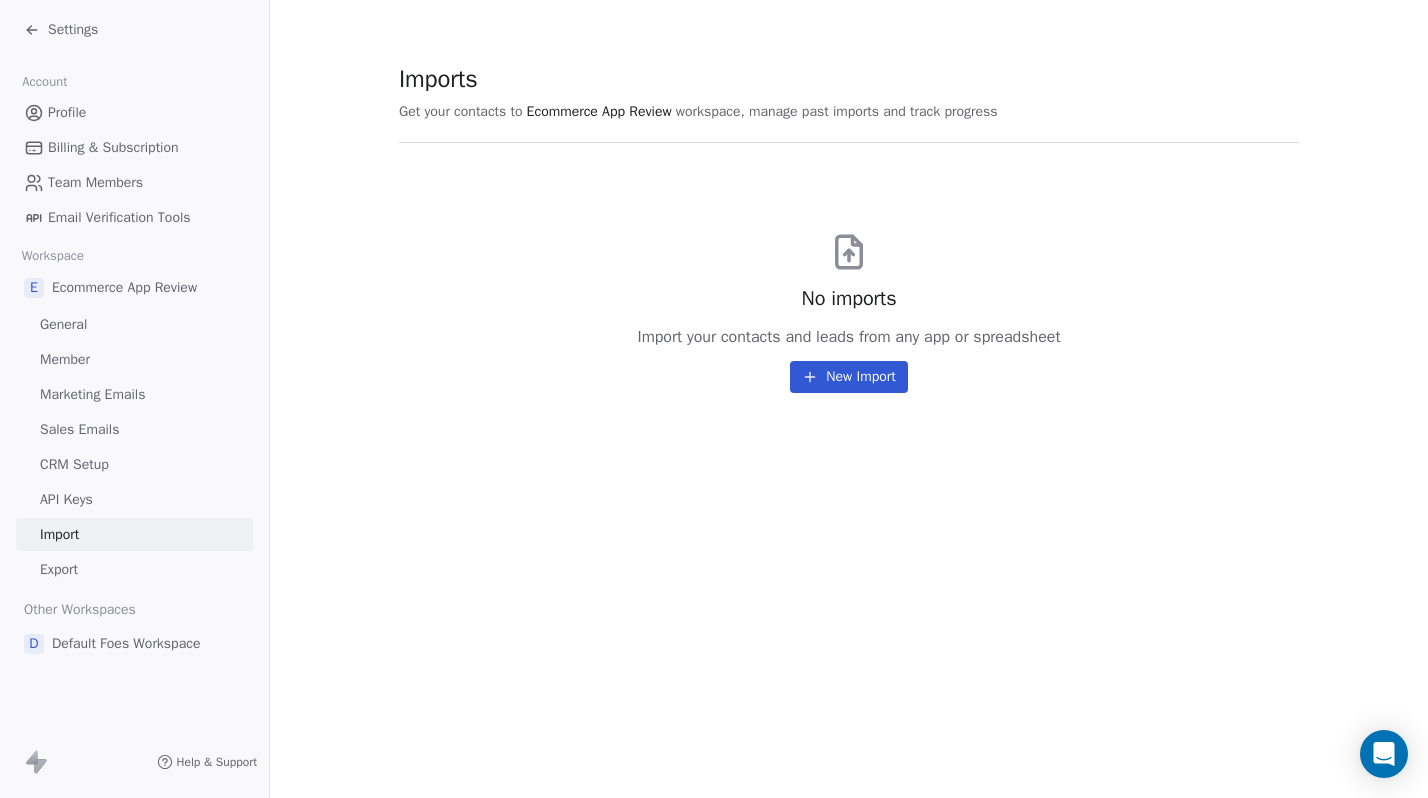 click on "Settings" at bounding box center (73, 30) 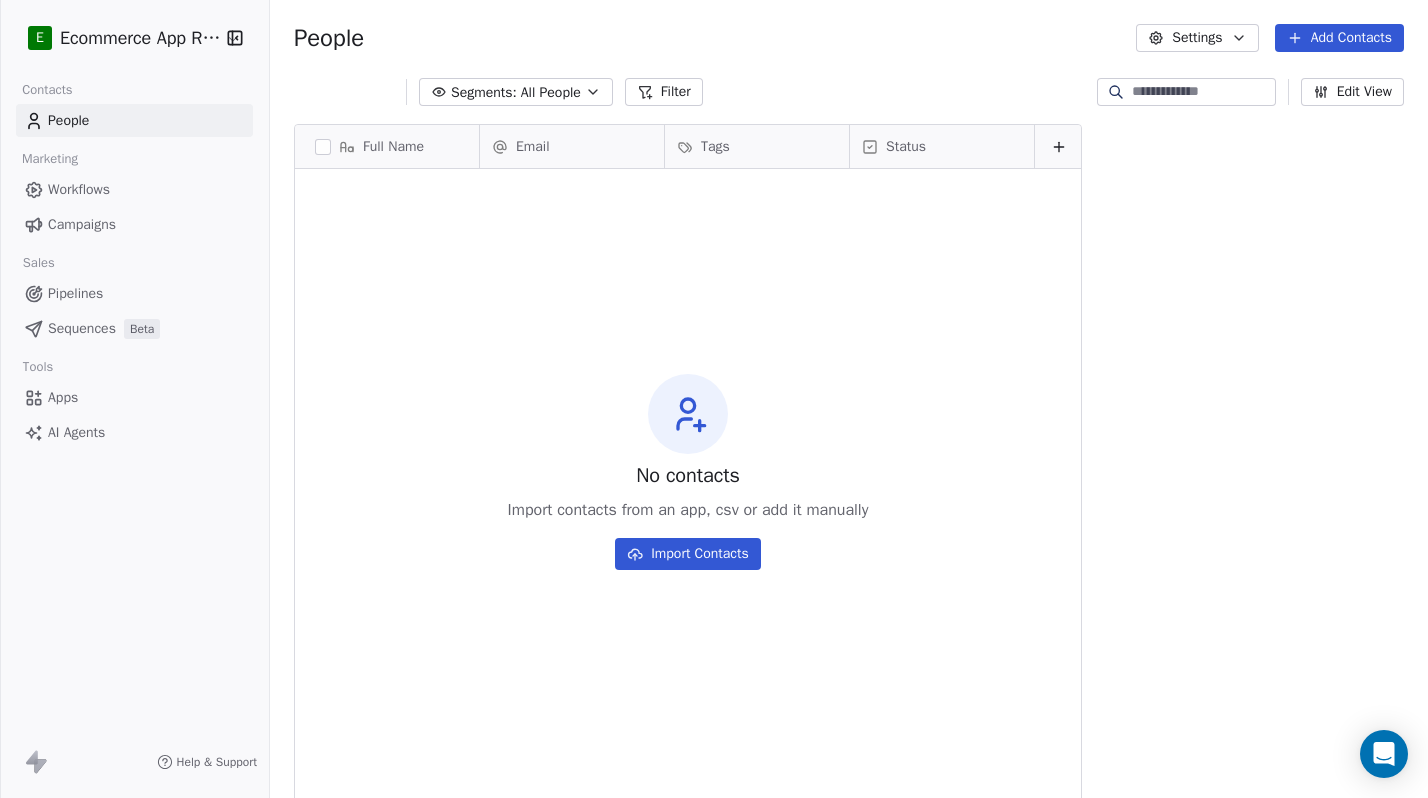 scroll, scrollTop: 1, scrollLeft: 1, axis: both 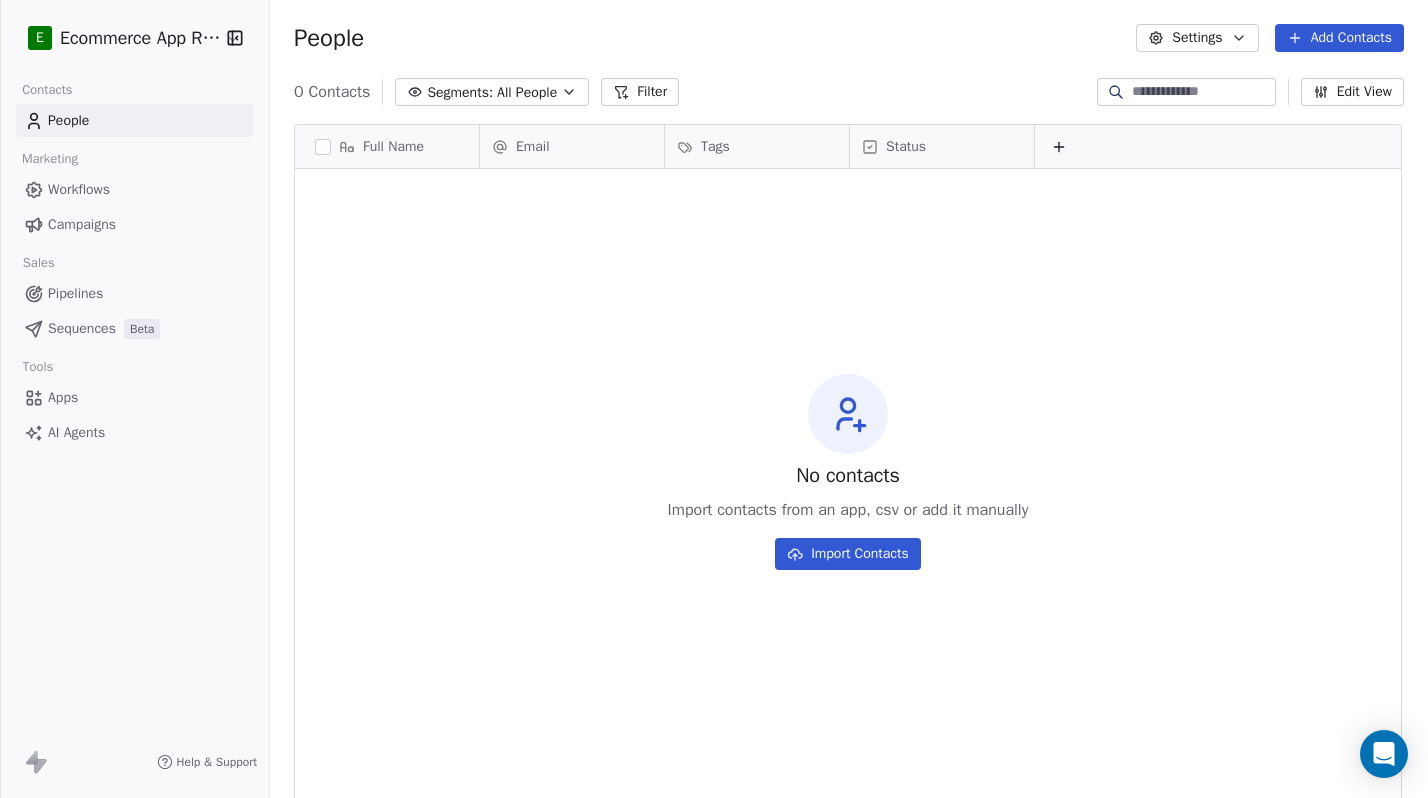 click on "E Ecommerce App Review Contacts People Marketing Workflows Campaigns Sales Pipelines Sequences Beta Tools Apps AI Agents Help & Support People Settings  Add Contacts 0 Contacts Segments: All People Filter  Edit View Tag Add to Sequence Export Full Name Email Tags Status
To pick up a draggable item, press the space bar.
While dragging, use the arrow keys to move the item.
Press space again to drop the item in its new position, or press escape to cancel.
No contacts Import contacts from an app, csv or add it manually   Import Contacts" at bounding box center [714, 399] 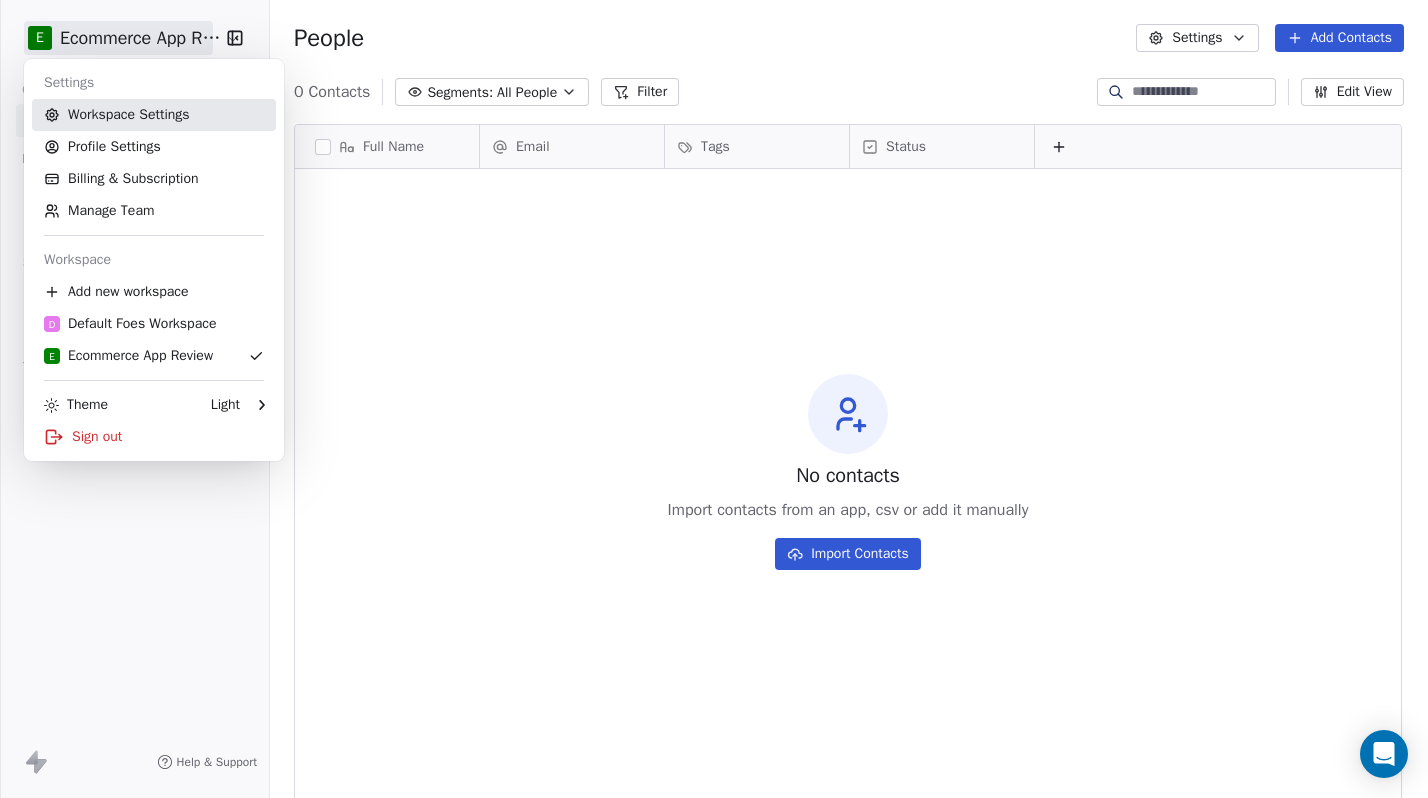 click on "Workspace Settings" at bounding box center [154, 115] 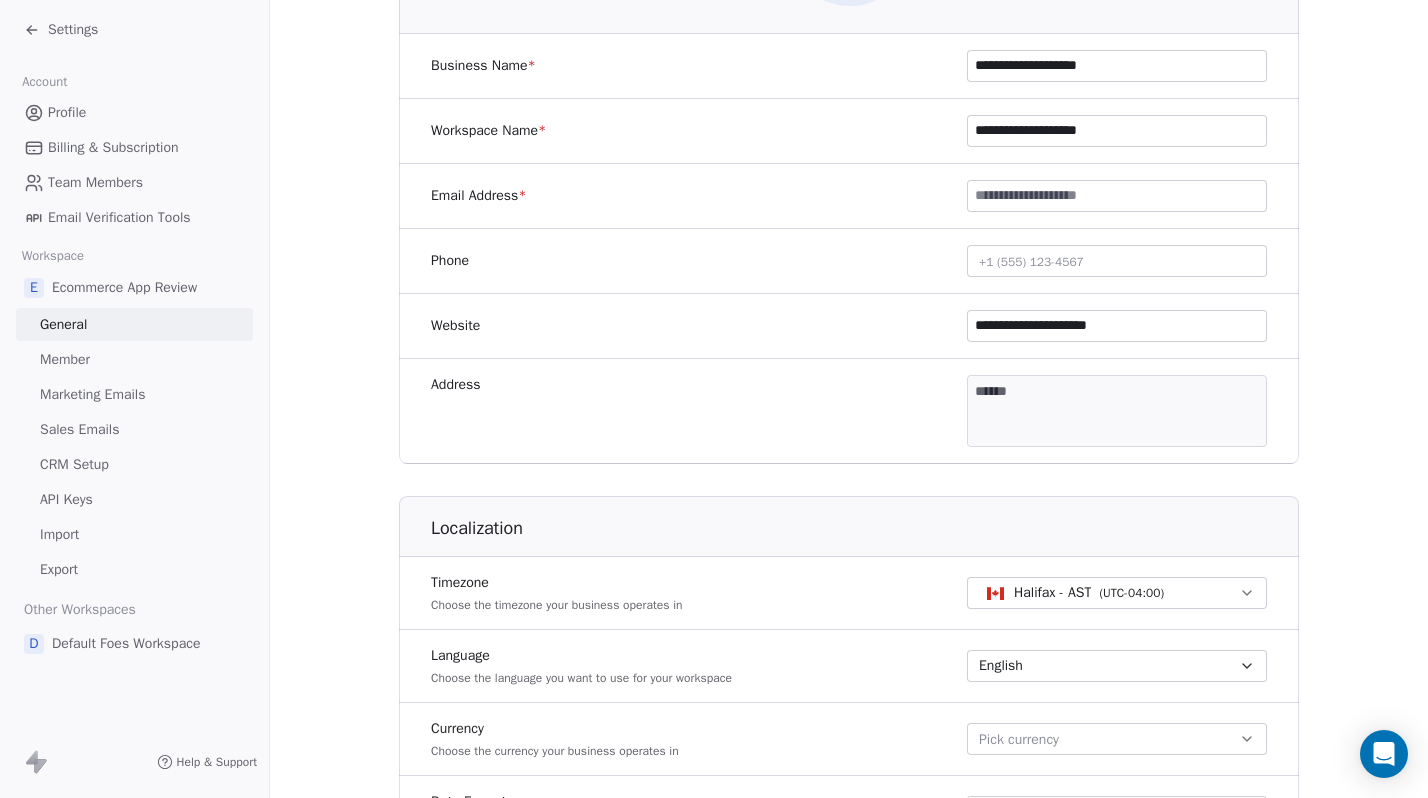 scroll, scrollTop: 480, scrollLeft: 0, axis: vertical 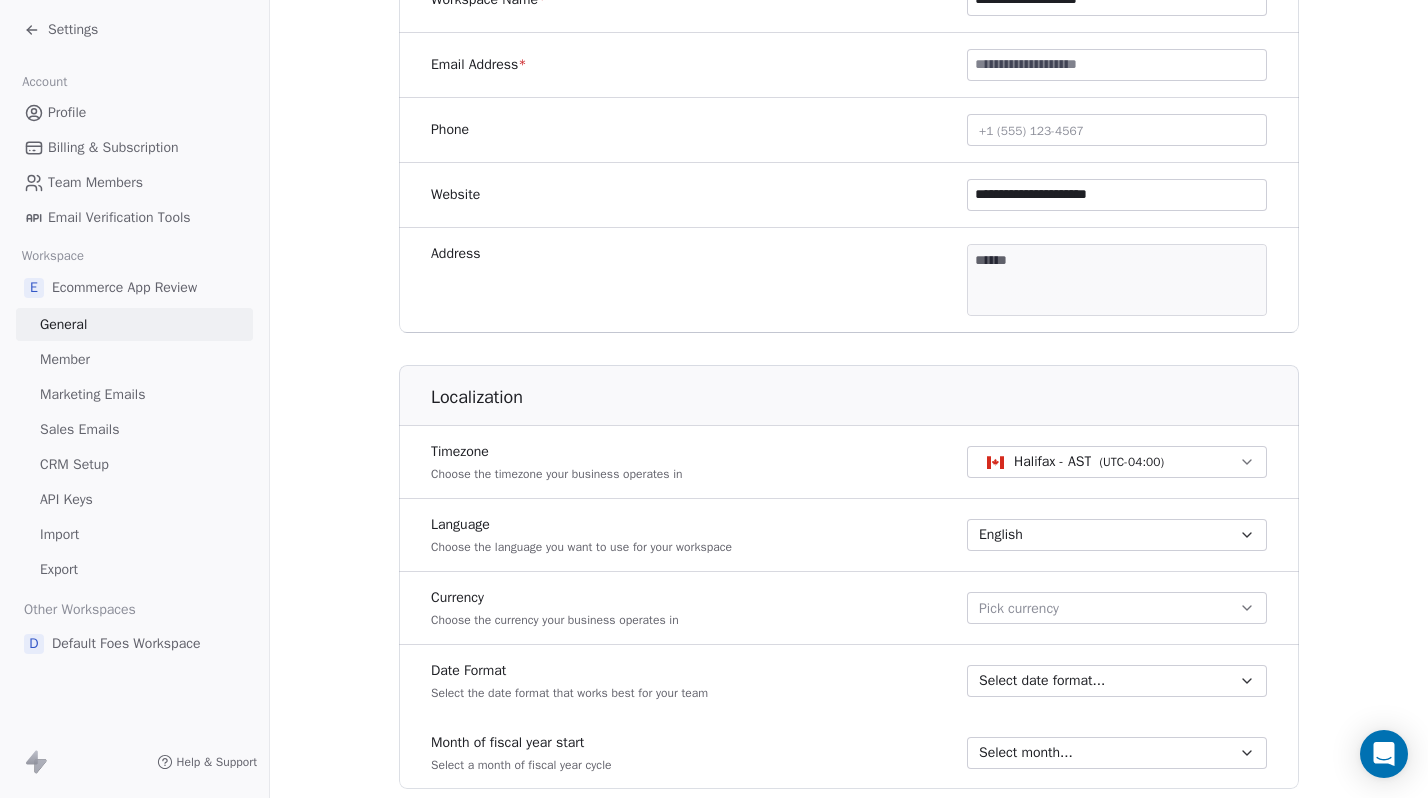 click on "Halifax - AST" at bounding box center [1052, 462] 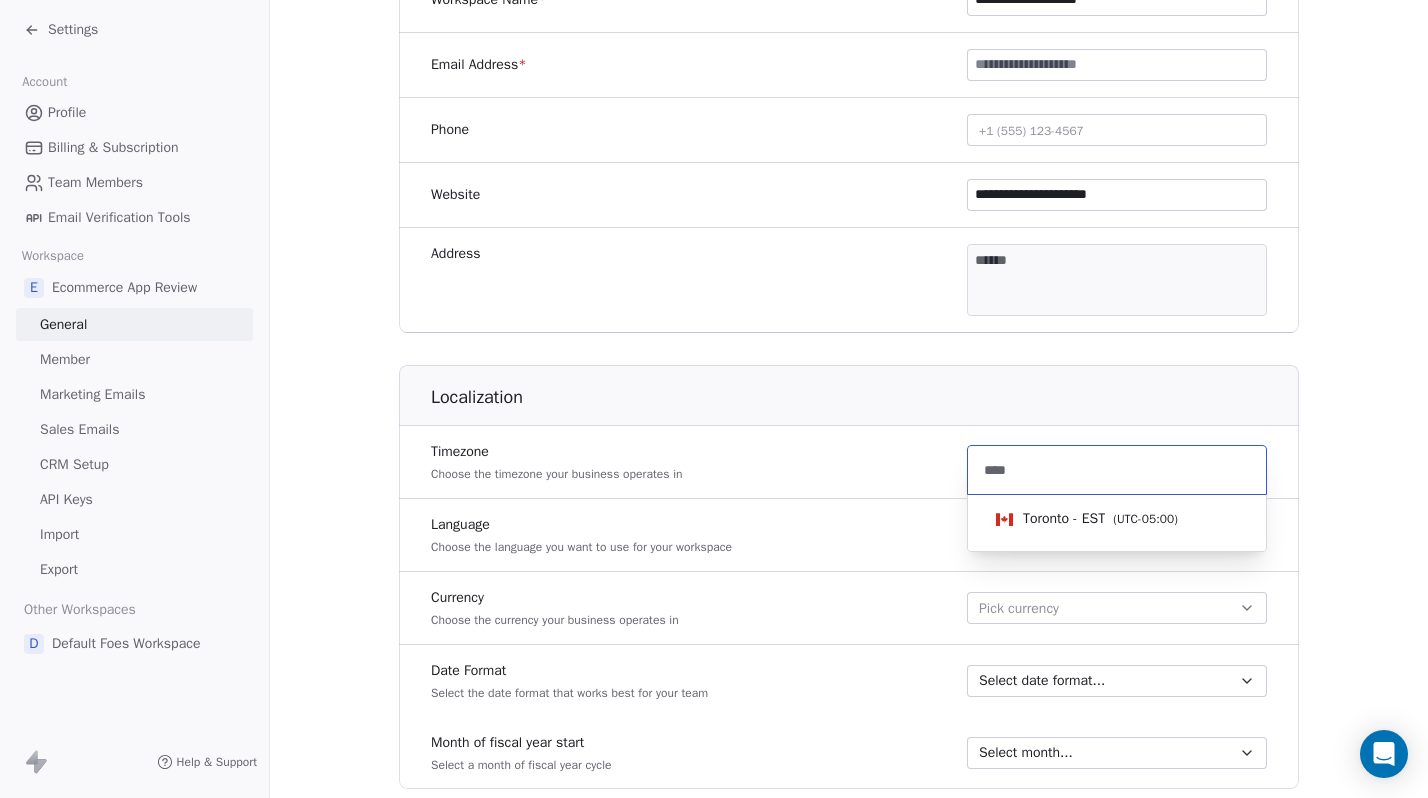 type on "****" 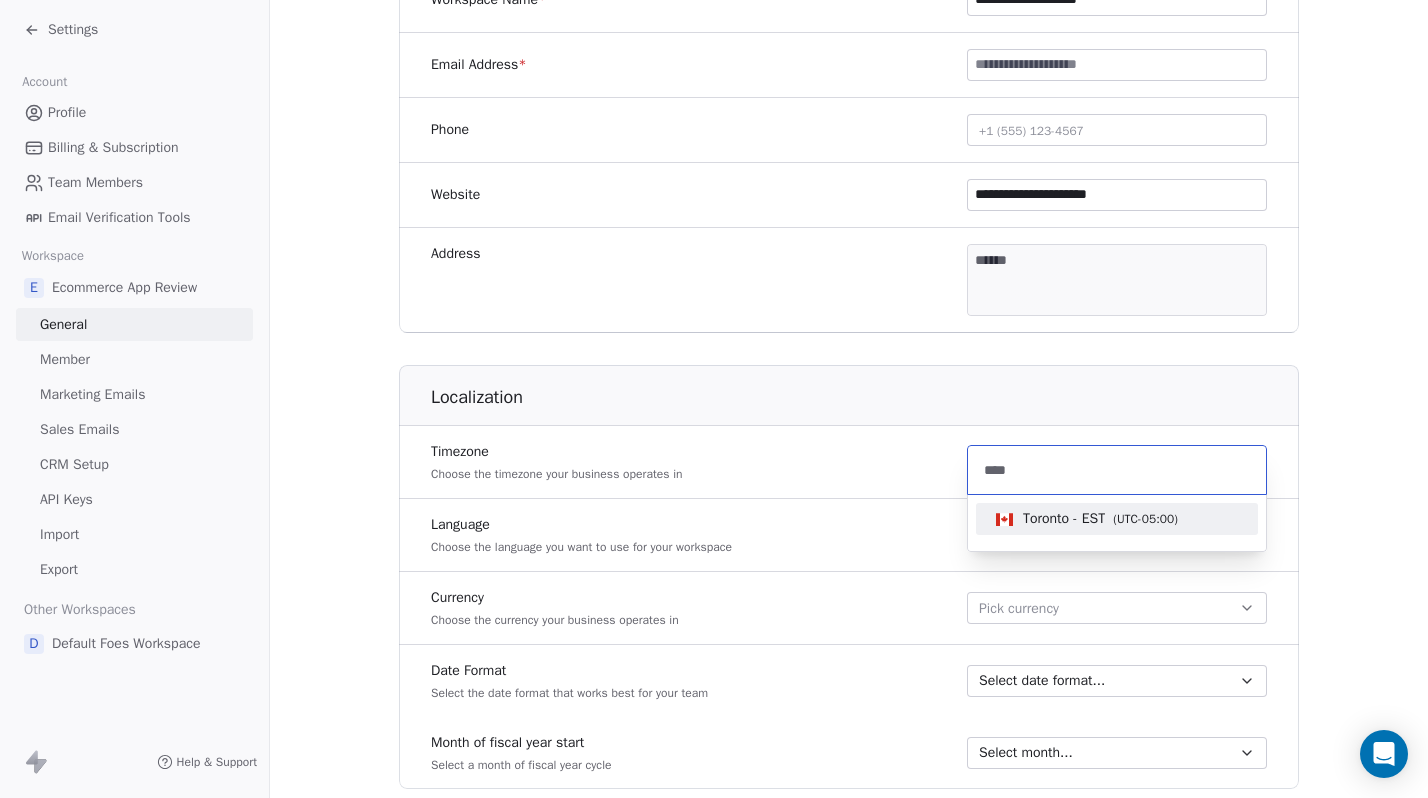 click on "Toronto - EST" at bounding box center (1064, 519) 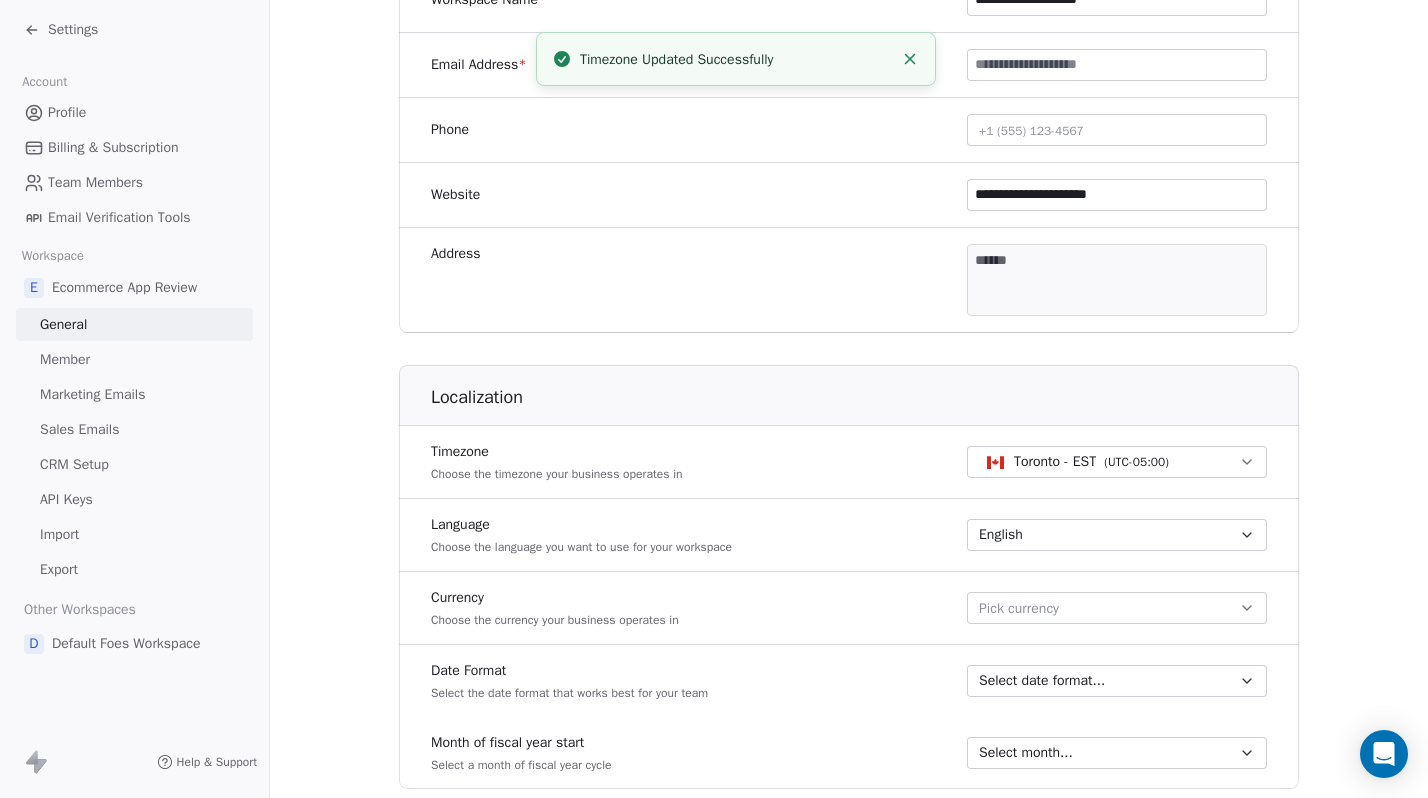 click on "**********" at bounding box center (849, 456) 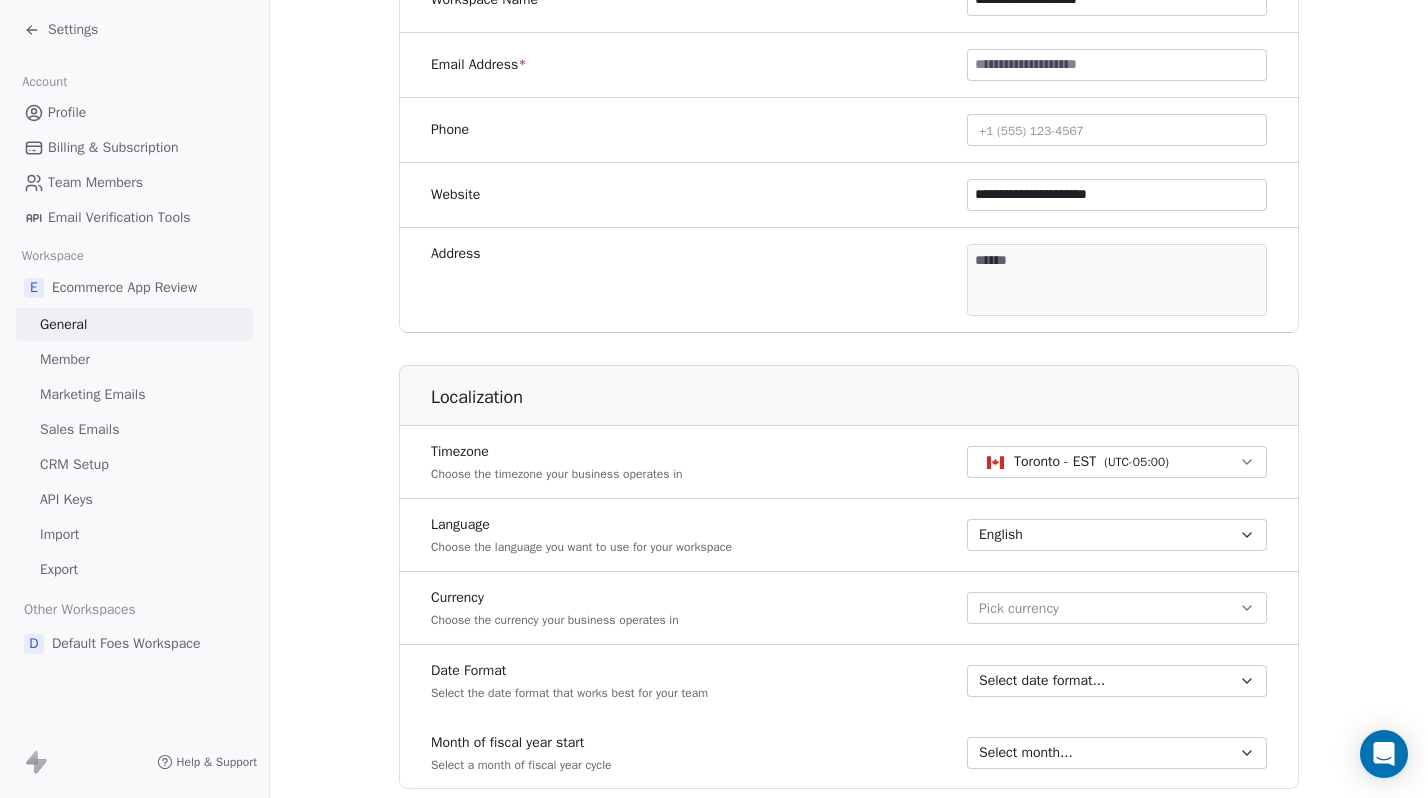 scroll, scrollTop: 542, scrollLeft: 0, axis: vertical 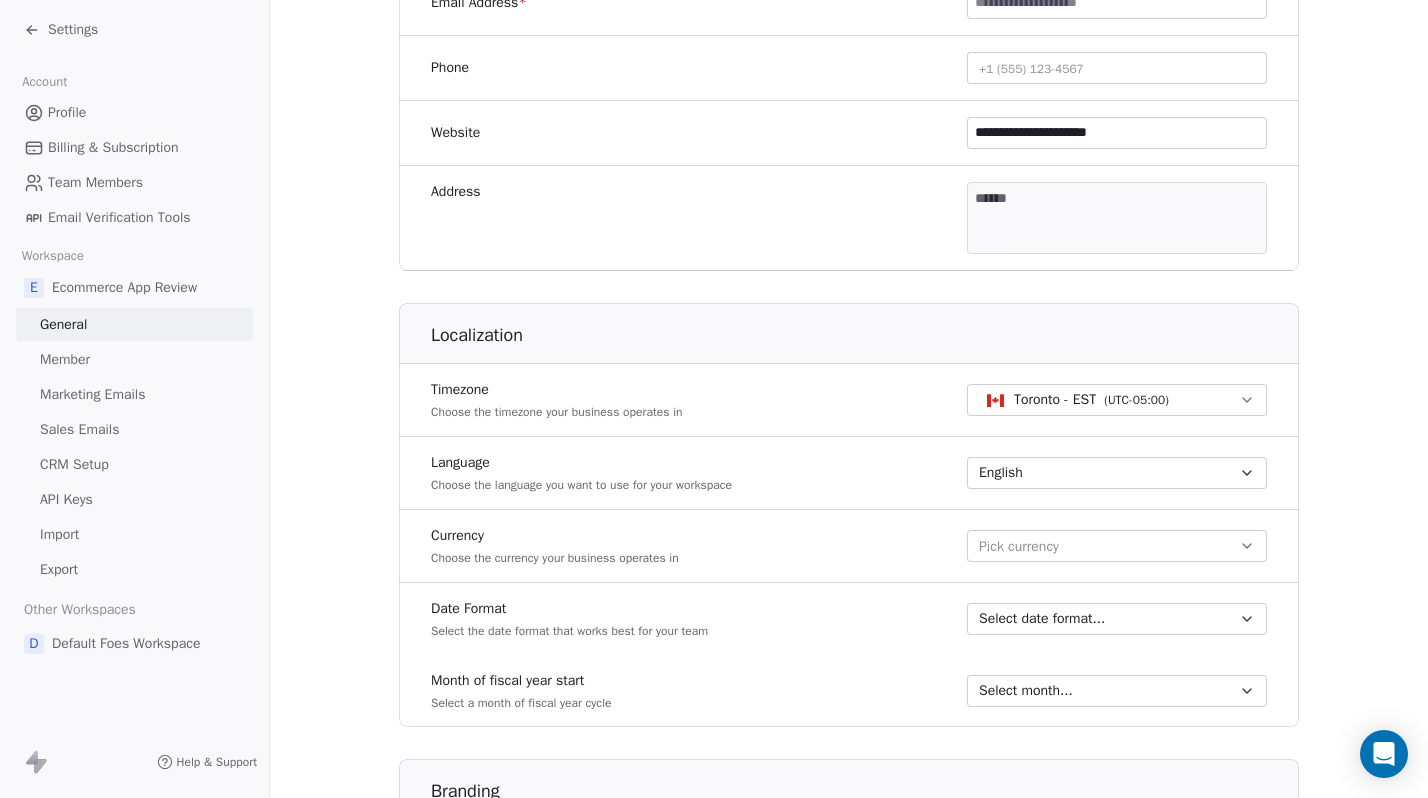 click on "Pick currency" at bounding box center (1019, 546) 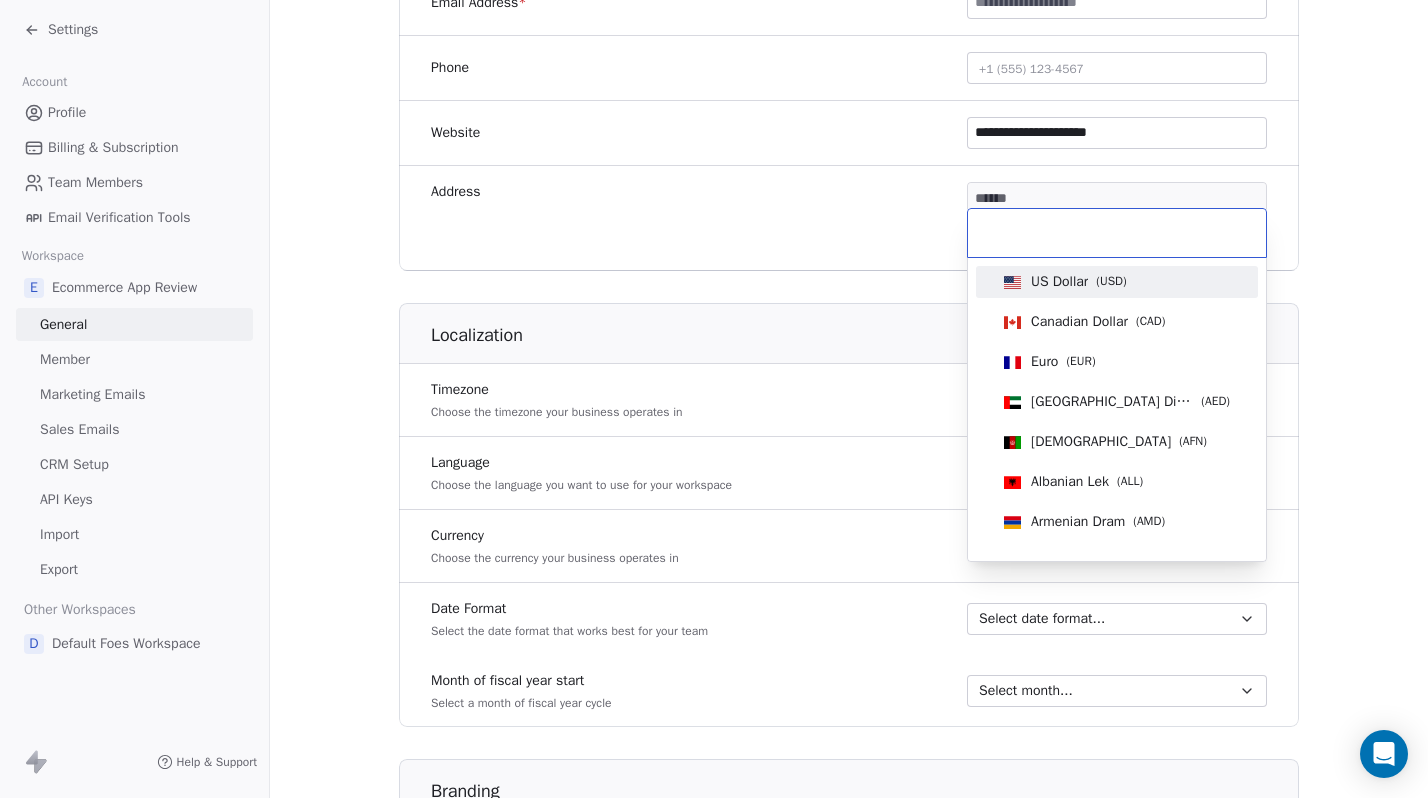 click on "US Dollar ( USD )" at bounding box center [1079, 282] 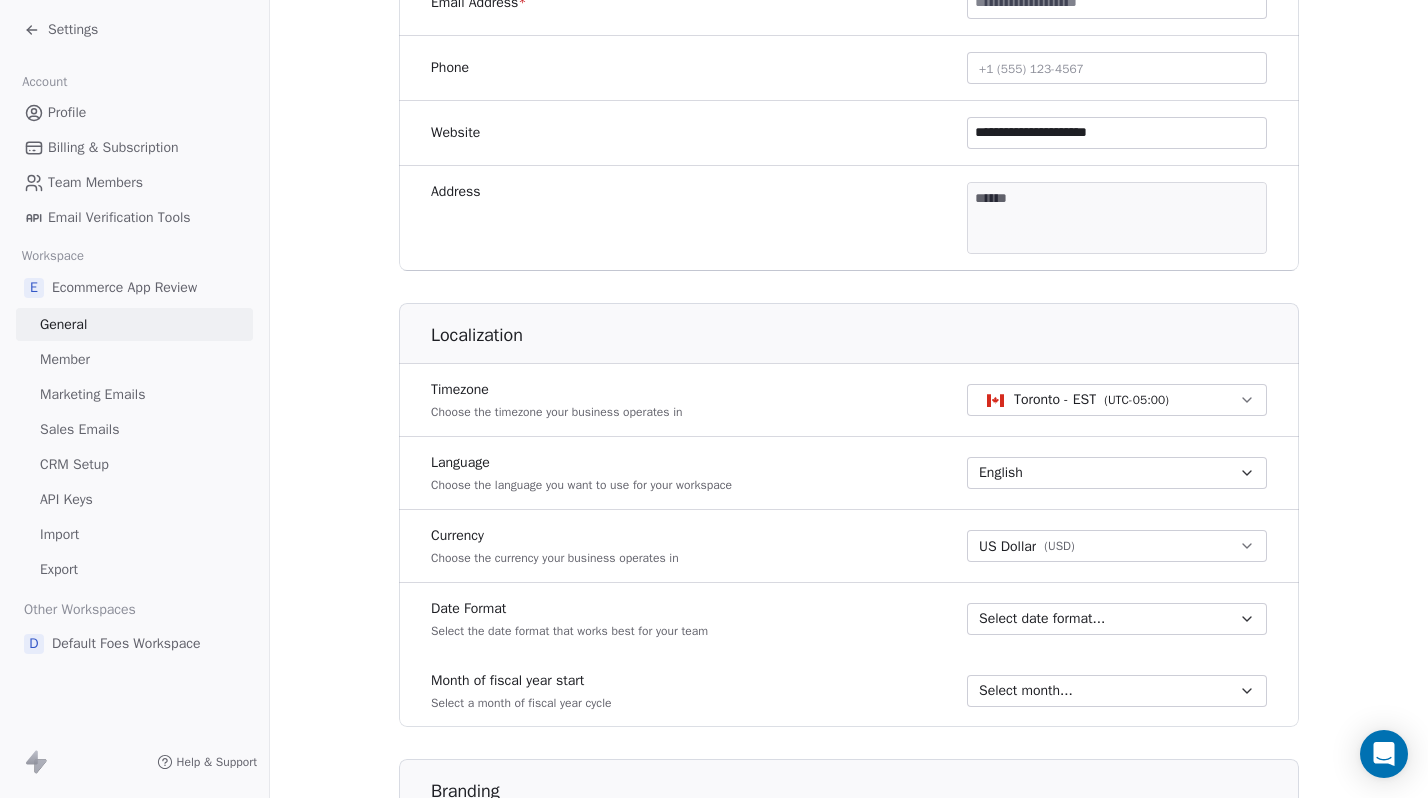 click on "Select date format..." at bounding box center (1105, 619) 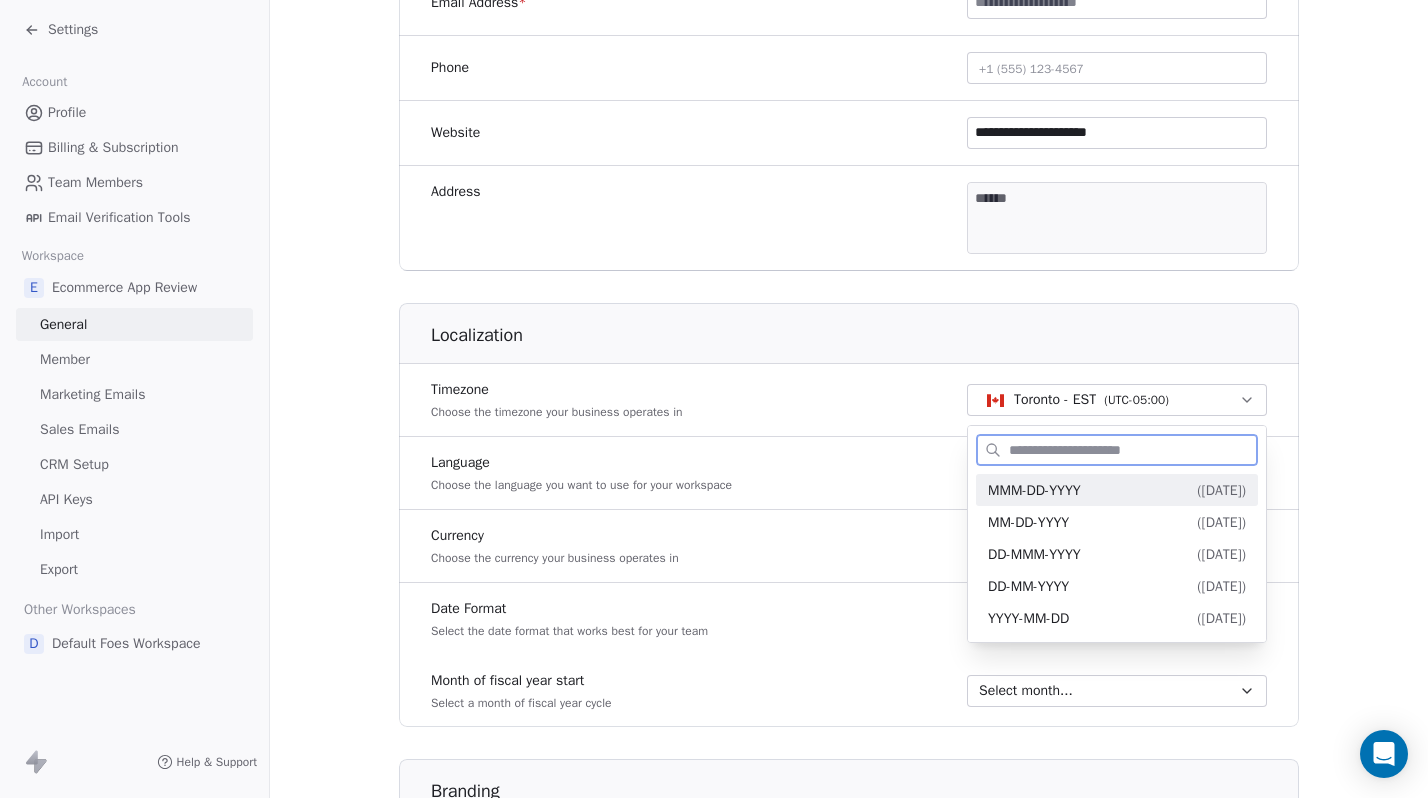 click on "MMM-DD-YYYY ( [DATE] )" at bounding box center [1117, 490] 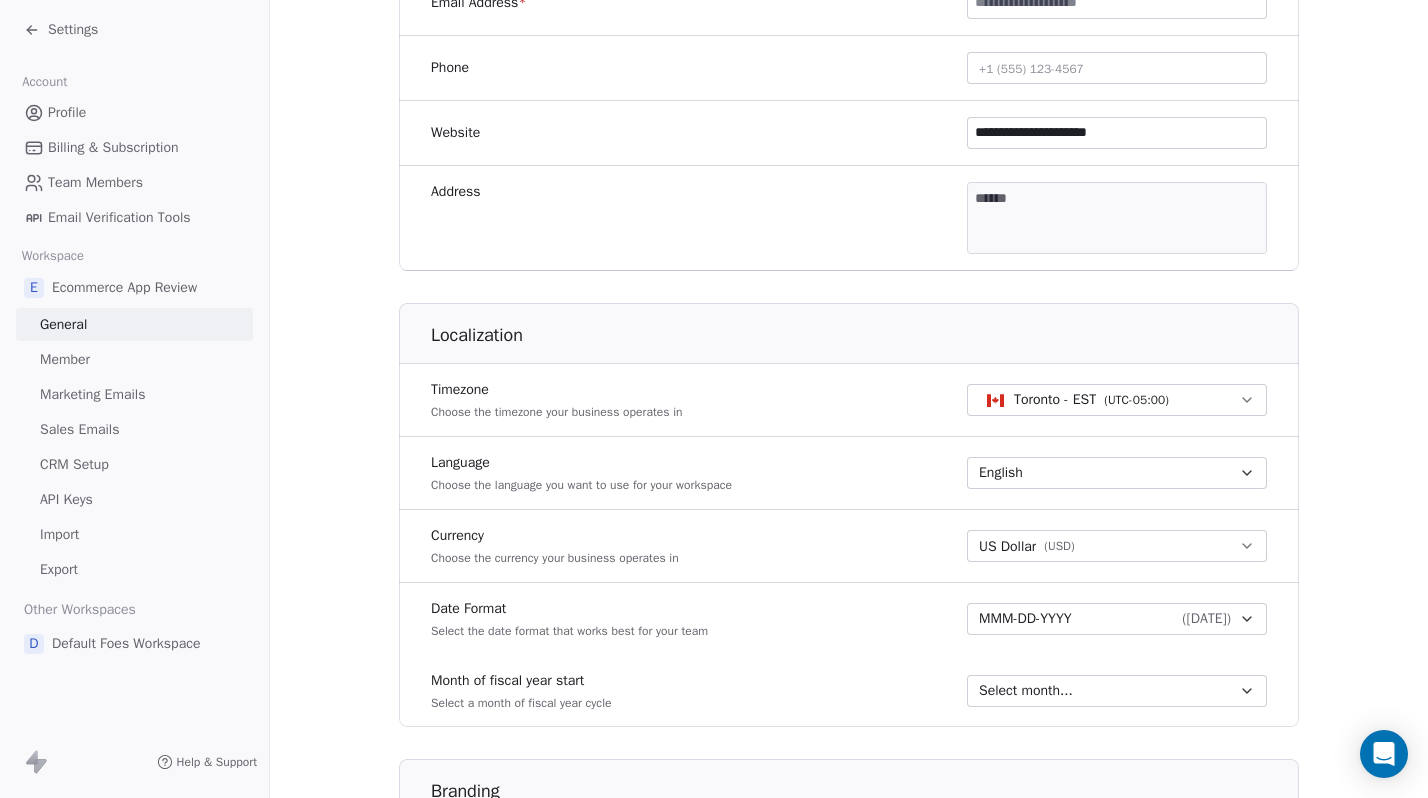 click on "**********" at bounding box center [849, 394] 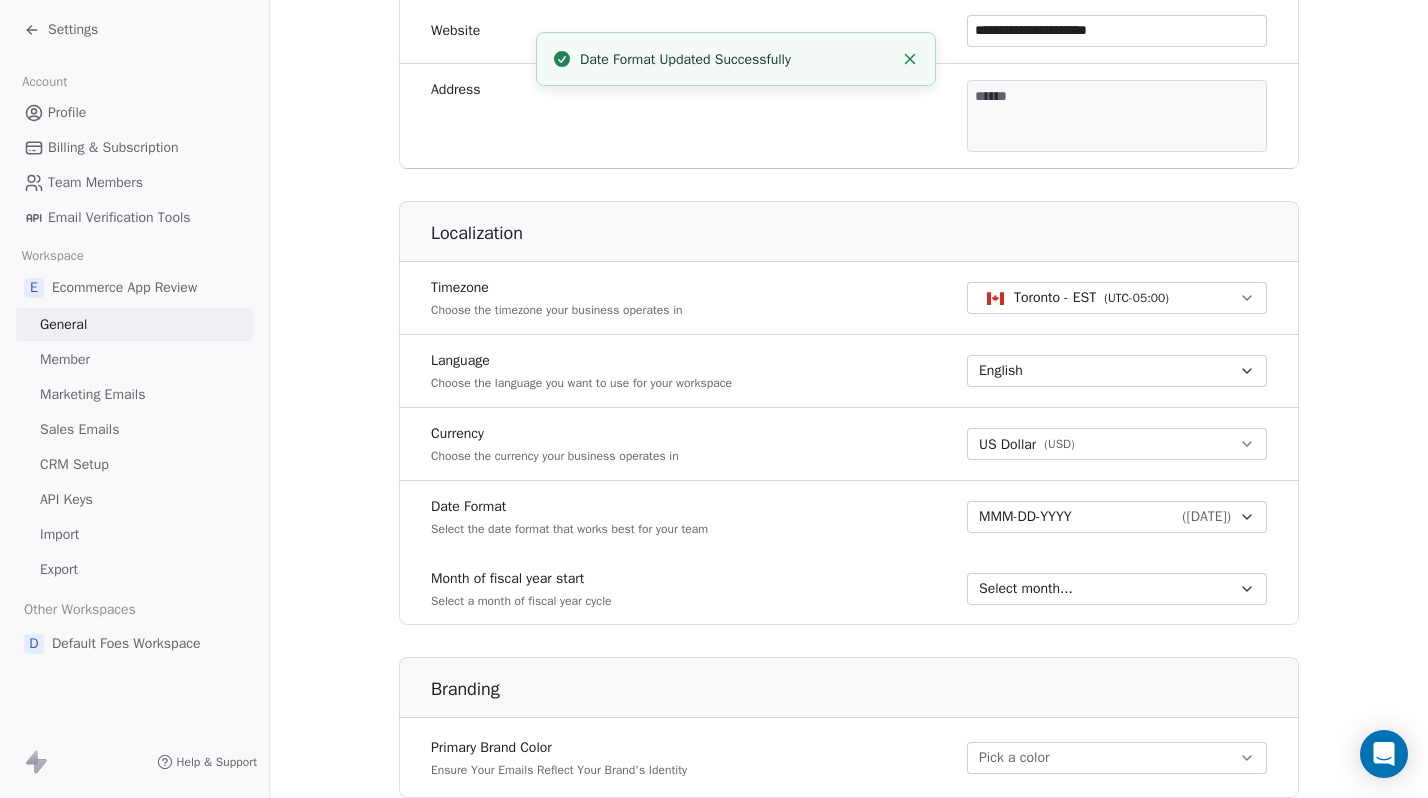 scroll, scrollTop: 647, scrollLeft: 0, axis: vertical 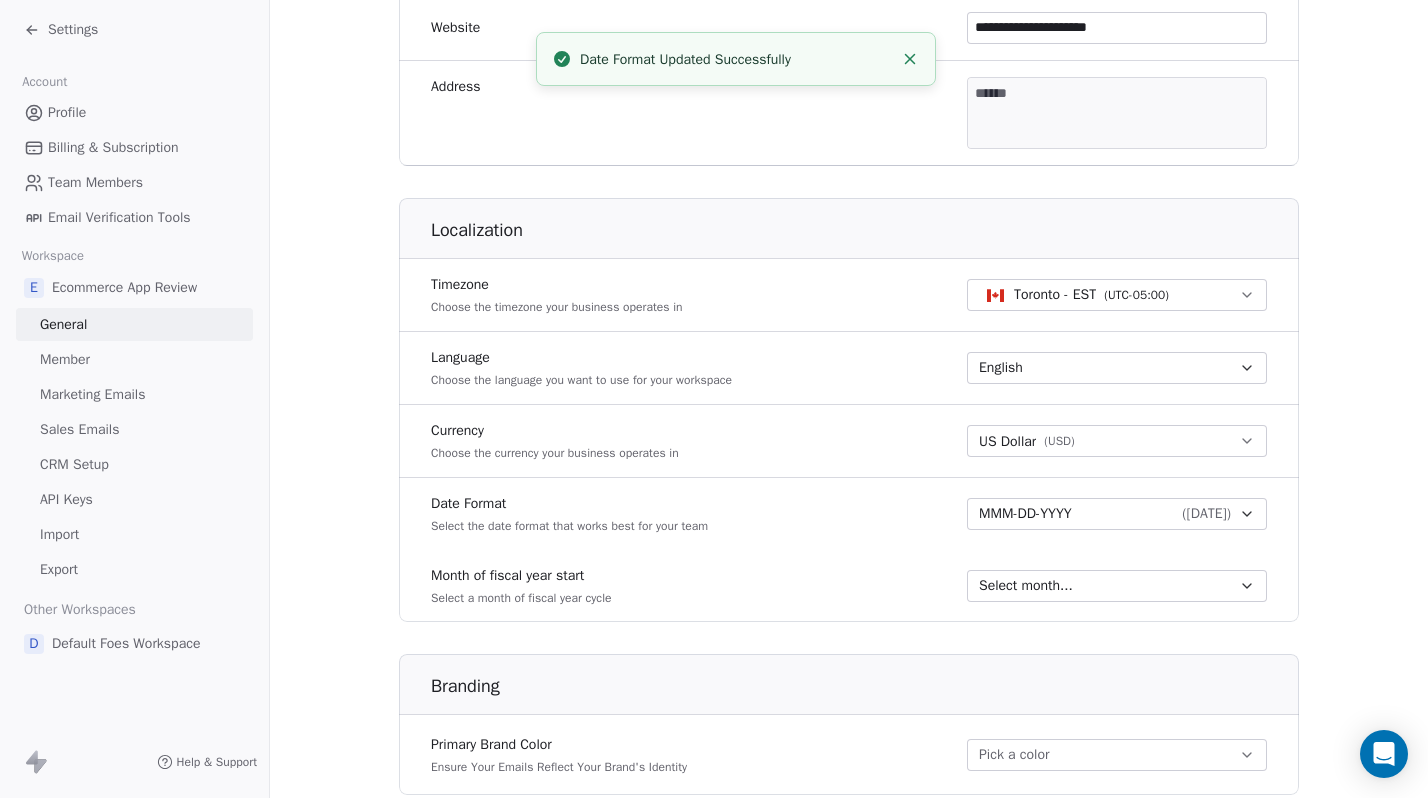 click on "Select month..." at bounding box center [1117, 586] 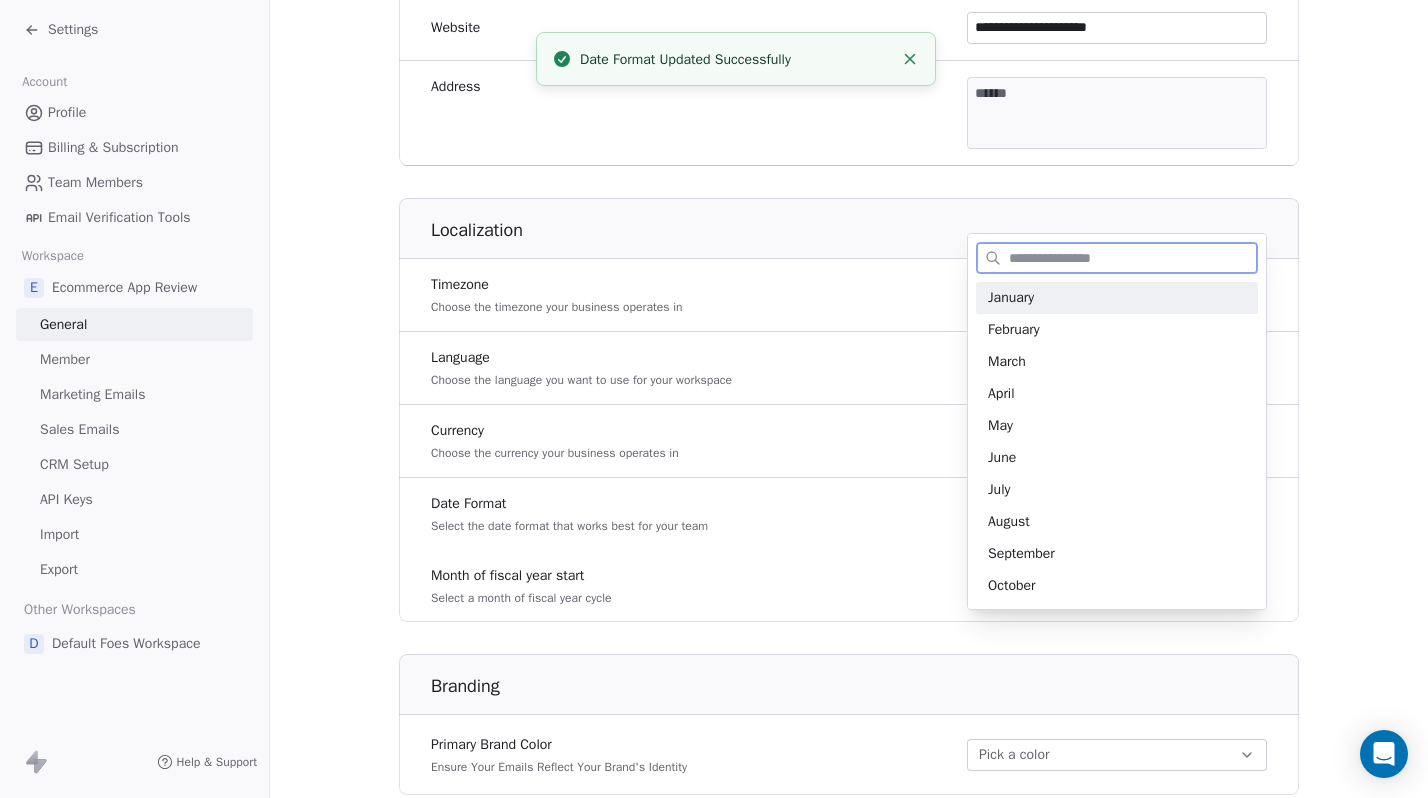 click on "January" at bounding box center [1117, 298] 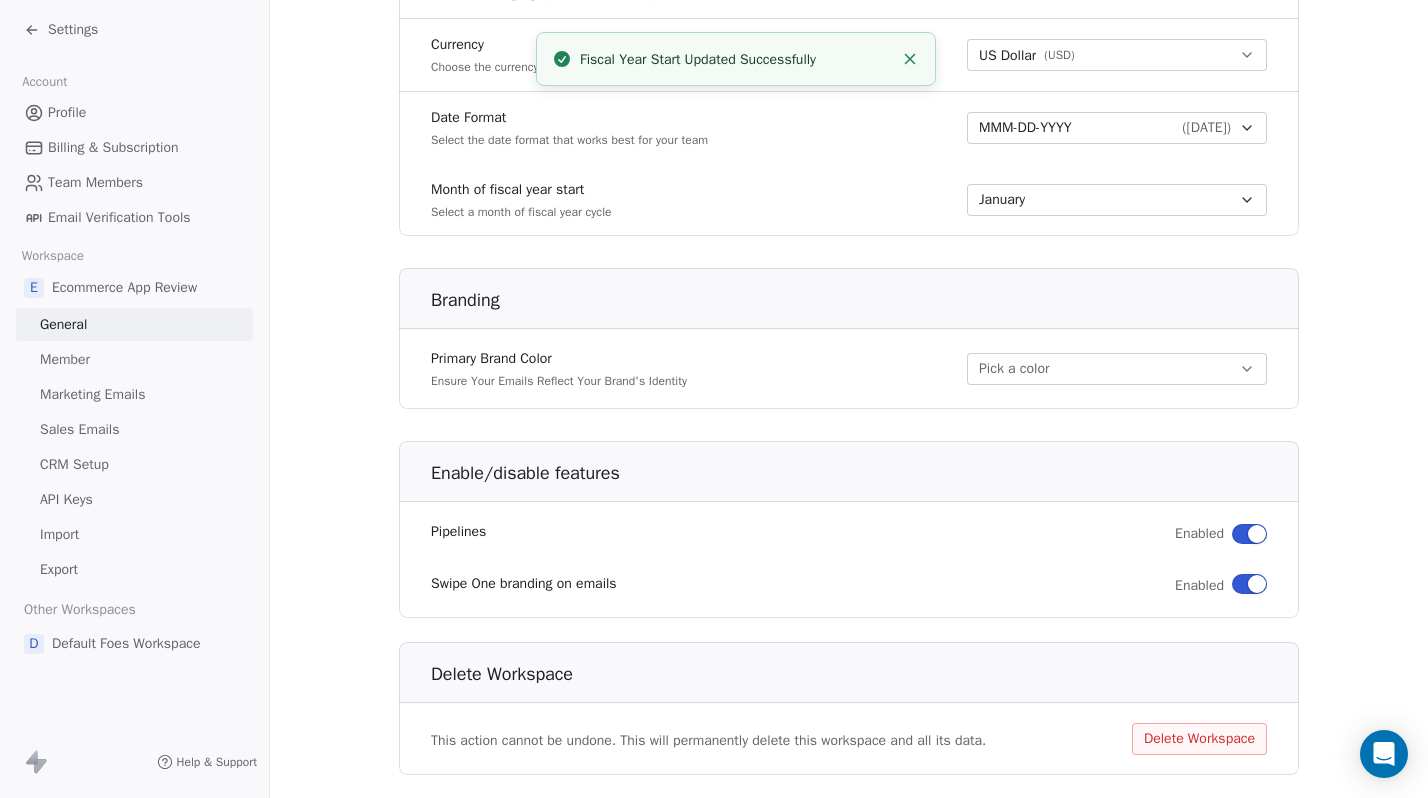 scroll, scrollTop: 1068, scrollLeft: 0, axis: vertical 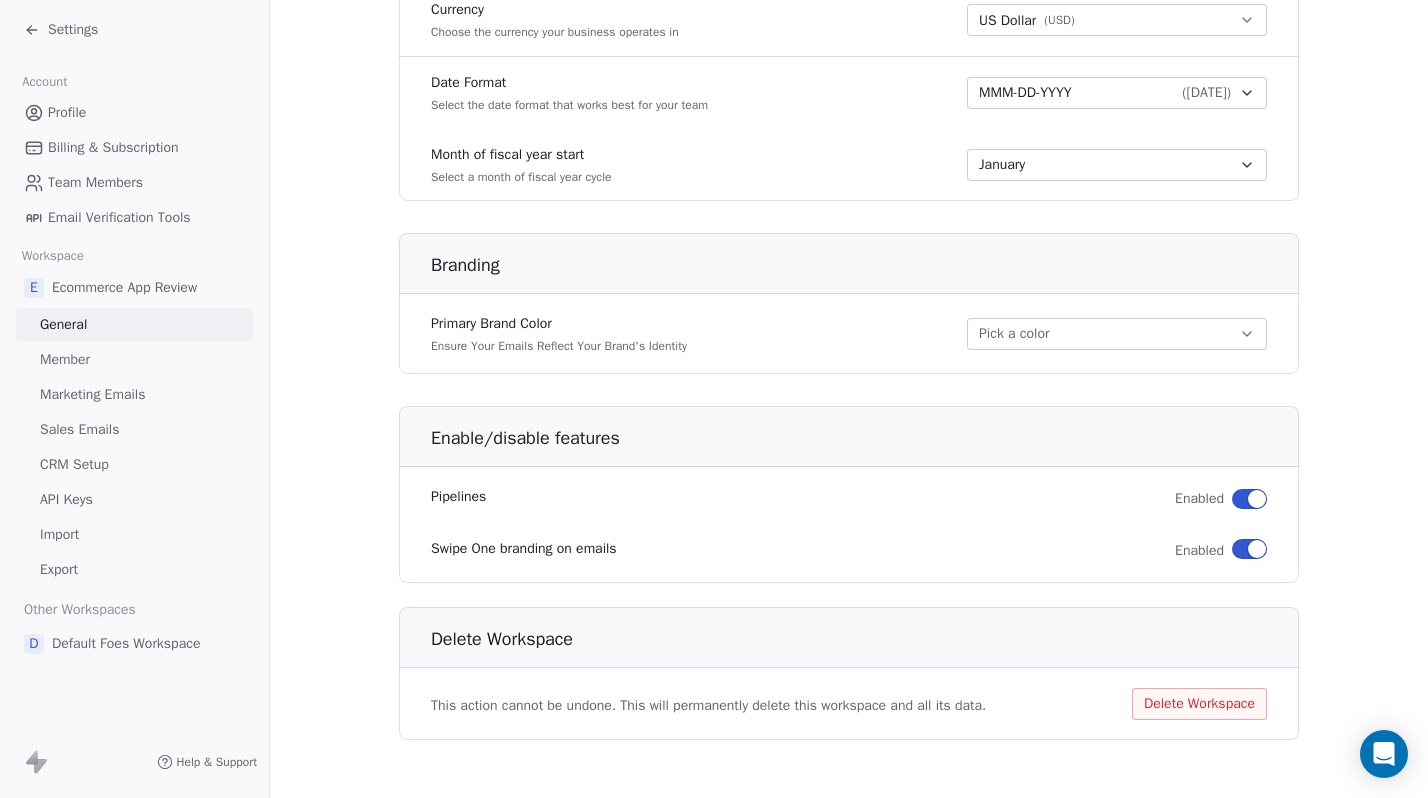 click at bounding box center [1249, 549] 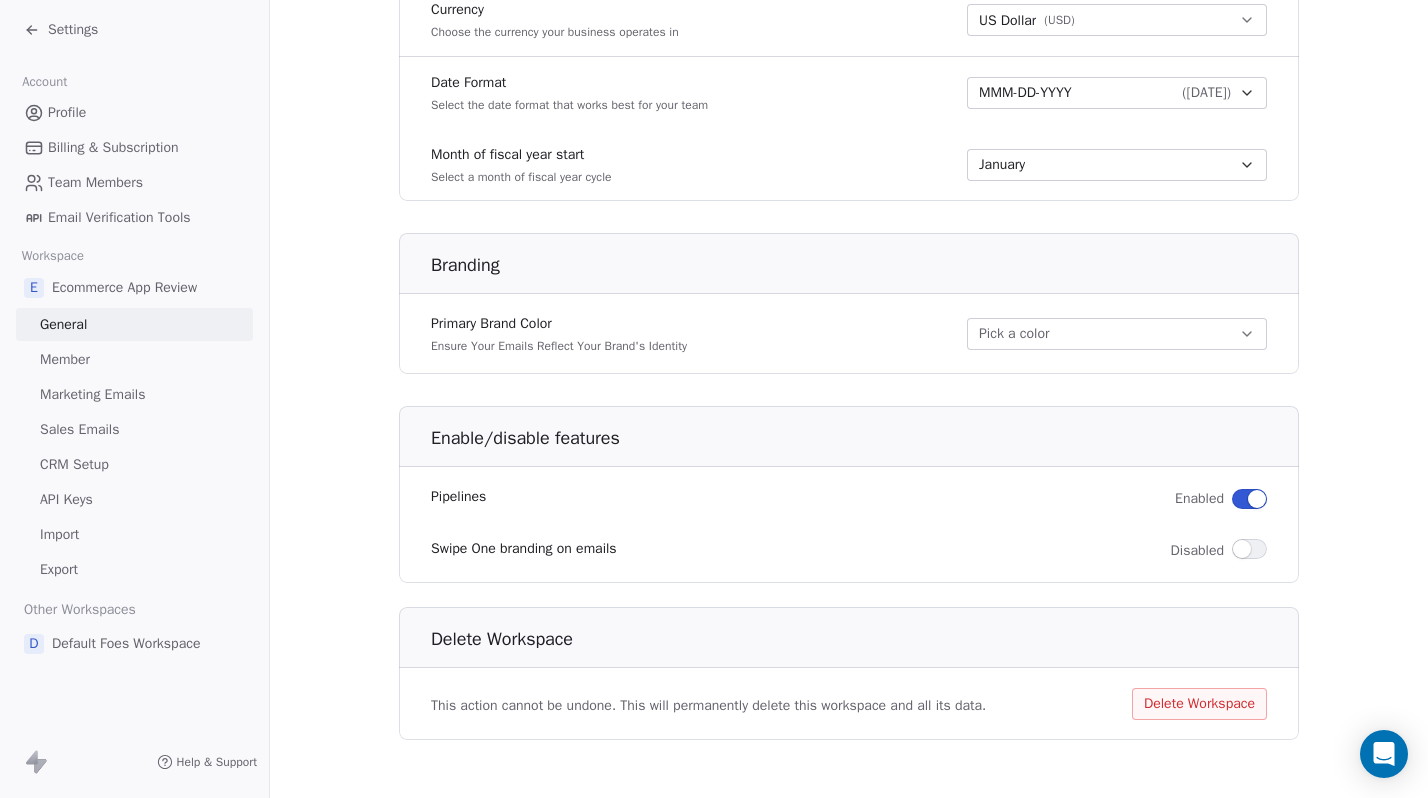 scroll, scrollTop: 1074, scrollLeft: 0, axis: vertical 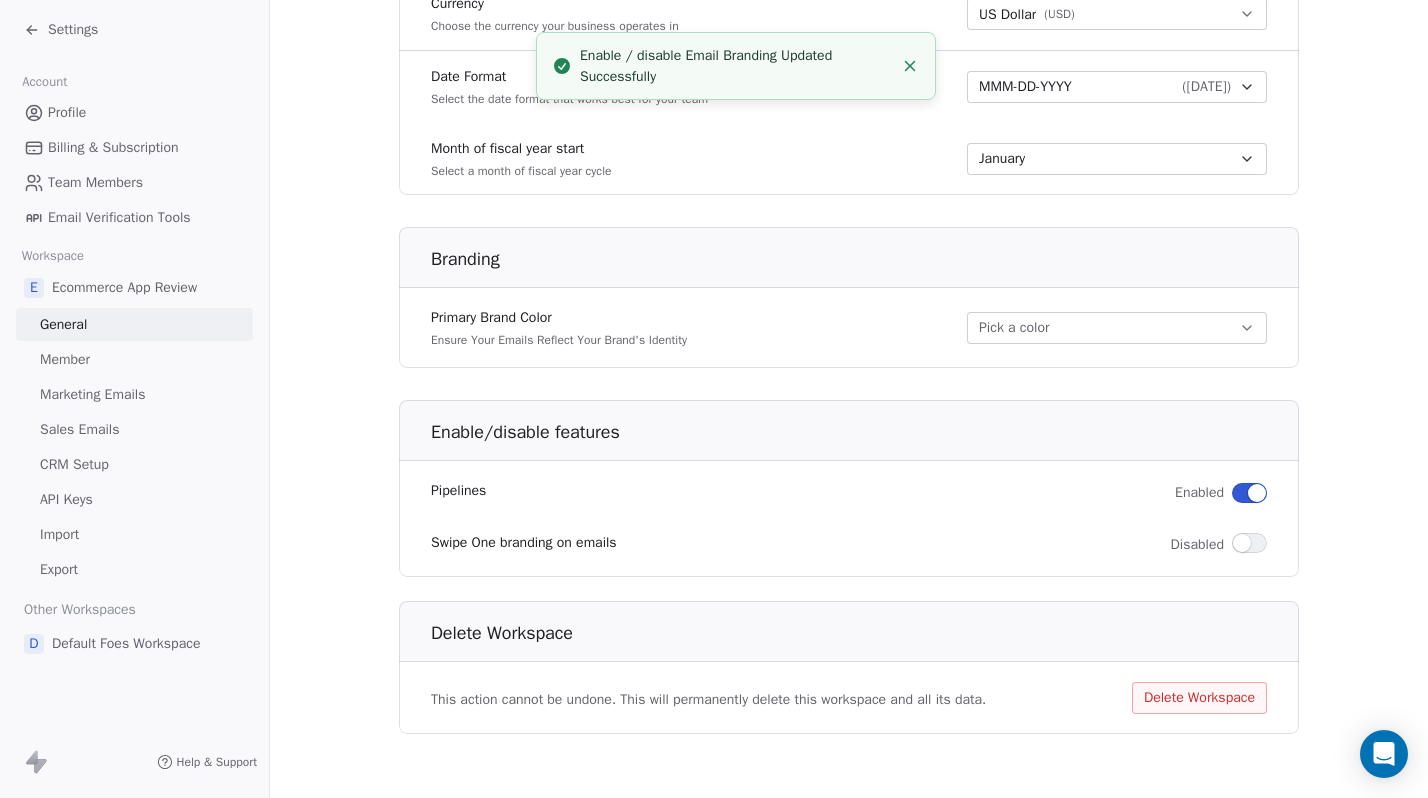 click on "Member" at bounding box center [134, 359] 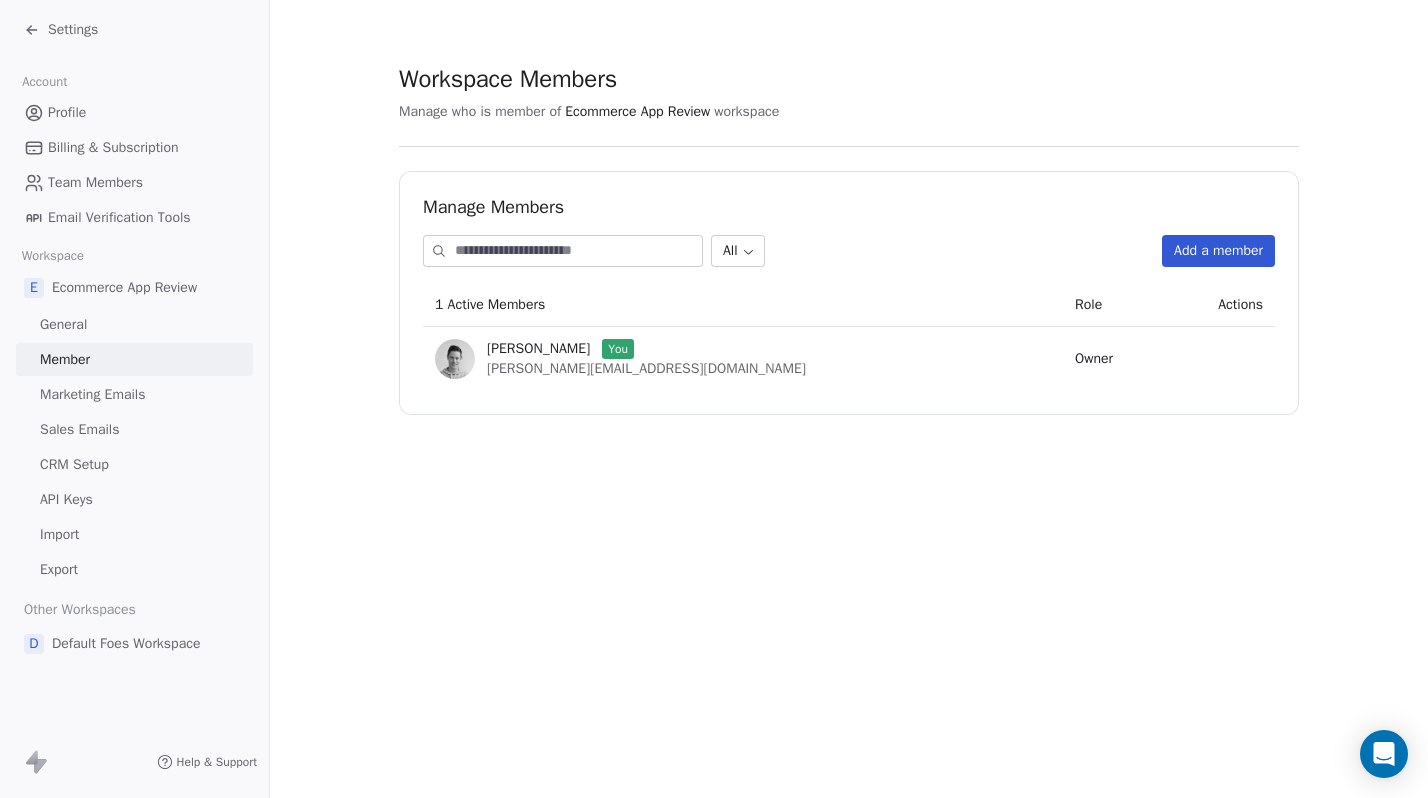 click on "Marketing Emails" at bounding box center (92, 394) 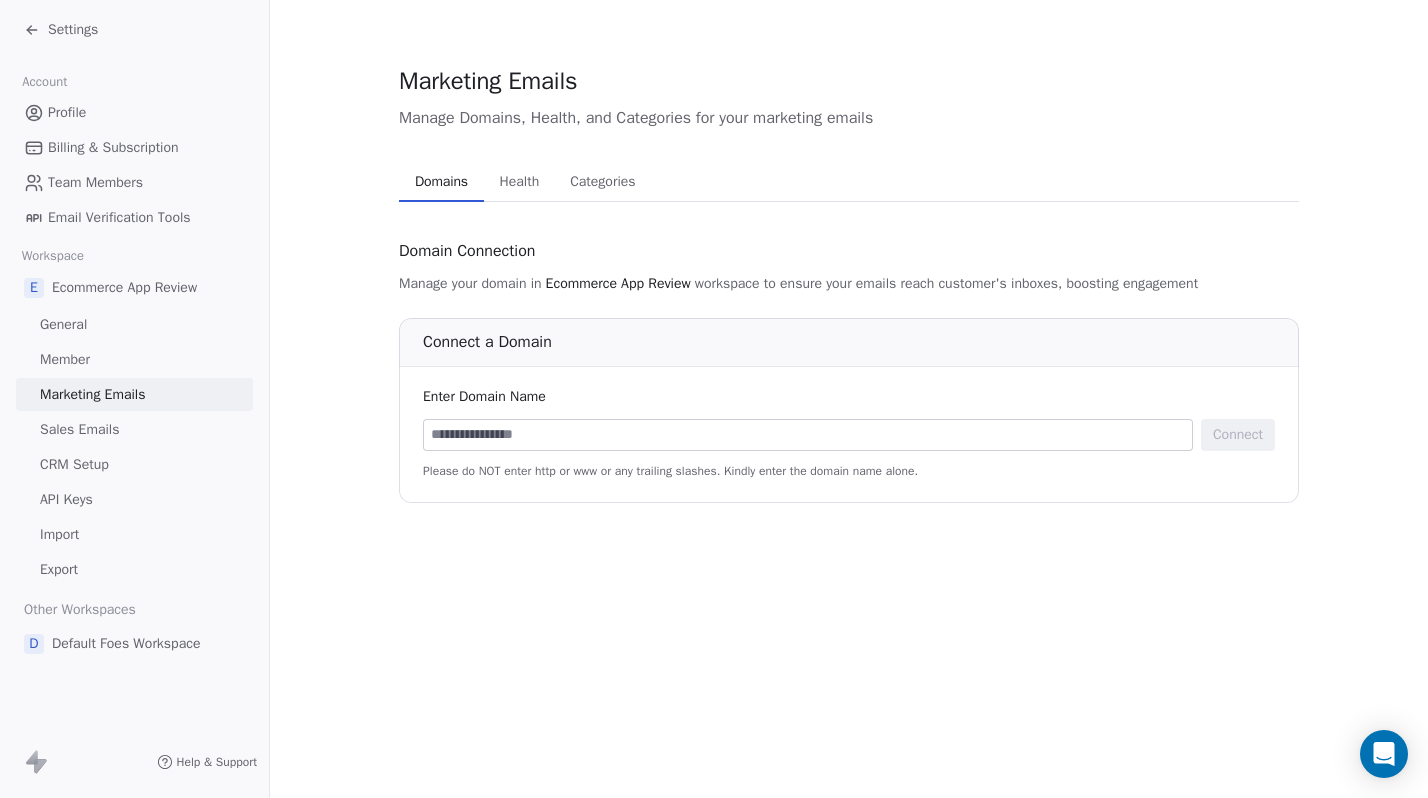 click on "Health" at bounding box center [520, 182] 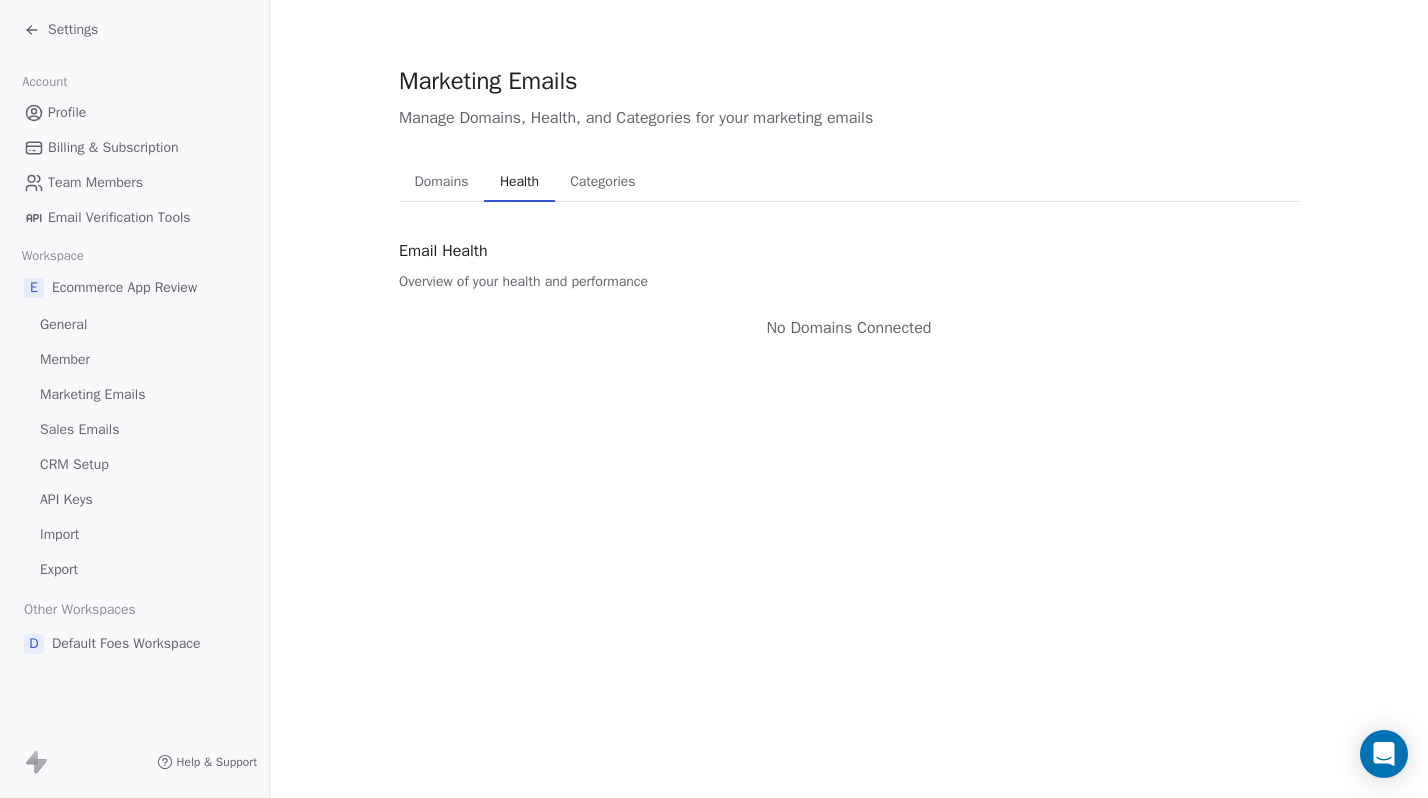 click on "Categories" at bounding box center [602, 182] 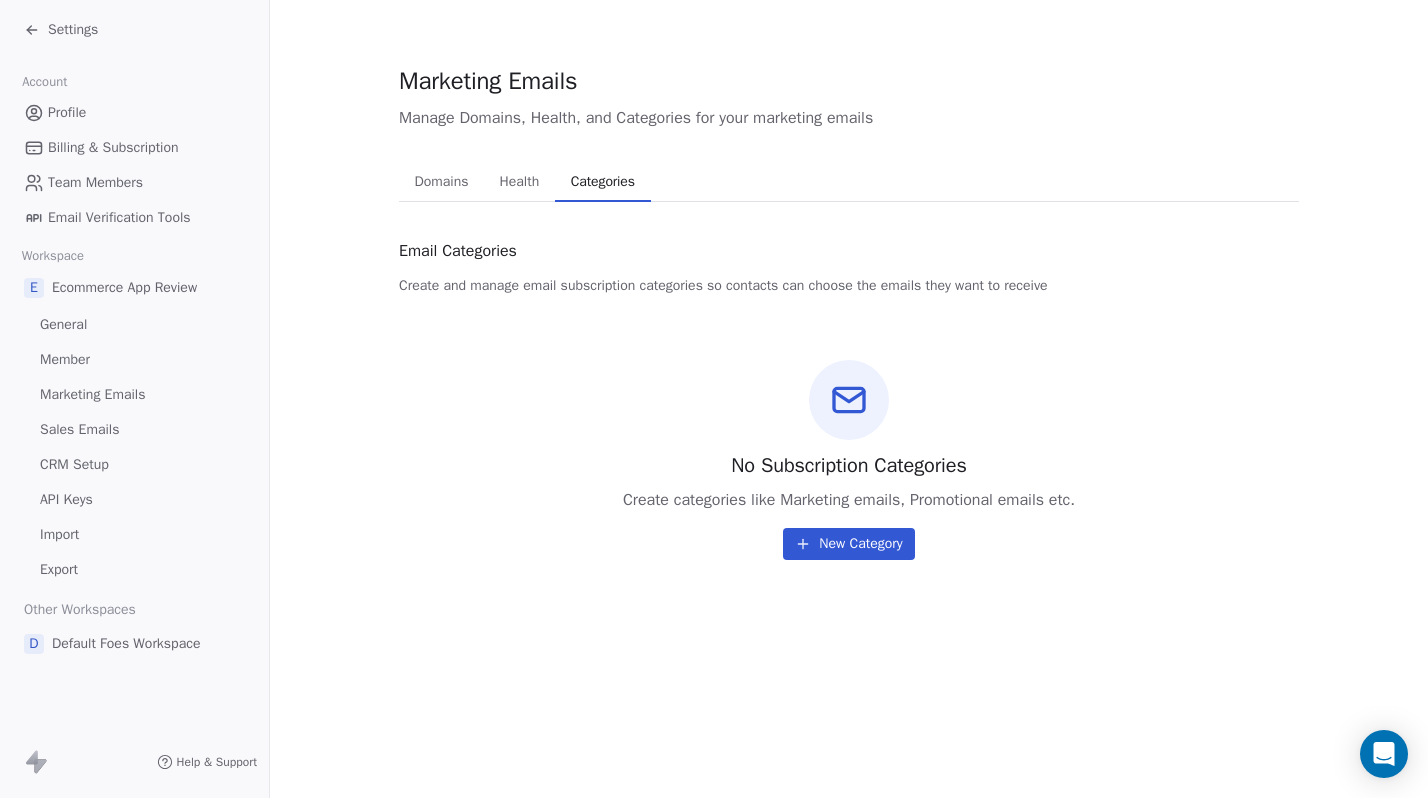 click on "Health" at bounding box center (520, 182) 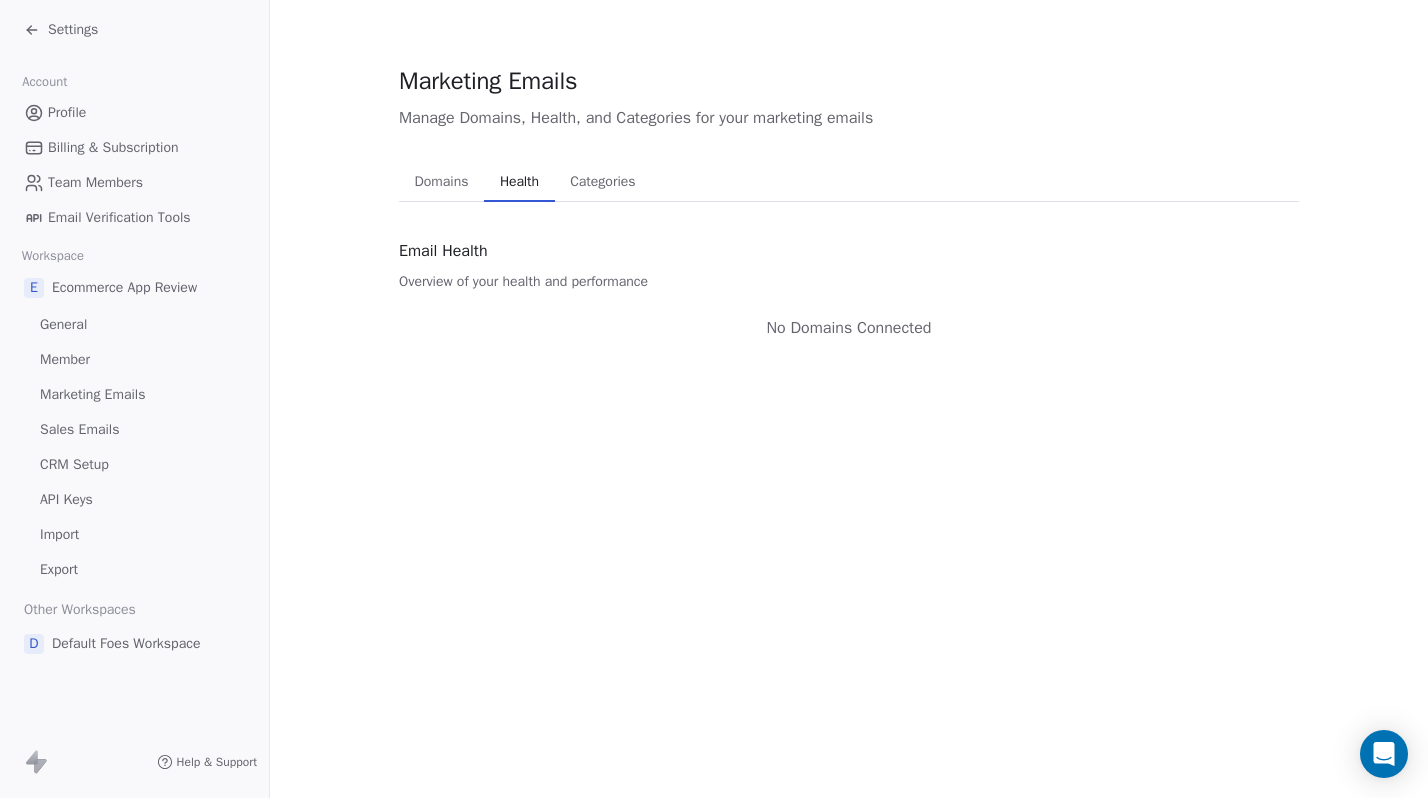 click on "Domains" at bounding box center (442, 182) 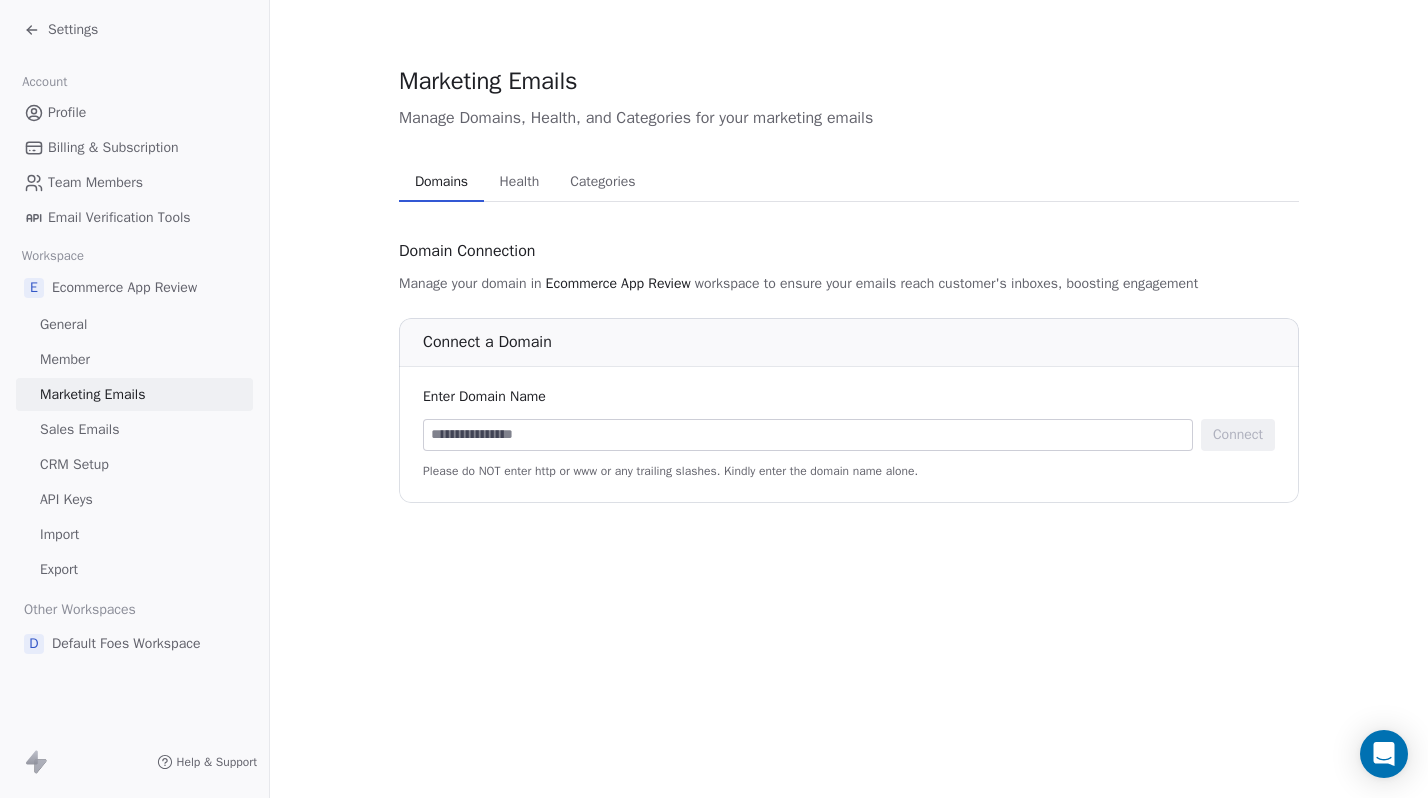 click on "Sales Emails" at bounding box center [79, 429] 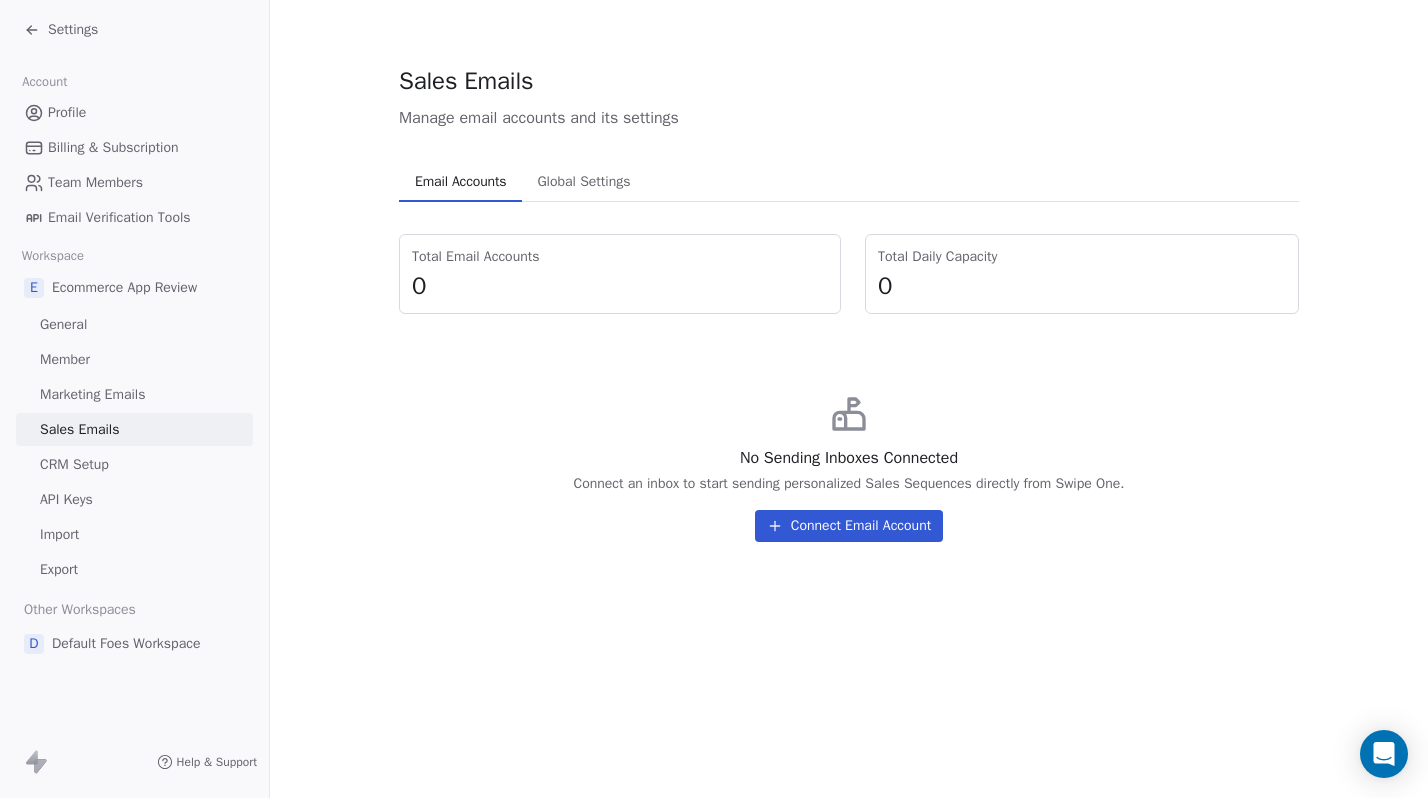 click on "Marketing Emails" at bounding box center (92, 394) 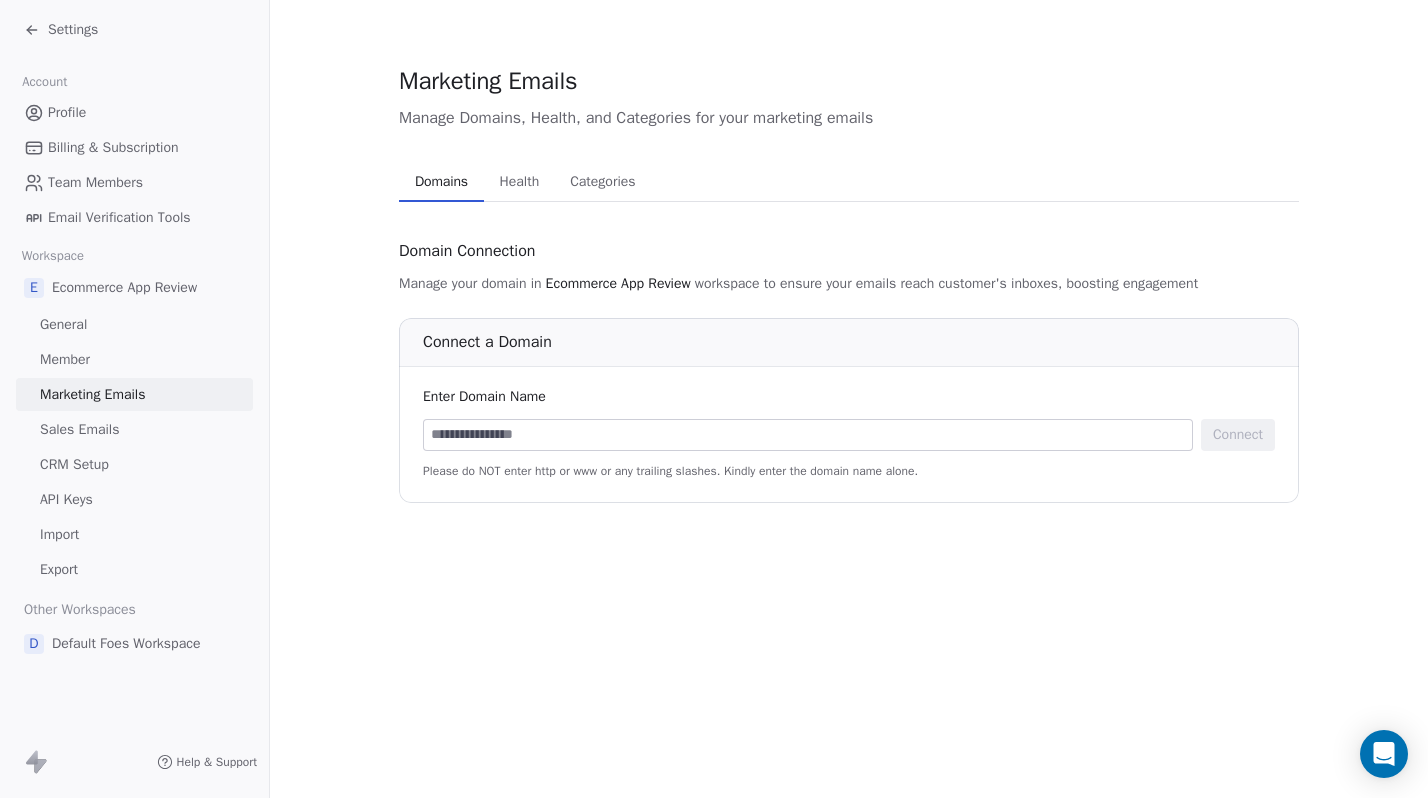 click on "CRM Setup" at bounding box center [74, 464] 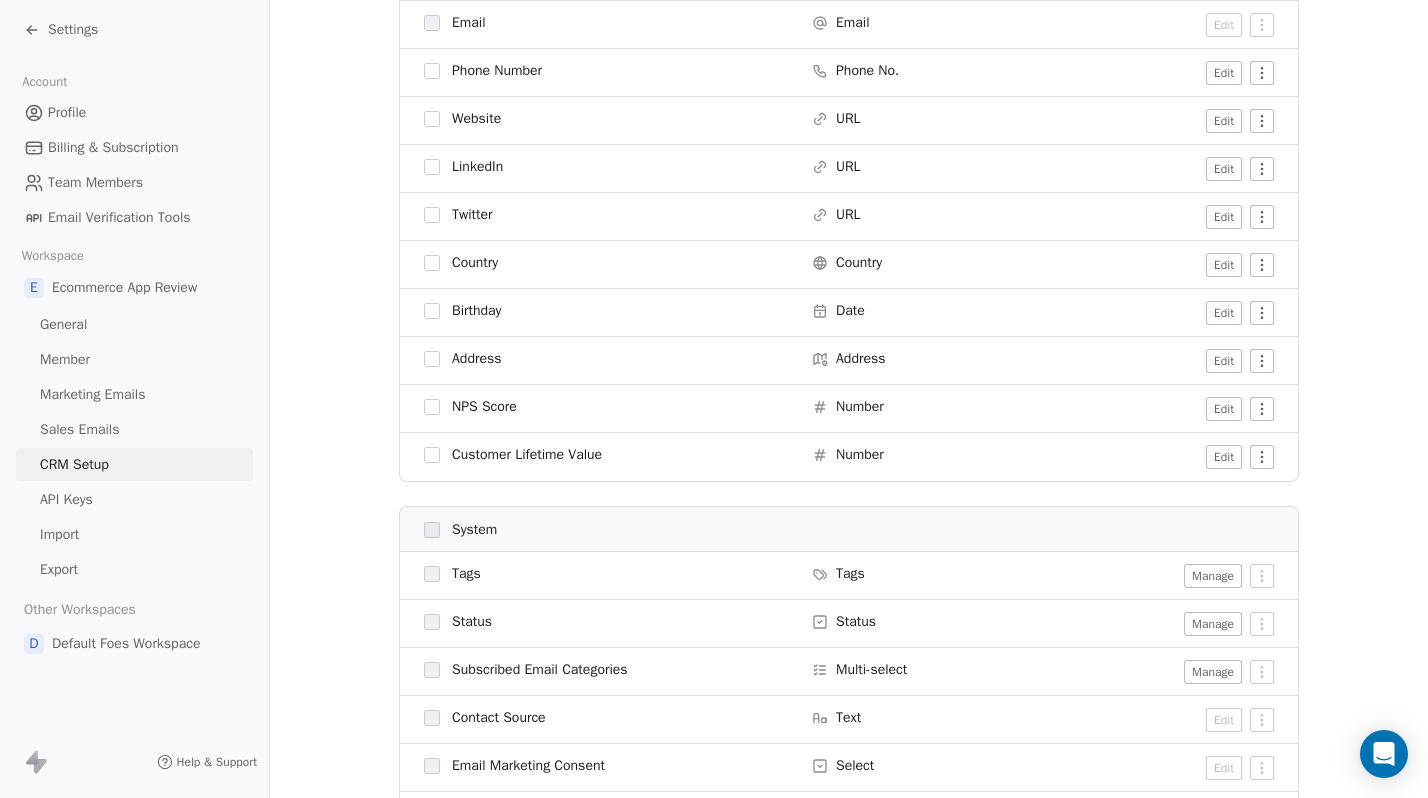 scroll, scrollTop: 493, scrollLeft: 0, axis: vertical 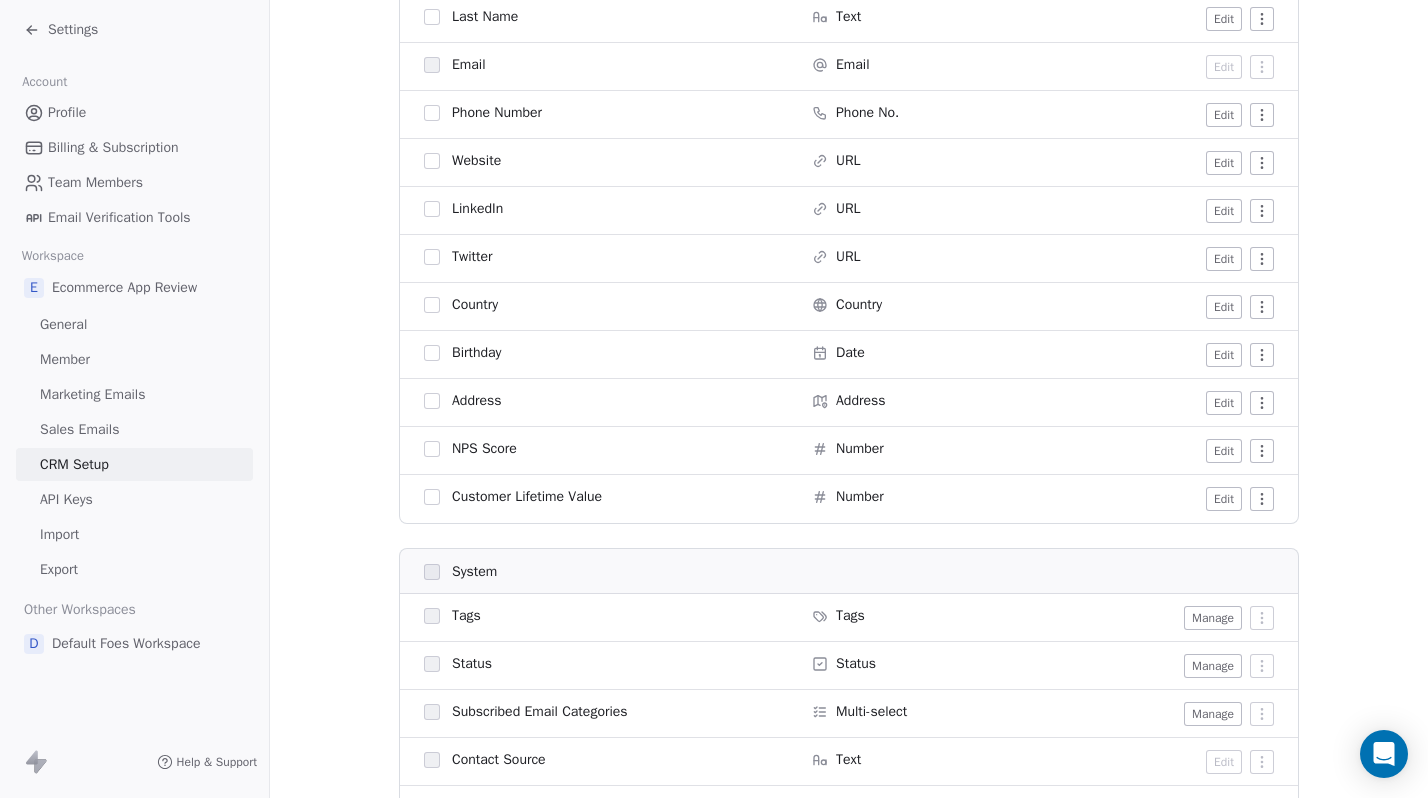 click on "API Keys" at bounding box center (66, 499) 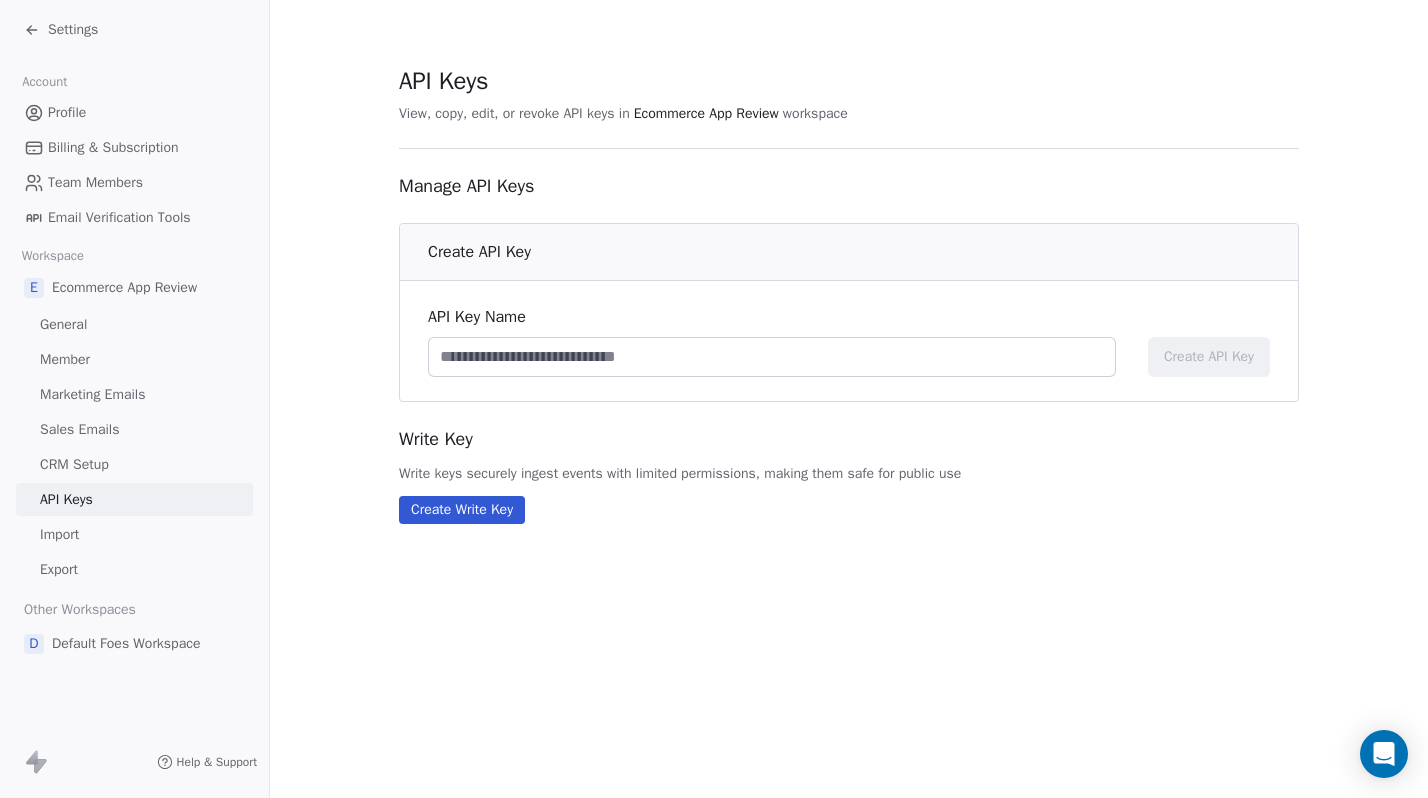 click on "Import" at bounding box center (59, 534) 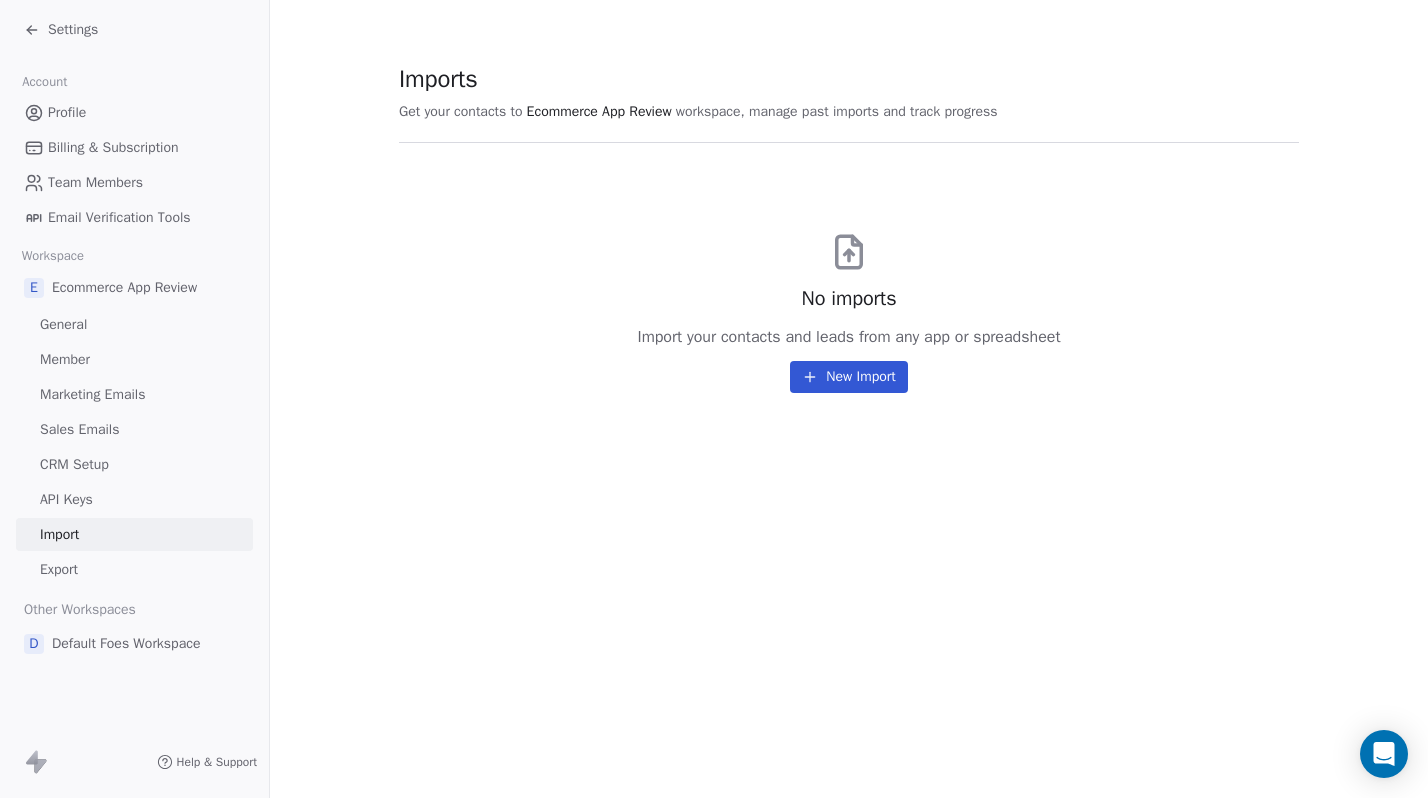 click on "Export" at bounding box center (59, 569) 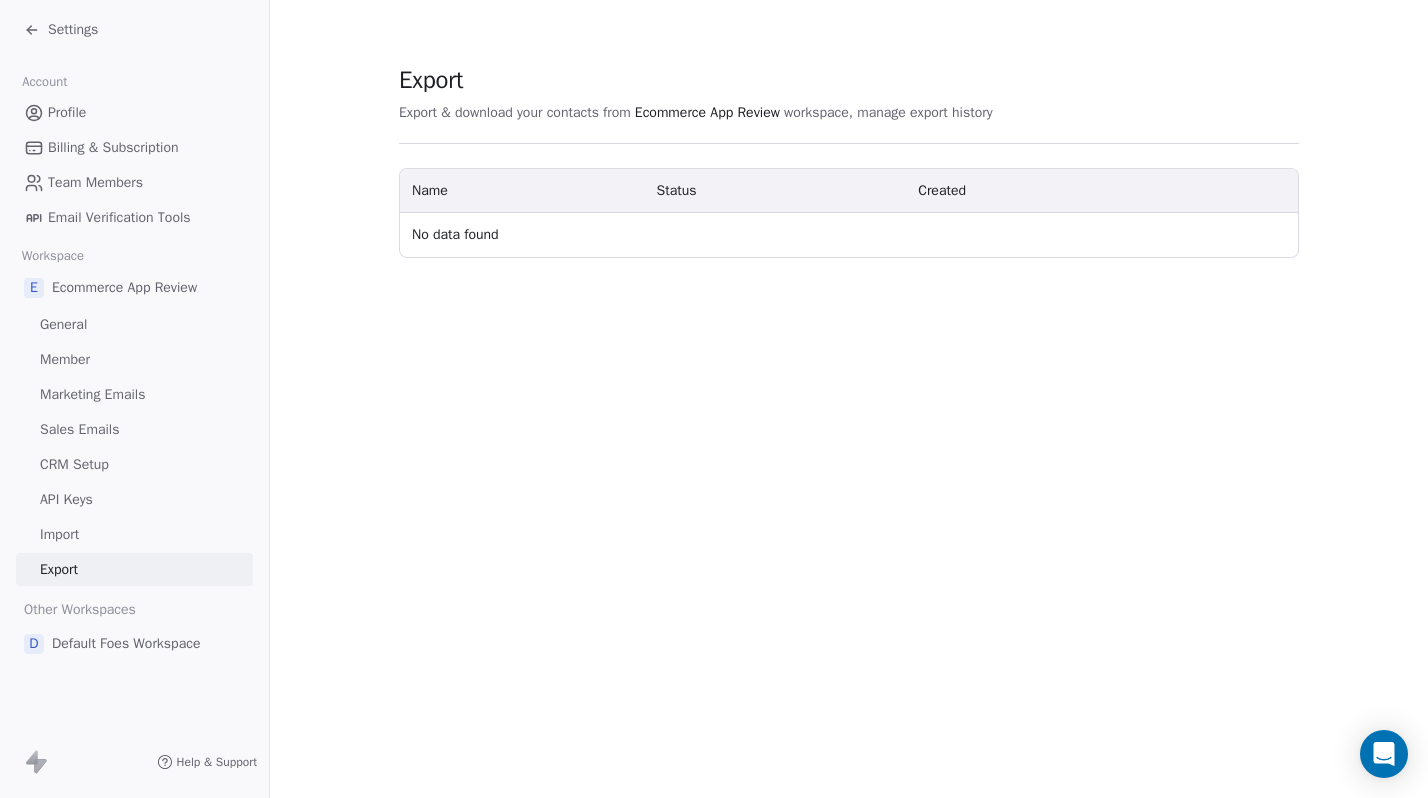 click on "Import" at bounding box center [59, 534] 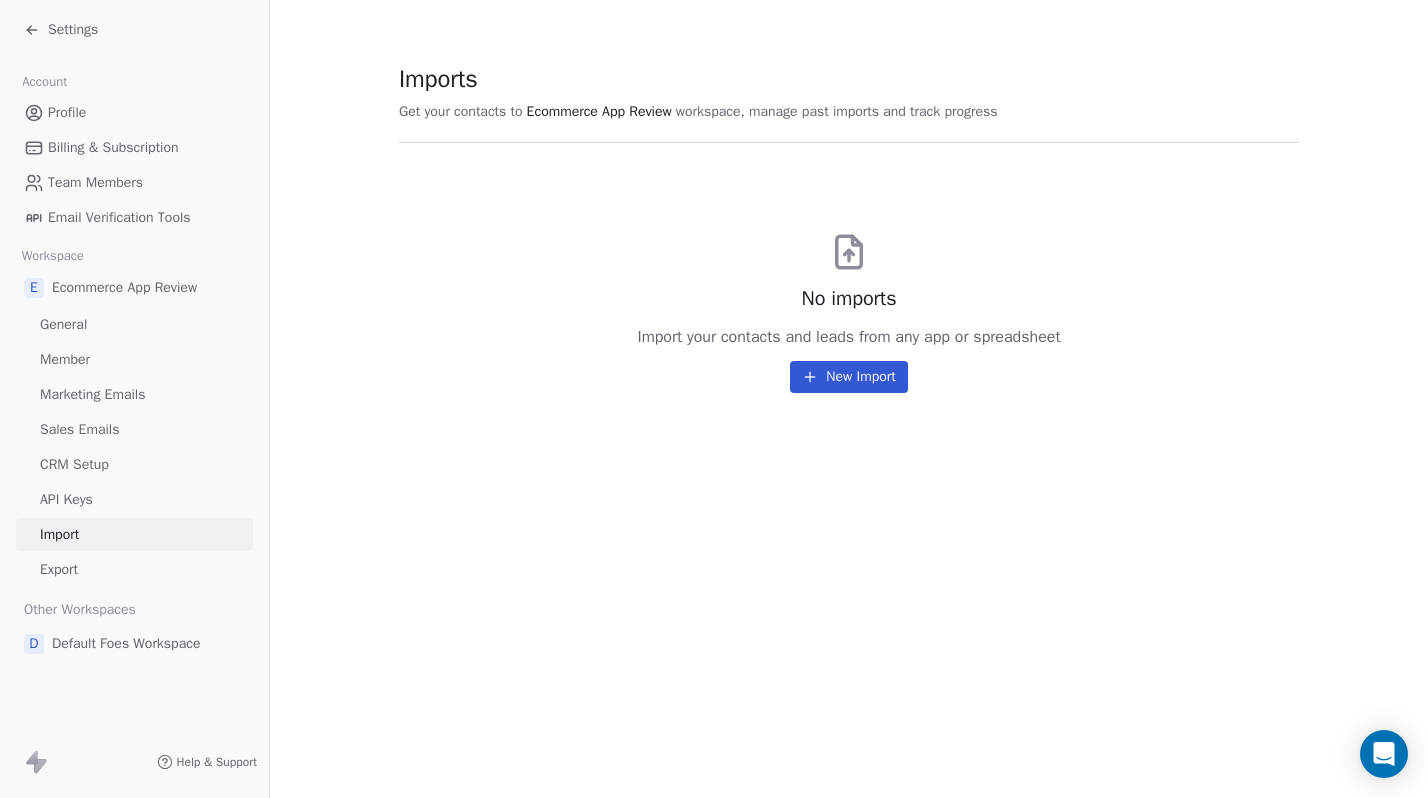 click on "Ecommerce App Review" at bounding box center [124, 288] 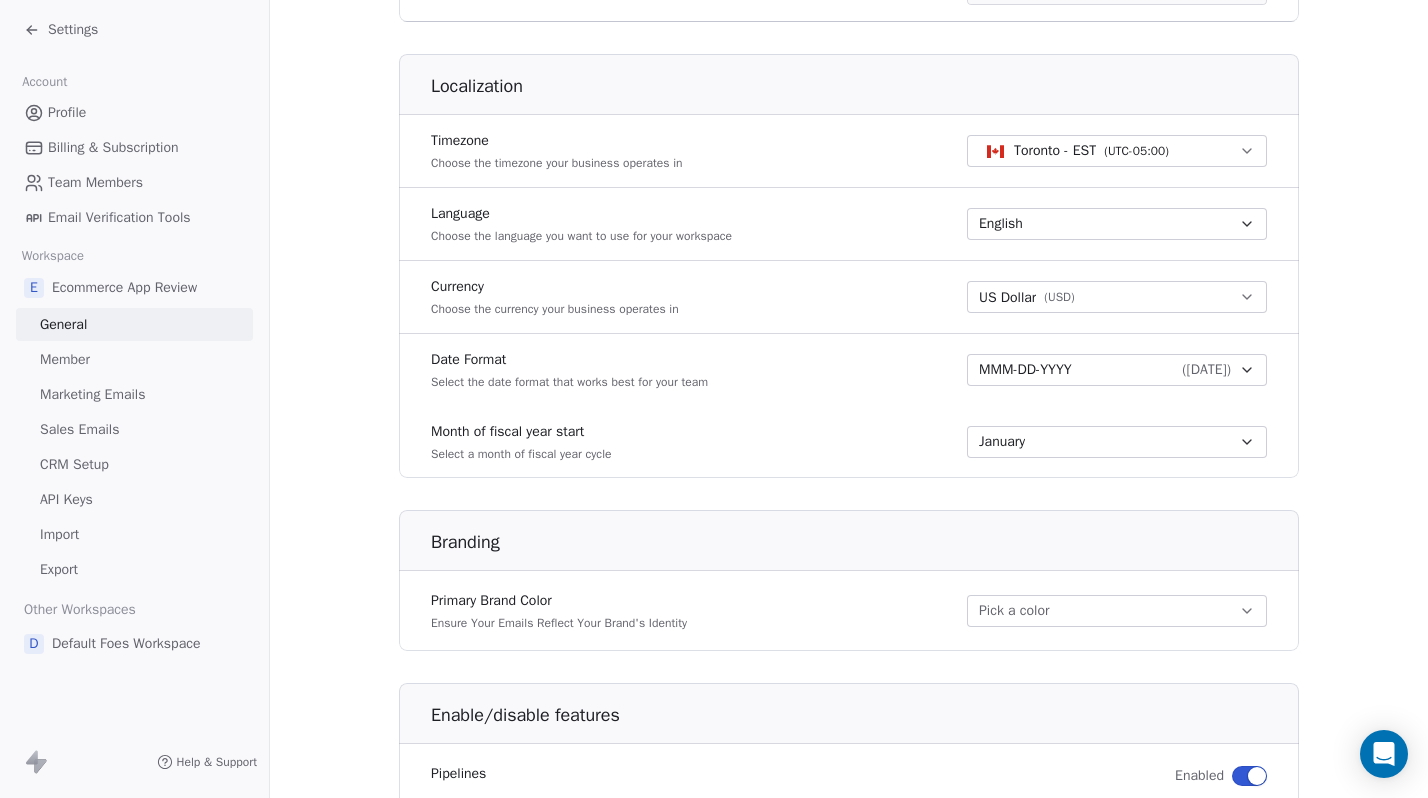 scroll, scrollTop: 1074, scrollLeft: 0, axis: vertical 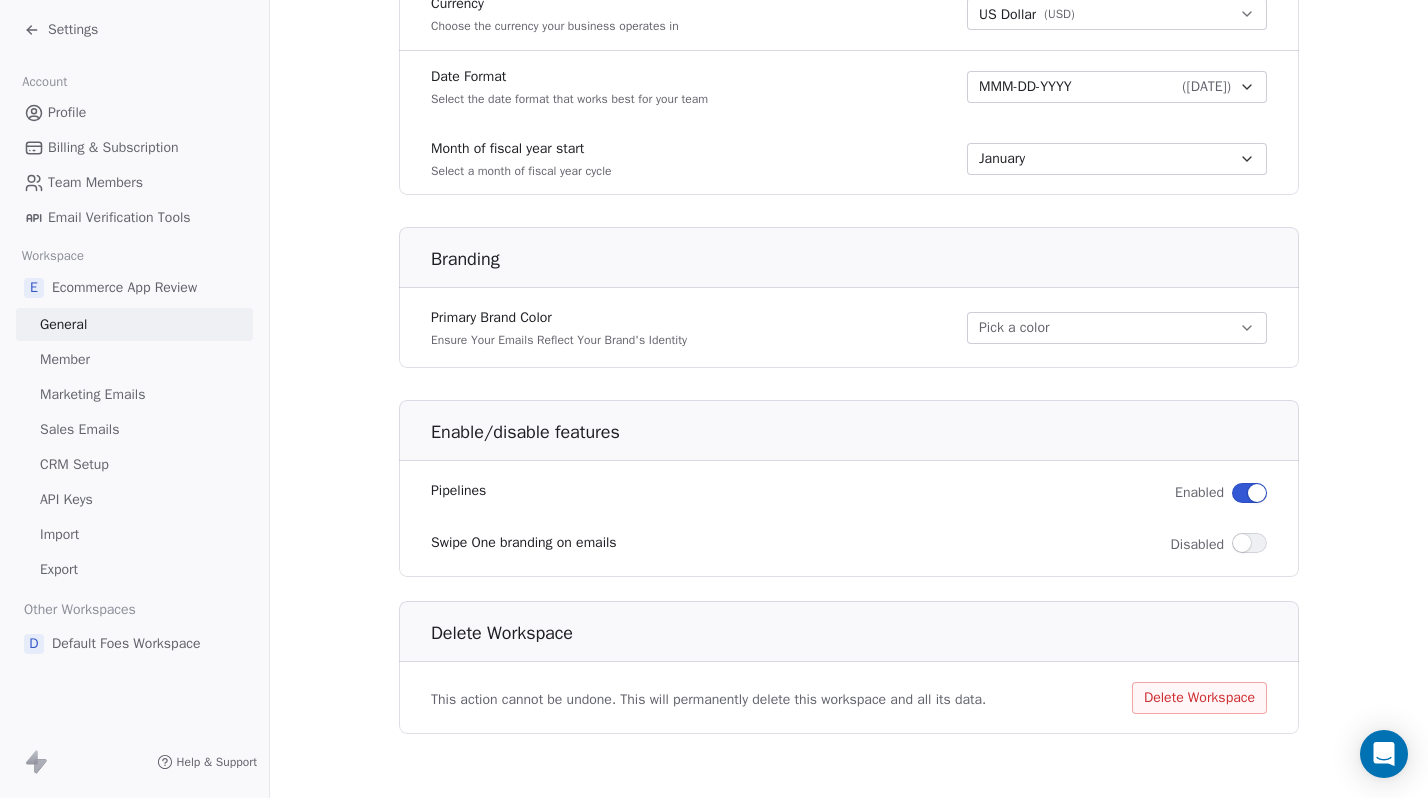 click on "Primary Brand Color Ensure Your Emails Reflect Your Brand's Identity Pick a color" at bounding box center (849, 328) 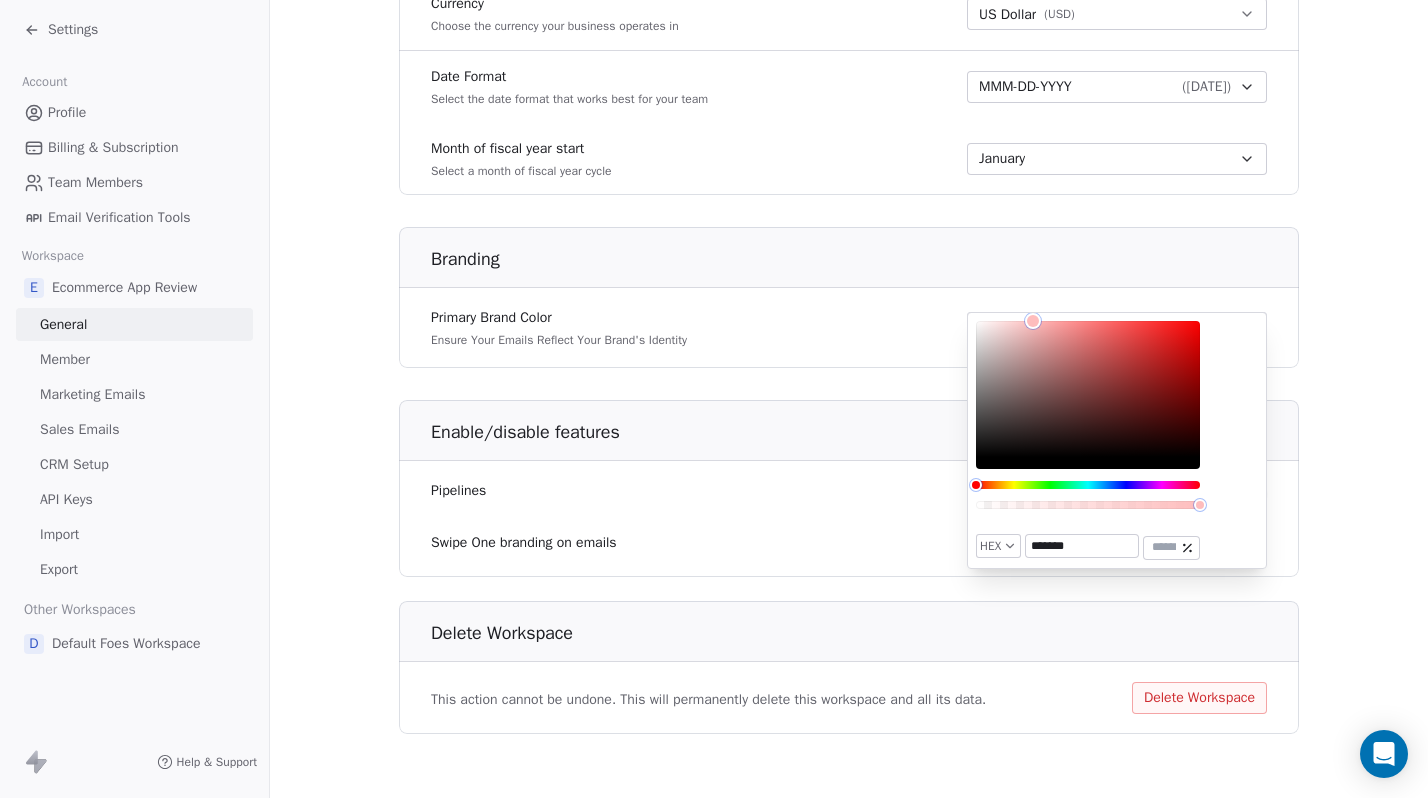 click at bounding box center (1088, 421) 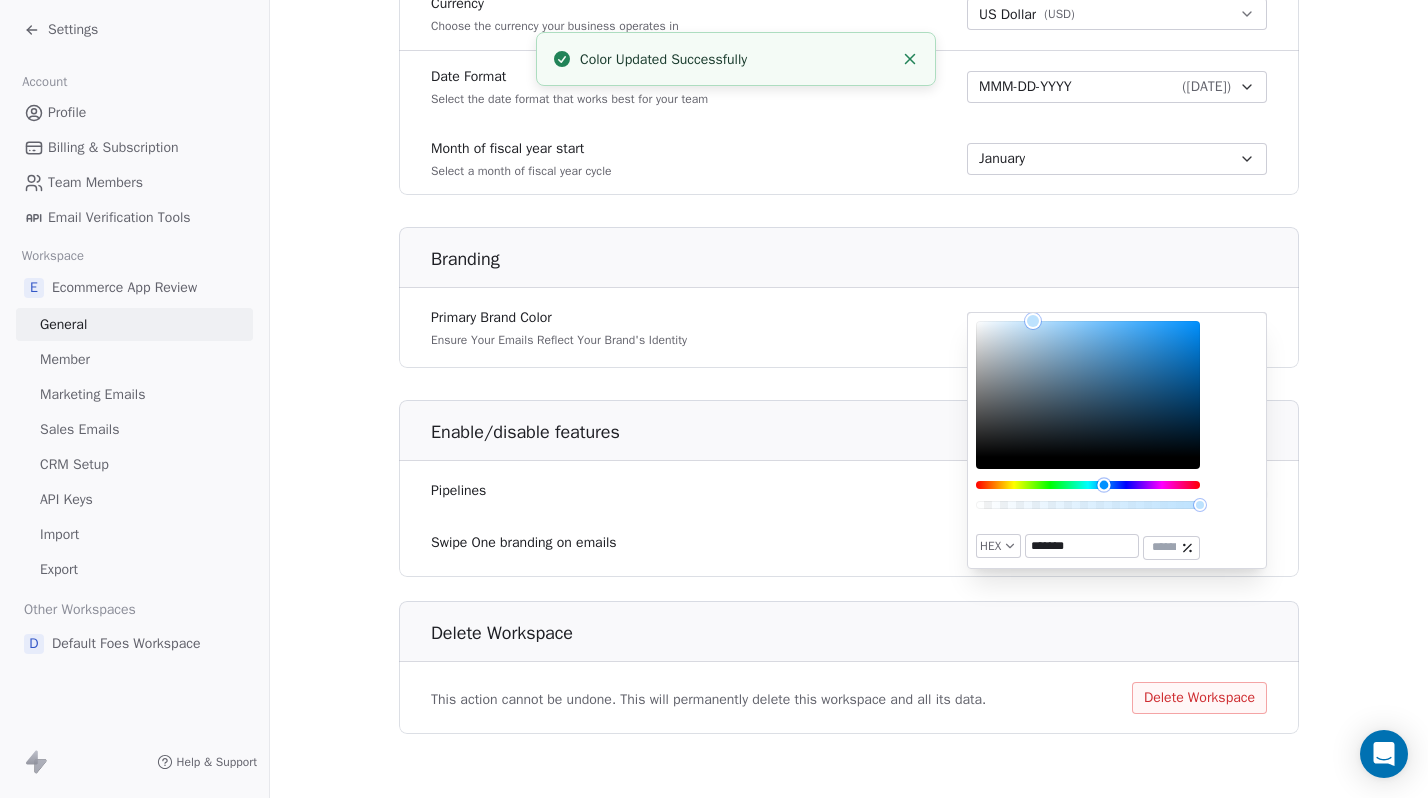 click at bounding box center [1088, 485] 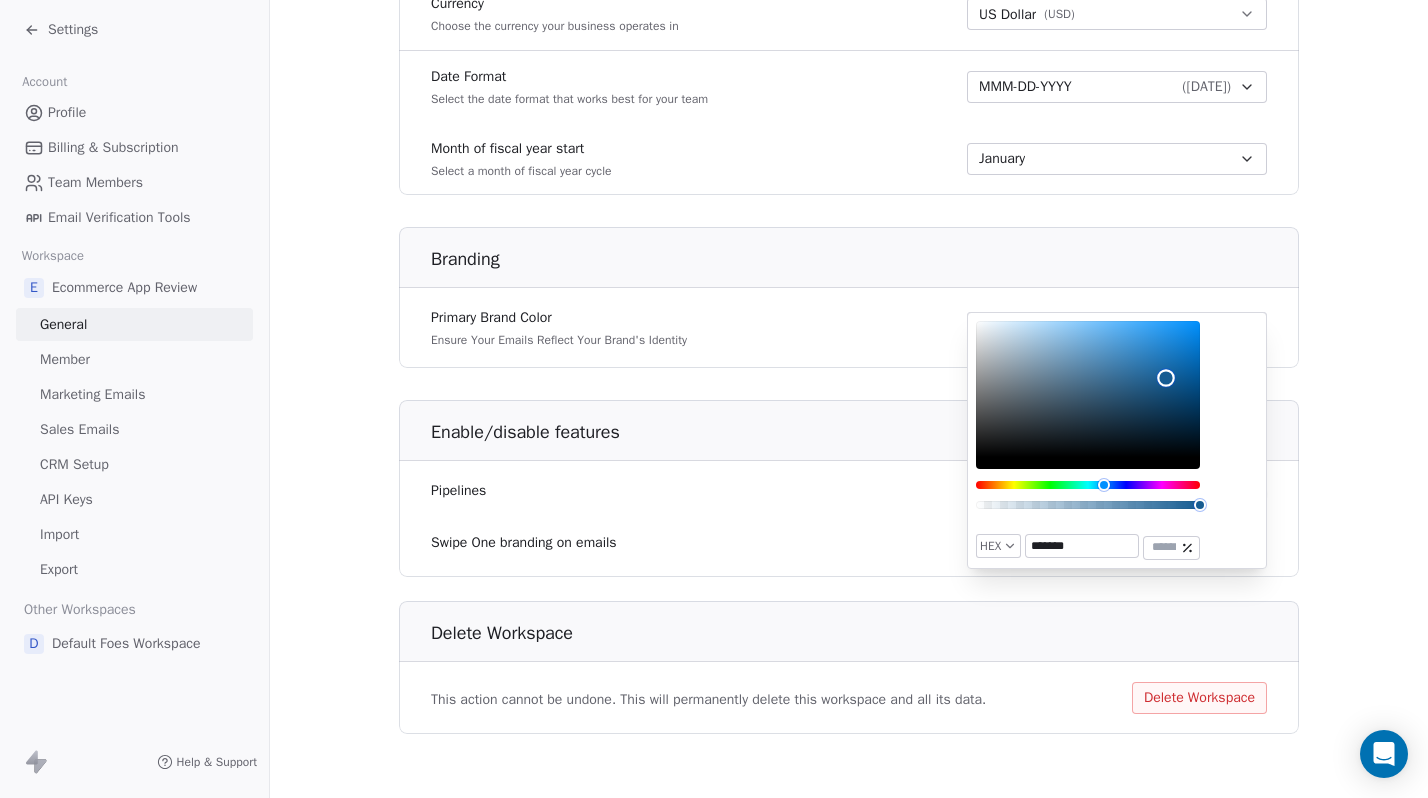 type on "*******" 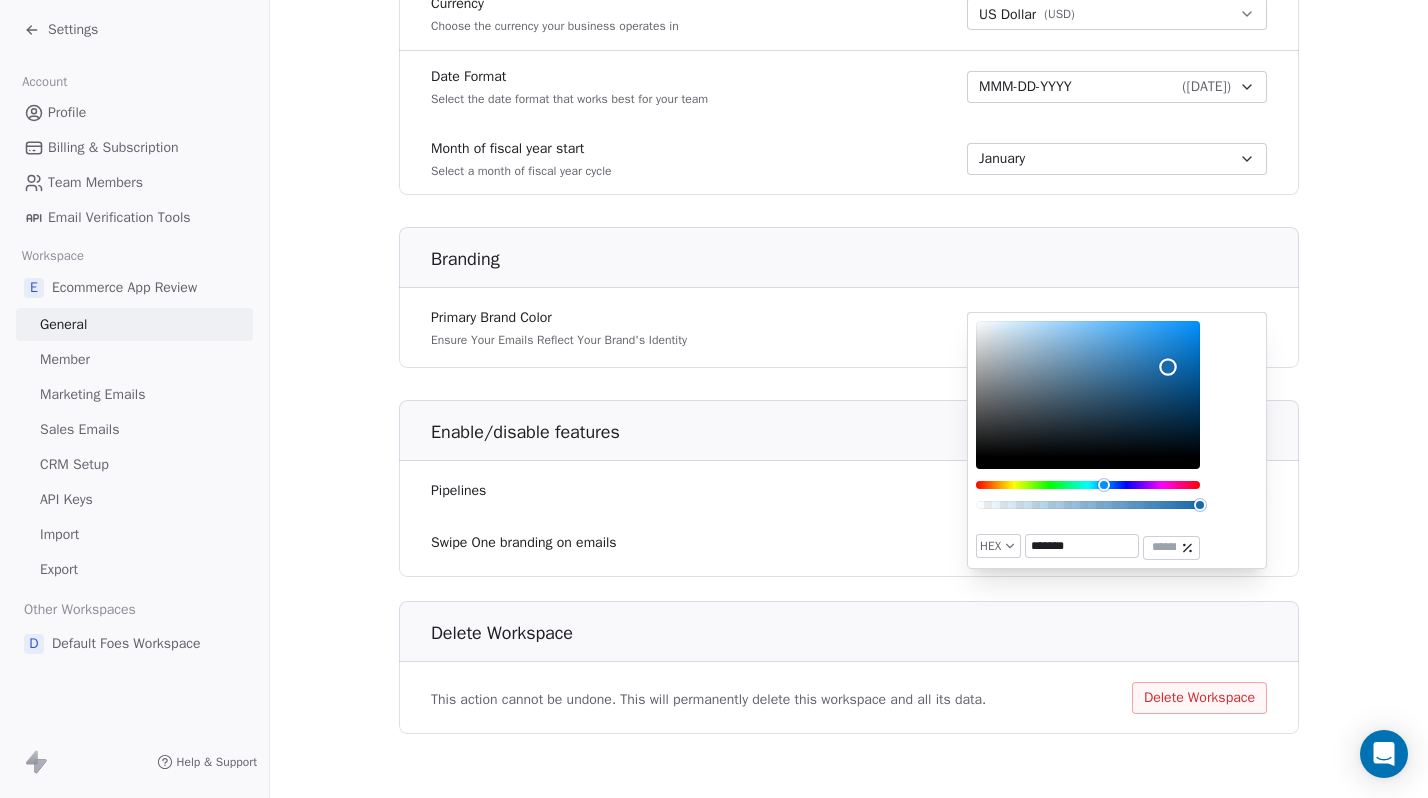 drag, startPoint x: 1116, startPoint y: 406, endPoint x: 1168, endPoint y: 367, distance: 65 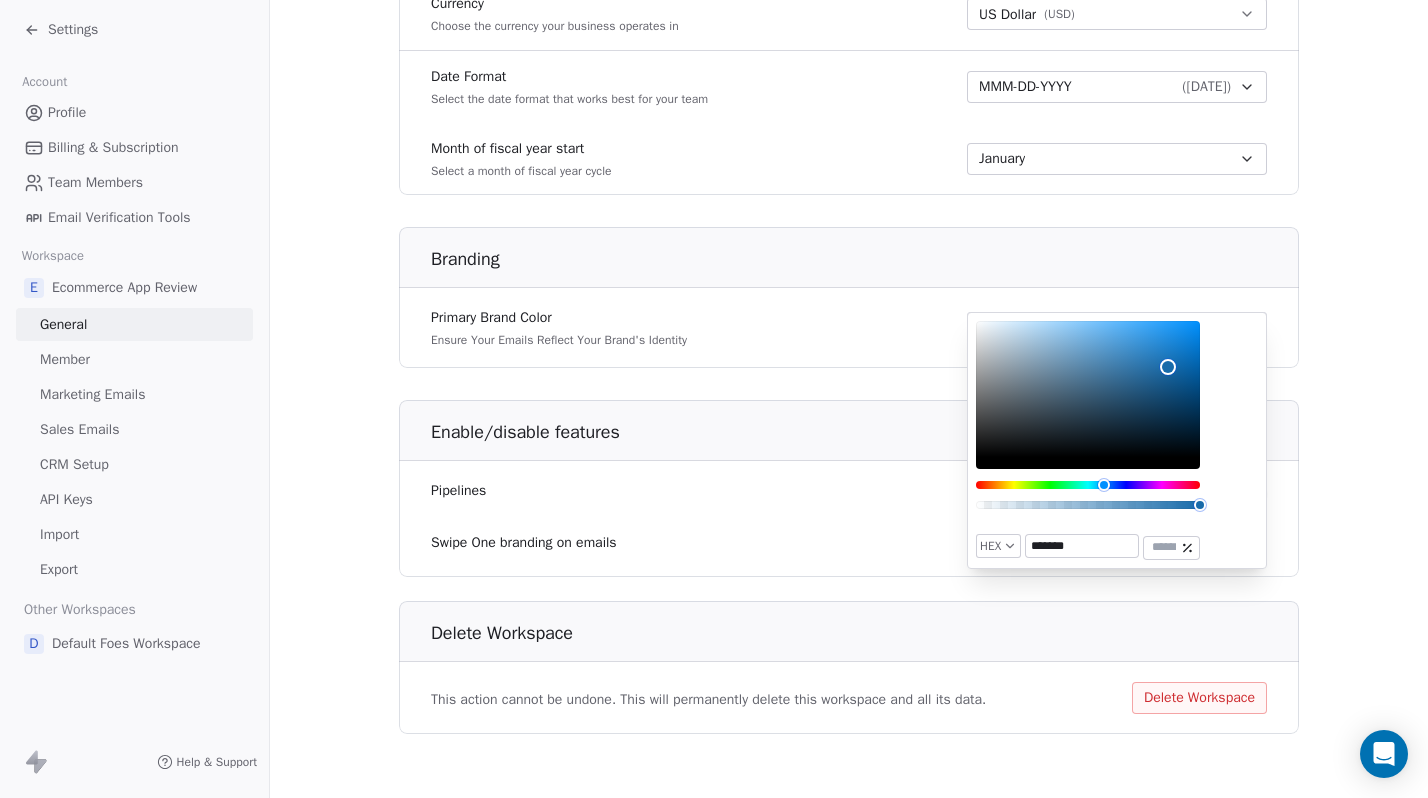 click on "HEX ******* ***" at bounding box center [1117, 440] 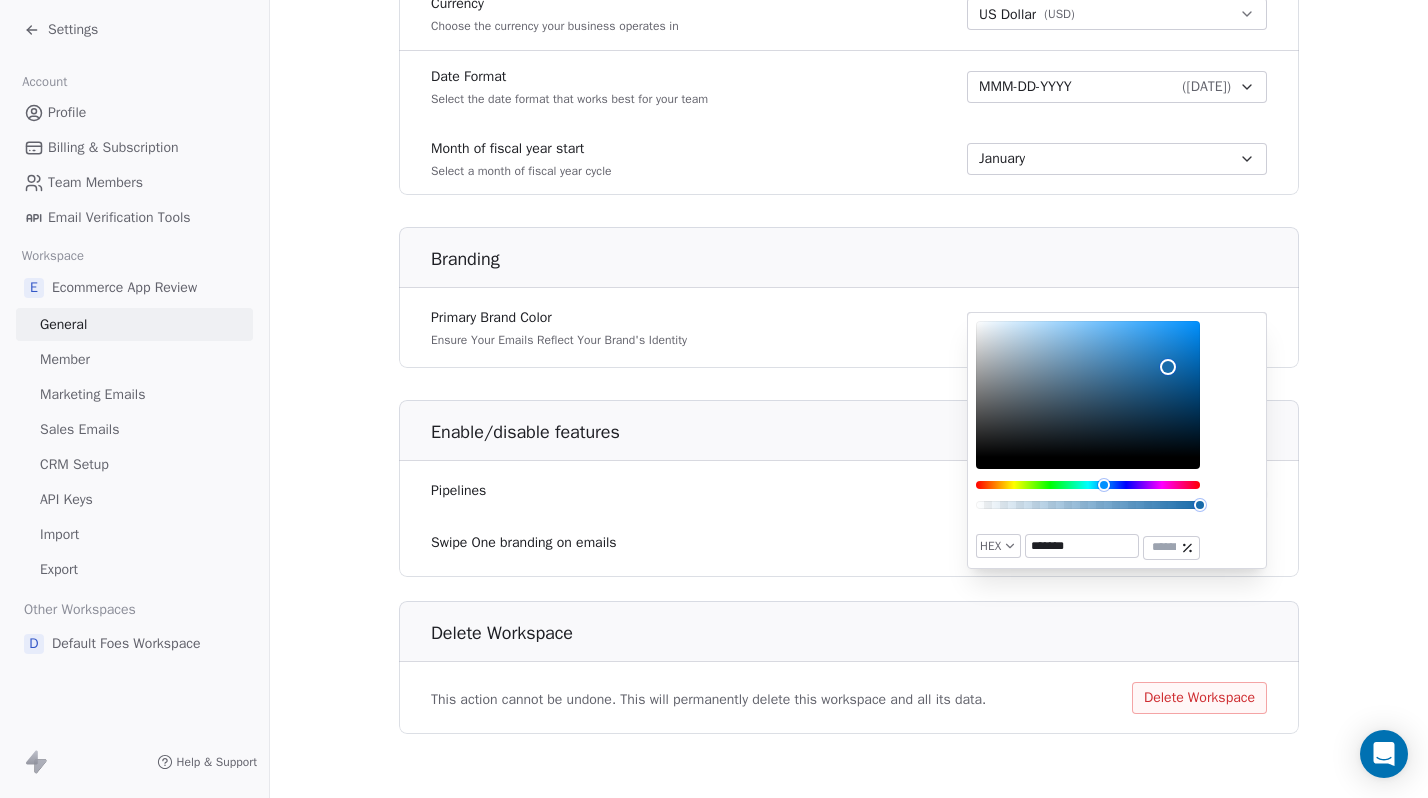 click on "HEX ******* ***" at bounding box center [1117, 440] 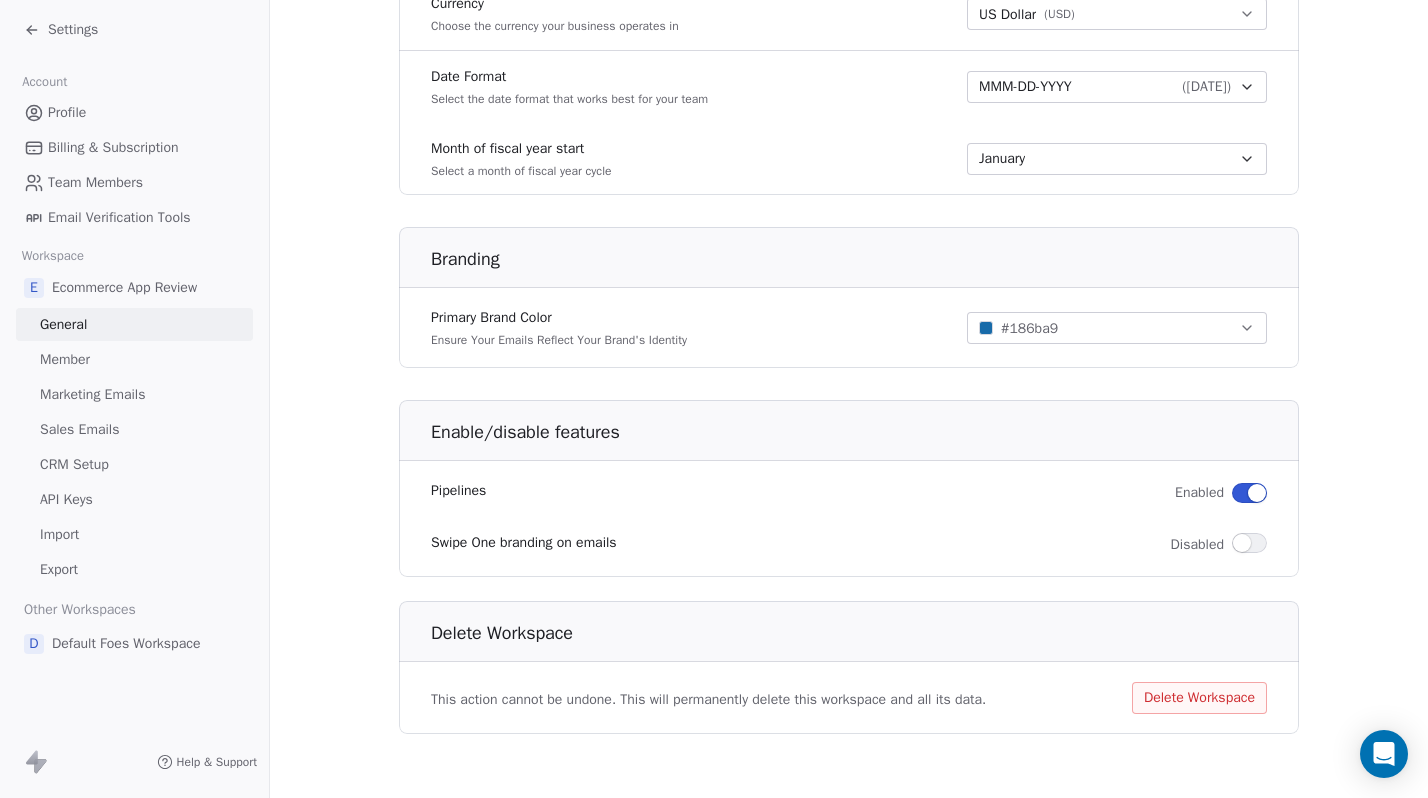 click on "Email Verification Tools" at bounding box center [119, 217] 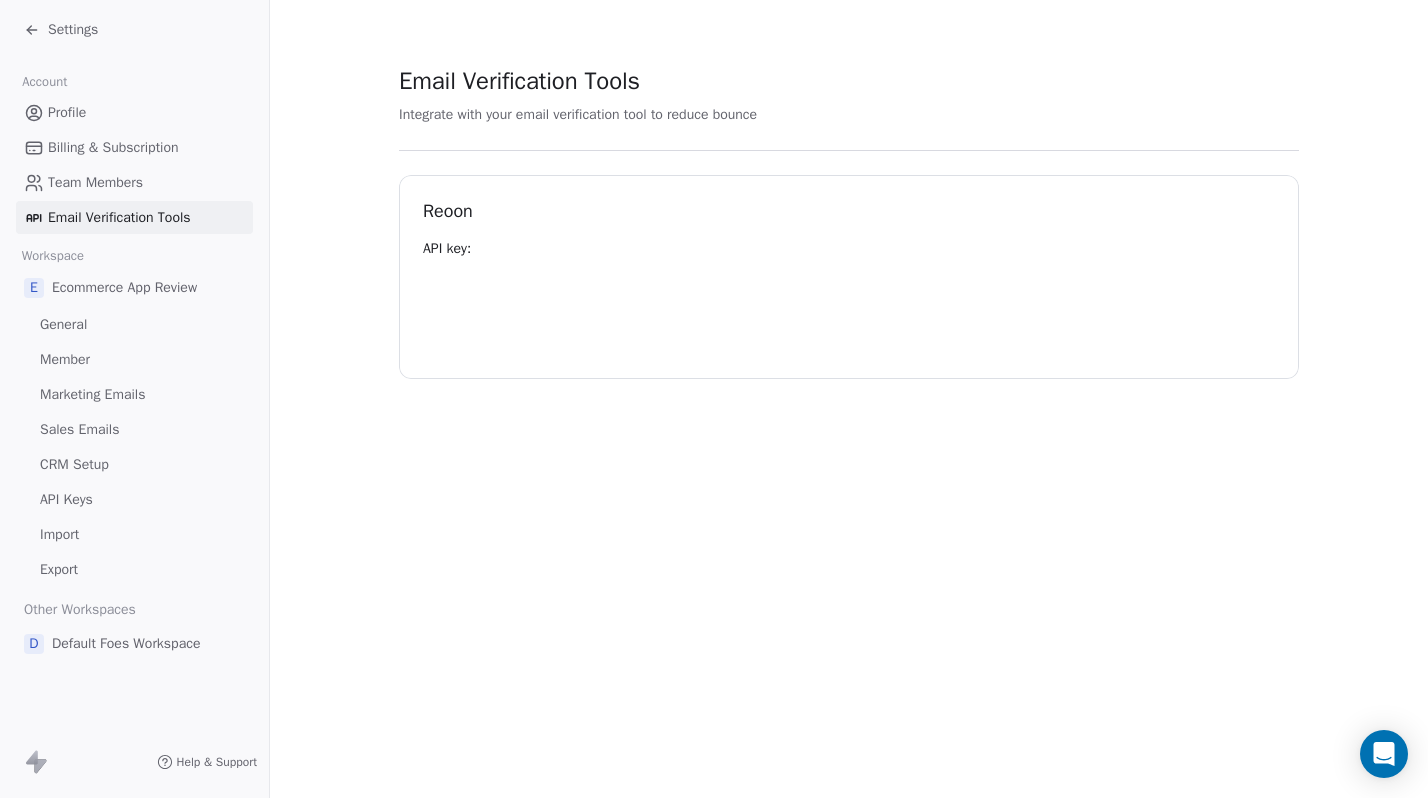 scroll, scrollTop: 0, scrollLeft: 0, axis: both 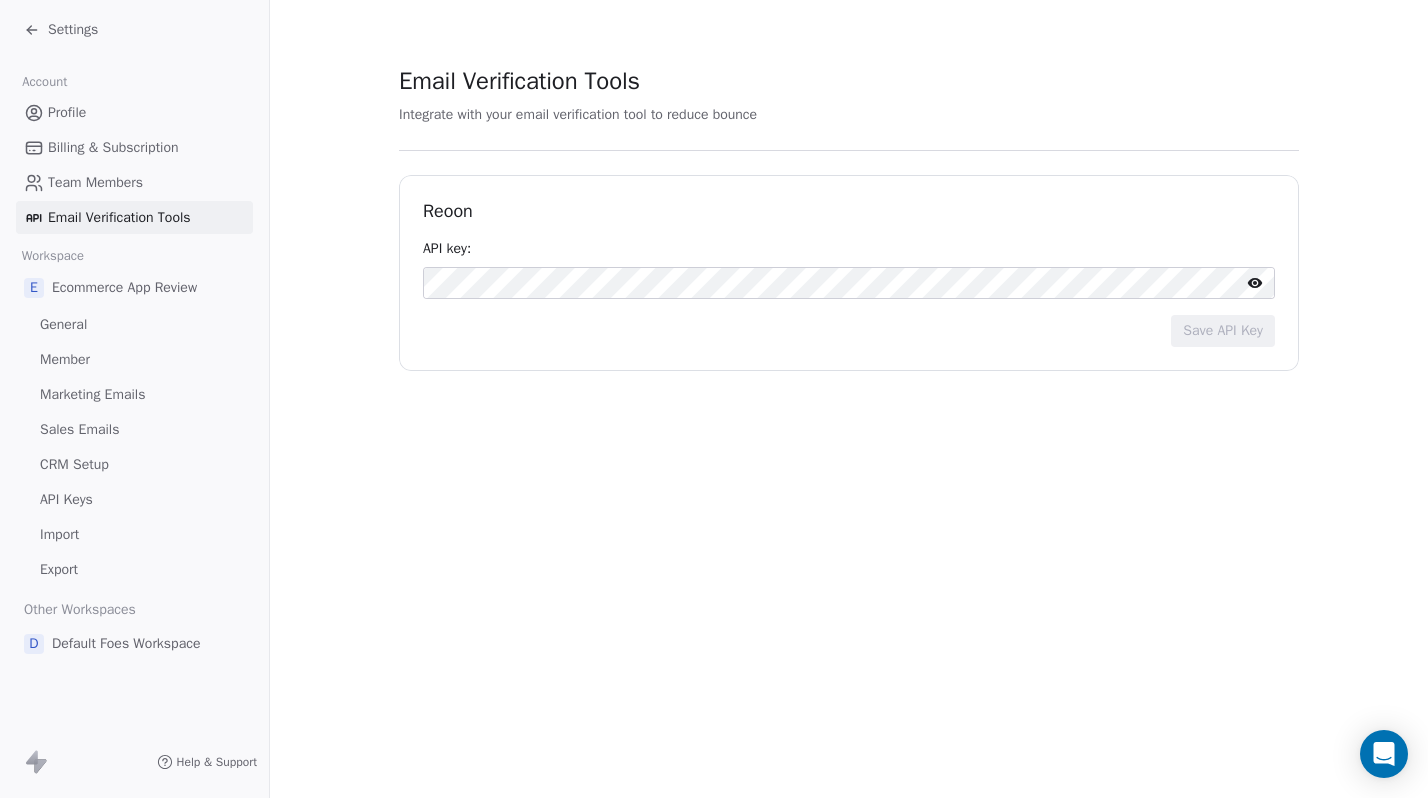 click on "Team Members" at bounding box center [95, 182] 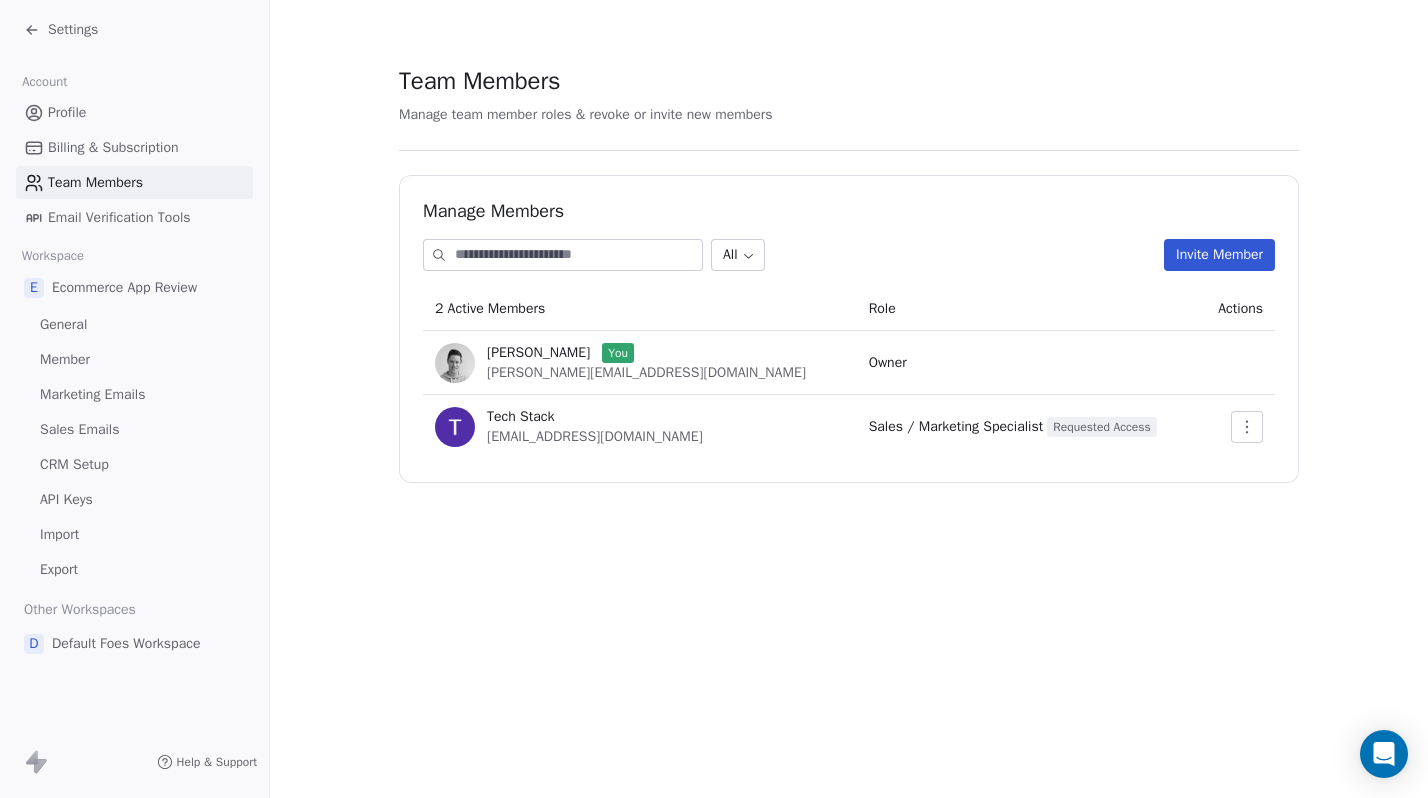 click at bounding box center (1247, 427) 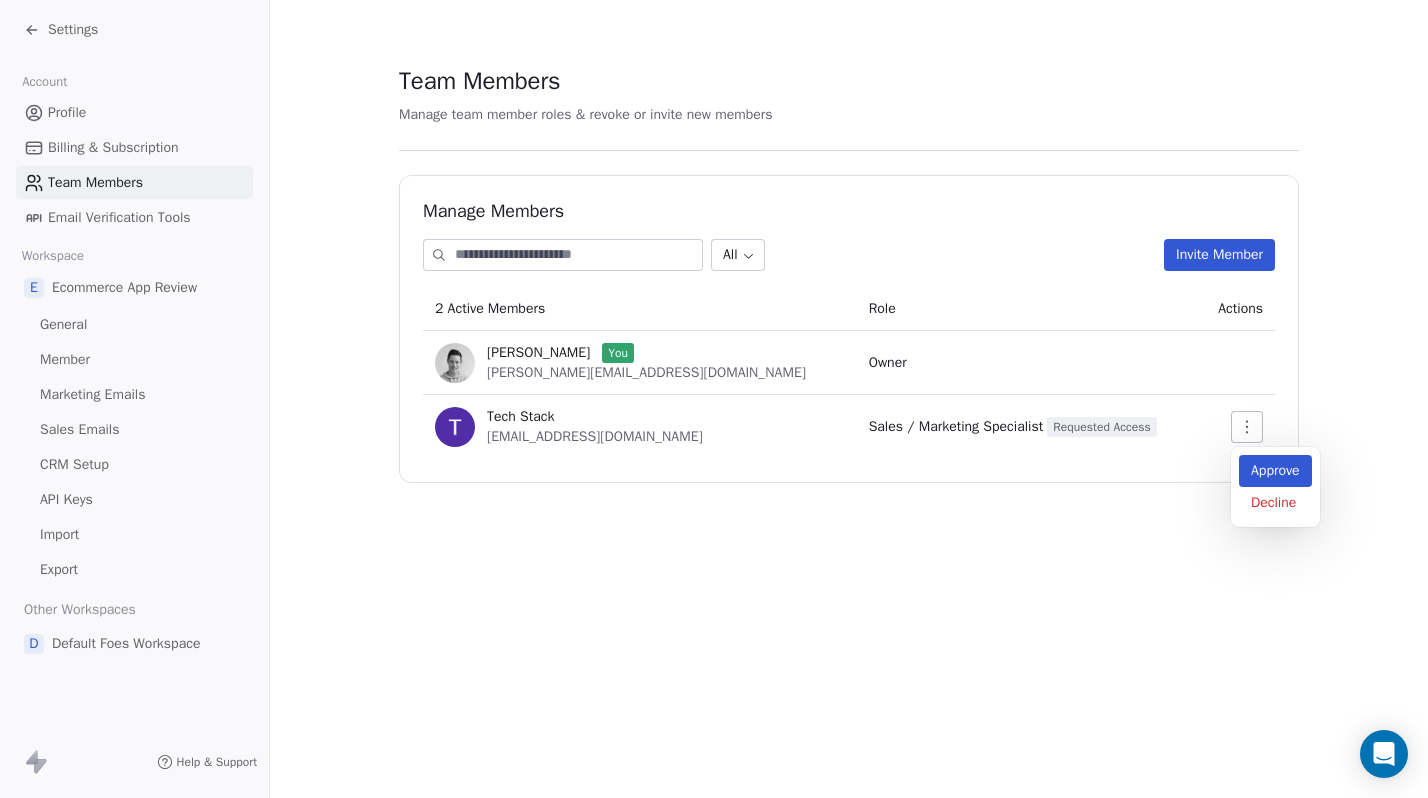 click on "Approve" at bounding box center (1275, 471) 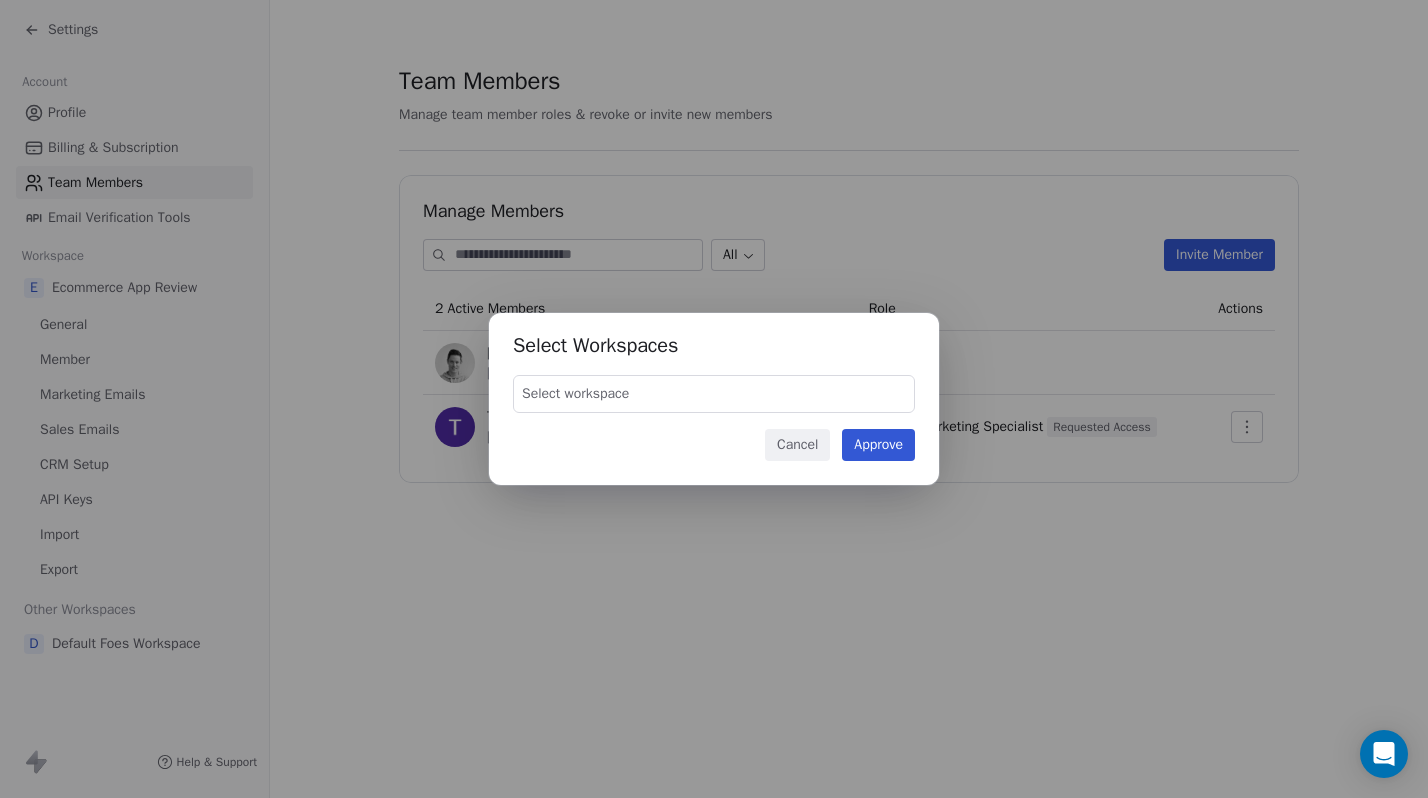click on "Select workspace" at bounding box center (714, 394) 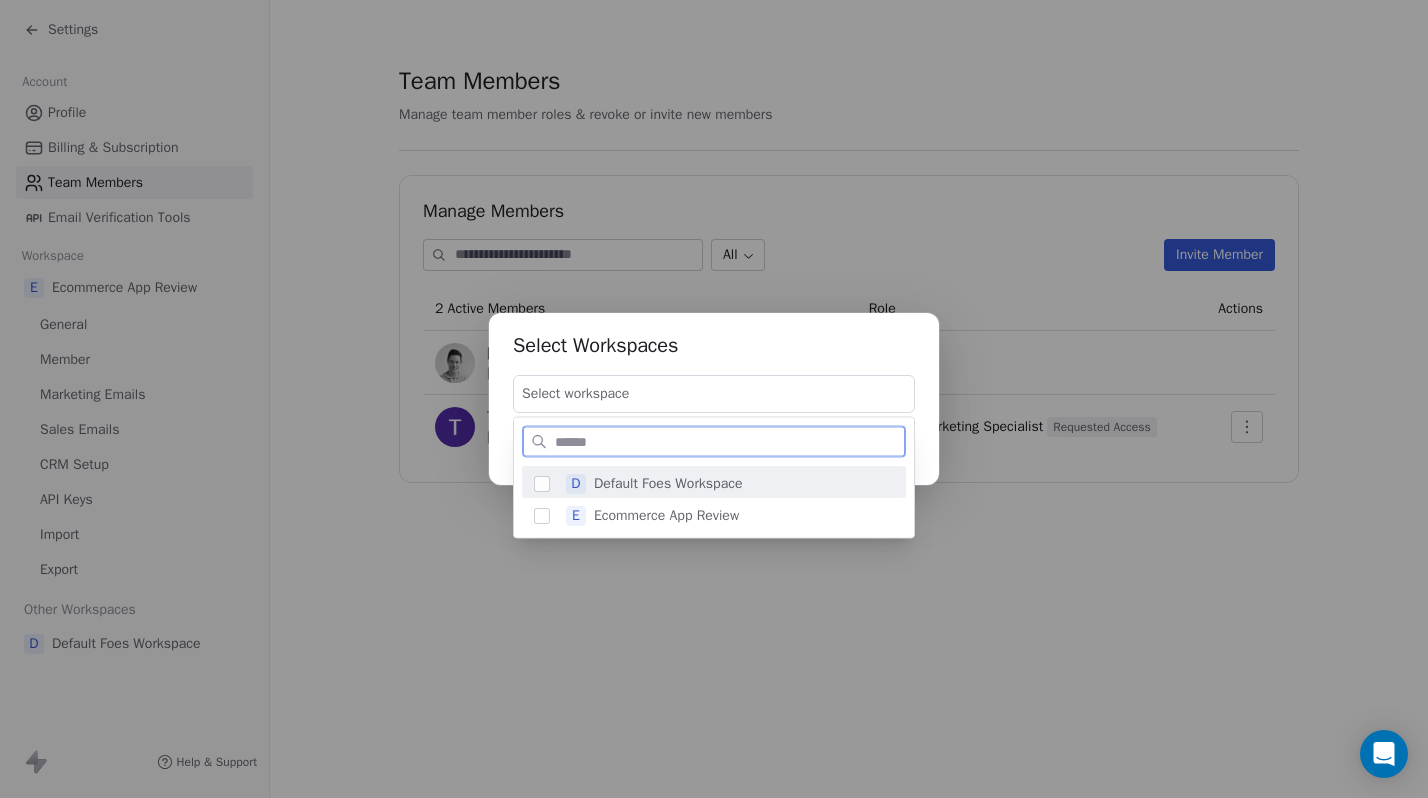 click on "Default Foes Workspace" at bounding box center (668, 484) 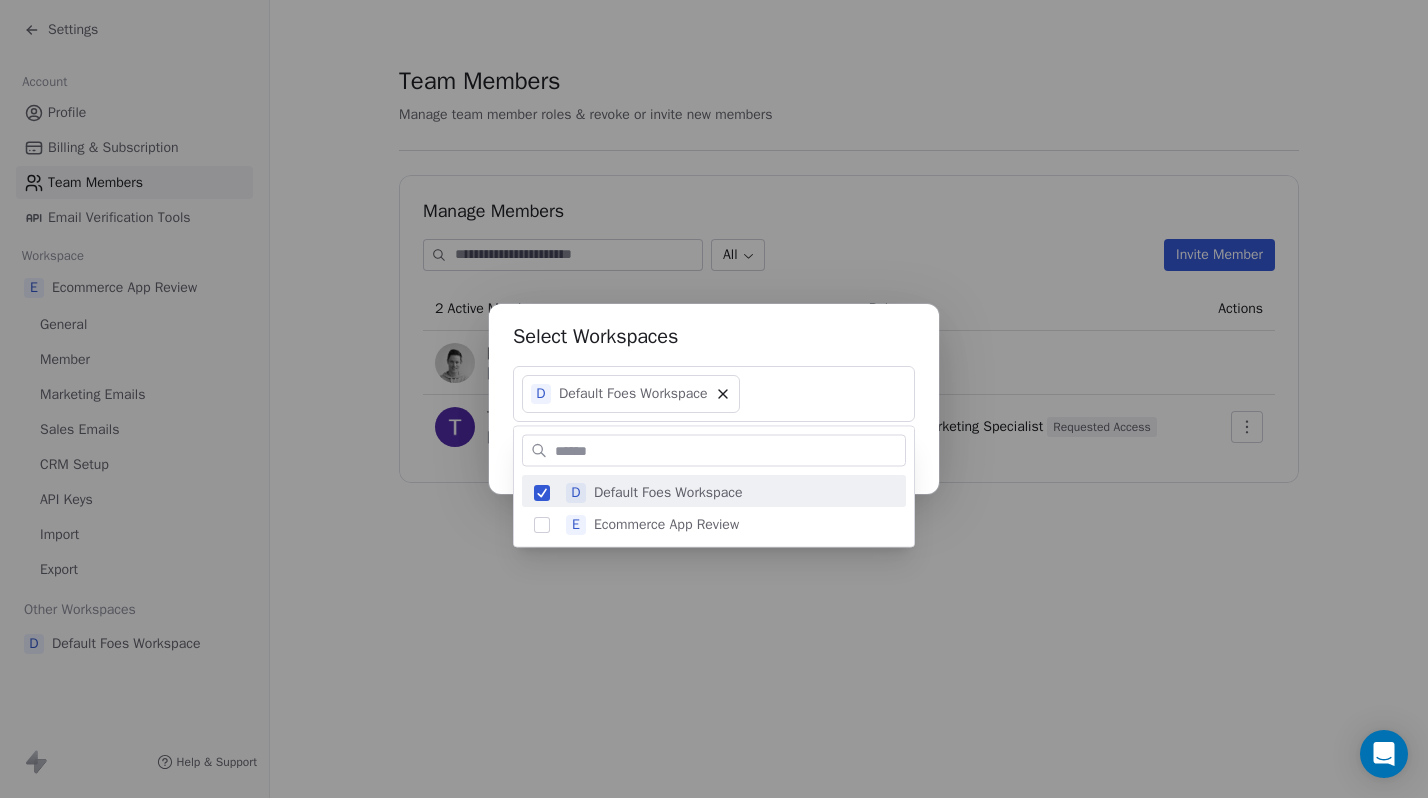 click on "Select Workspaces D Default Foes Workspace   Cancel Approve" at bounding box center (714, 398) 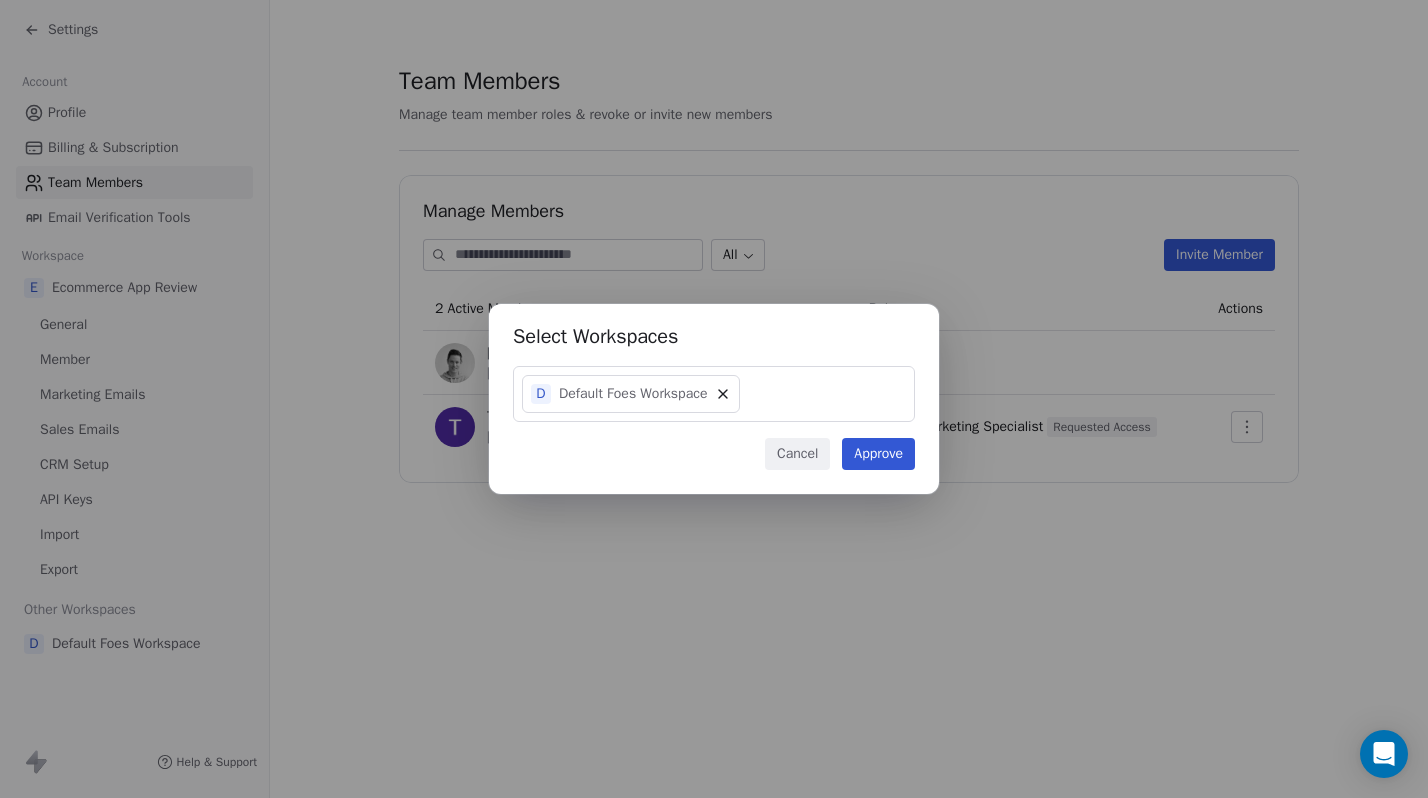 click on "Approve" at bounding box center [878, 454] 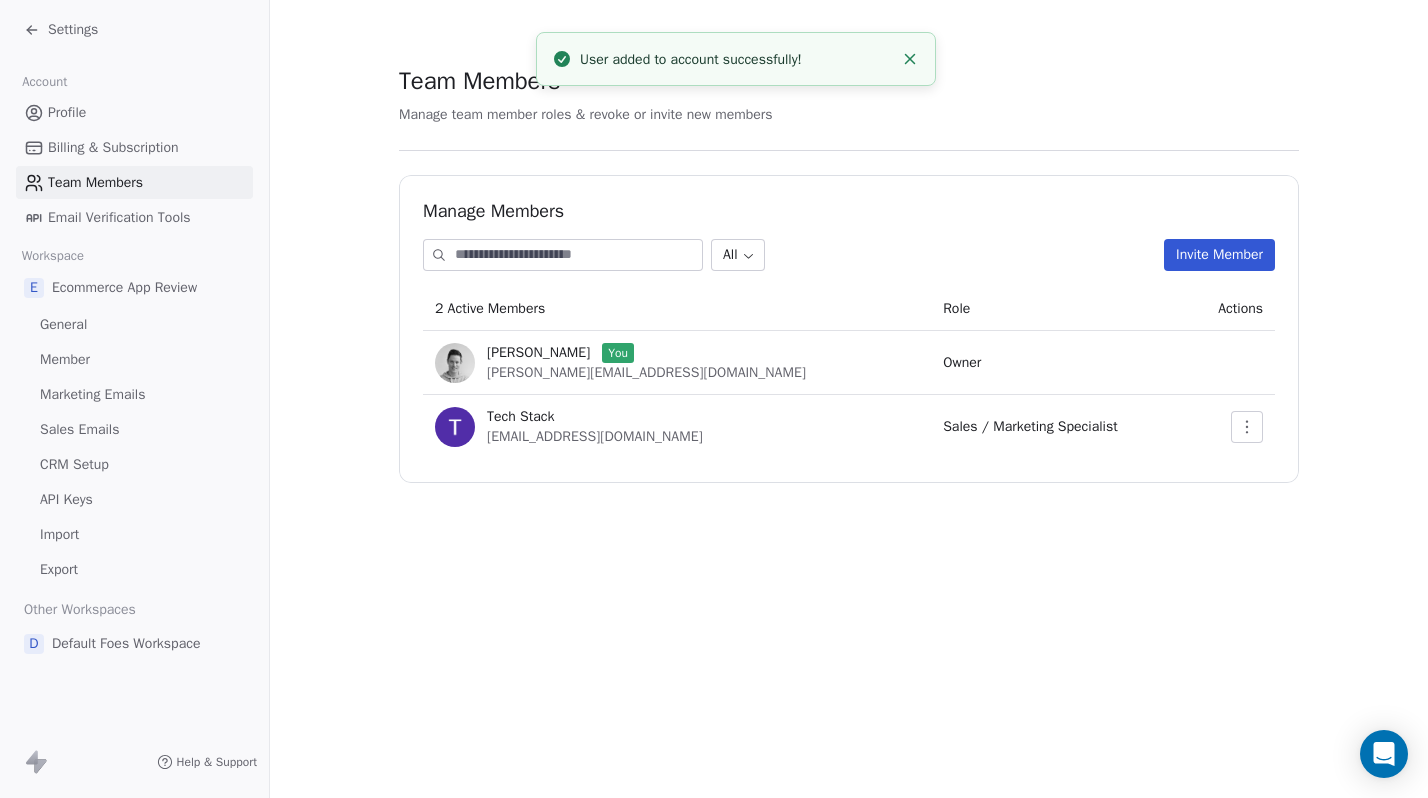 click on "Billing & Subscription" at bounding box center (113, 147) 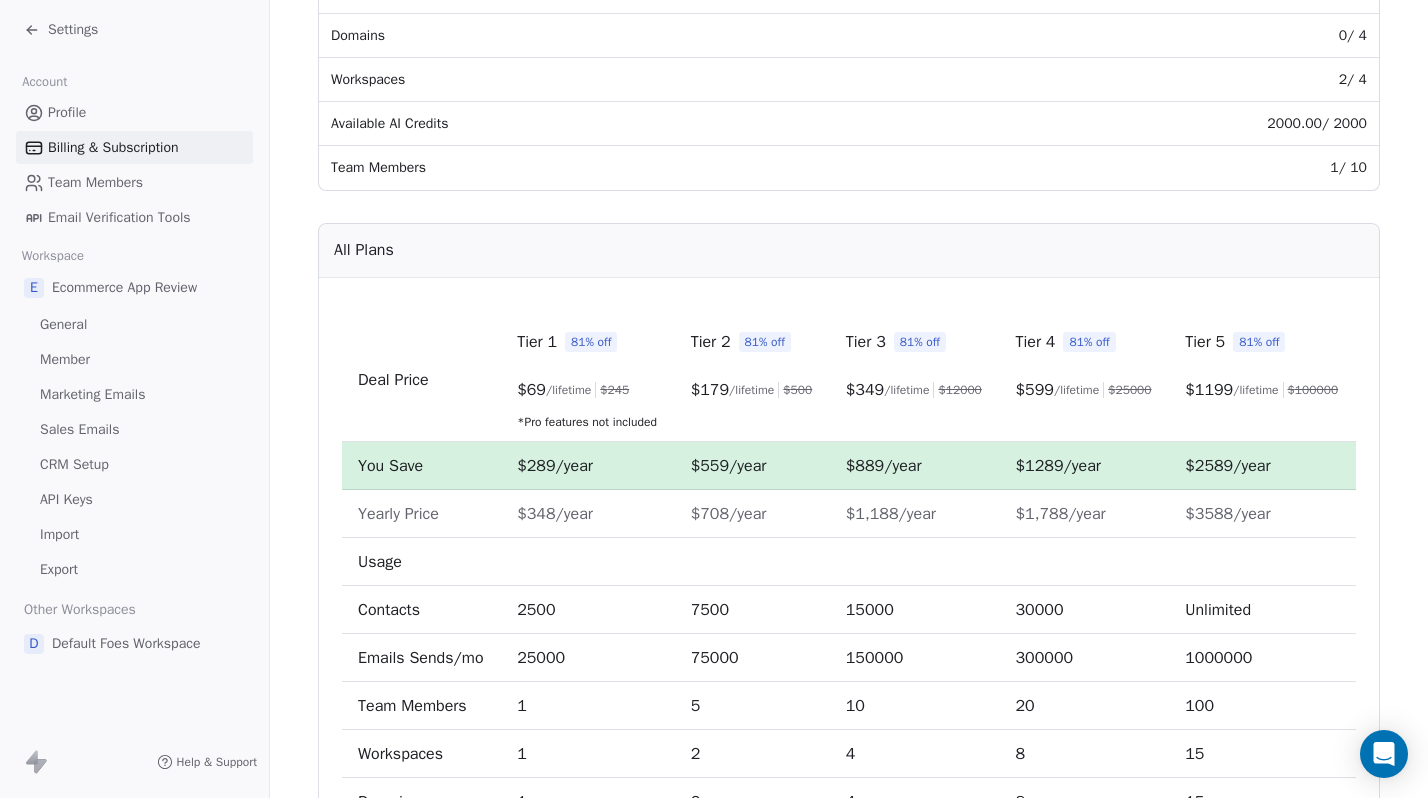 scroll, scrollTop: 405, scrollLeft: 0, axis: vertical 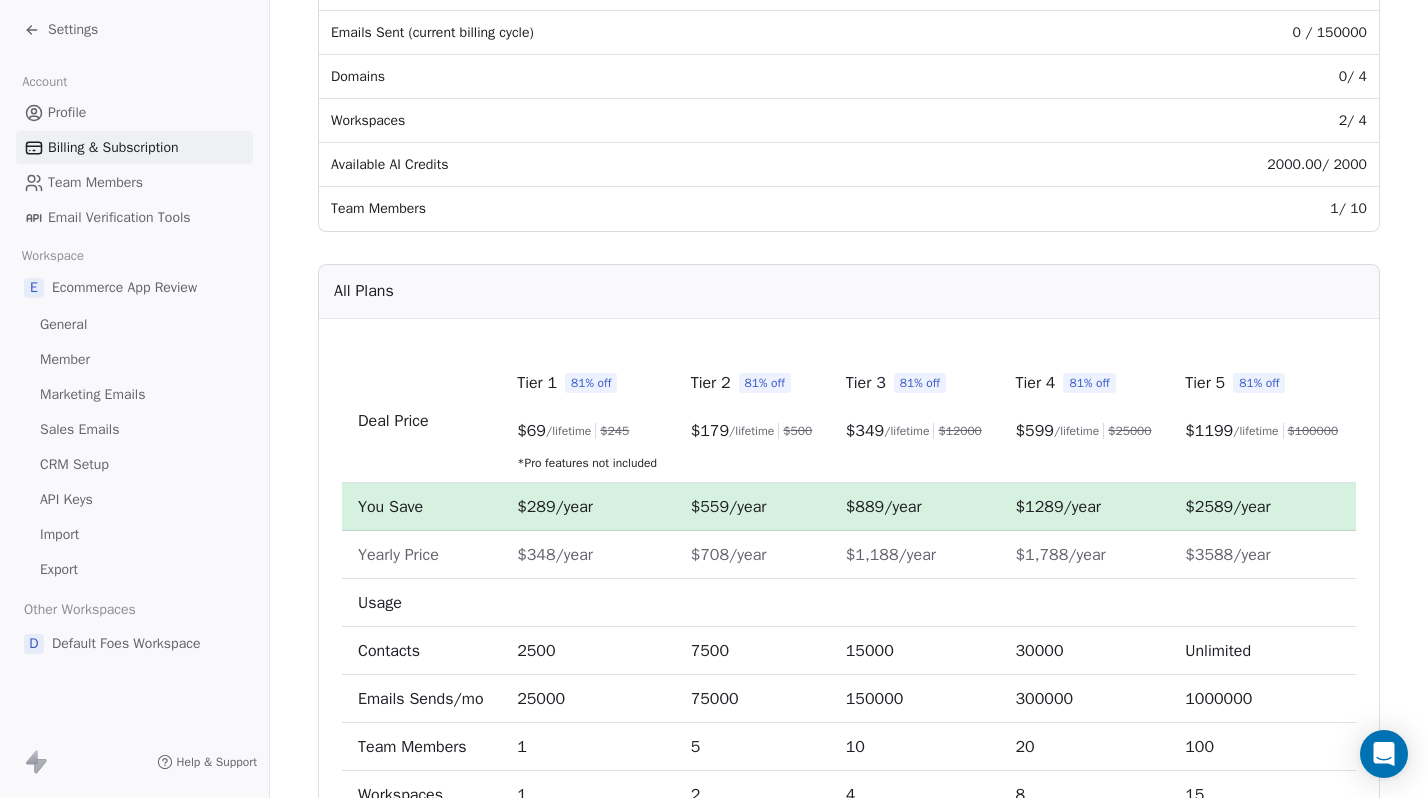 click on "81% off" at bounding box center [1089, 383] 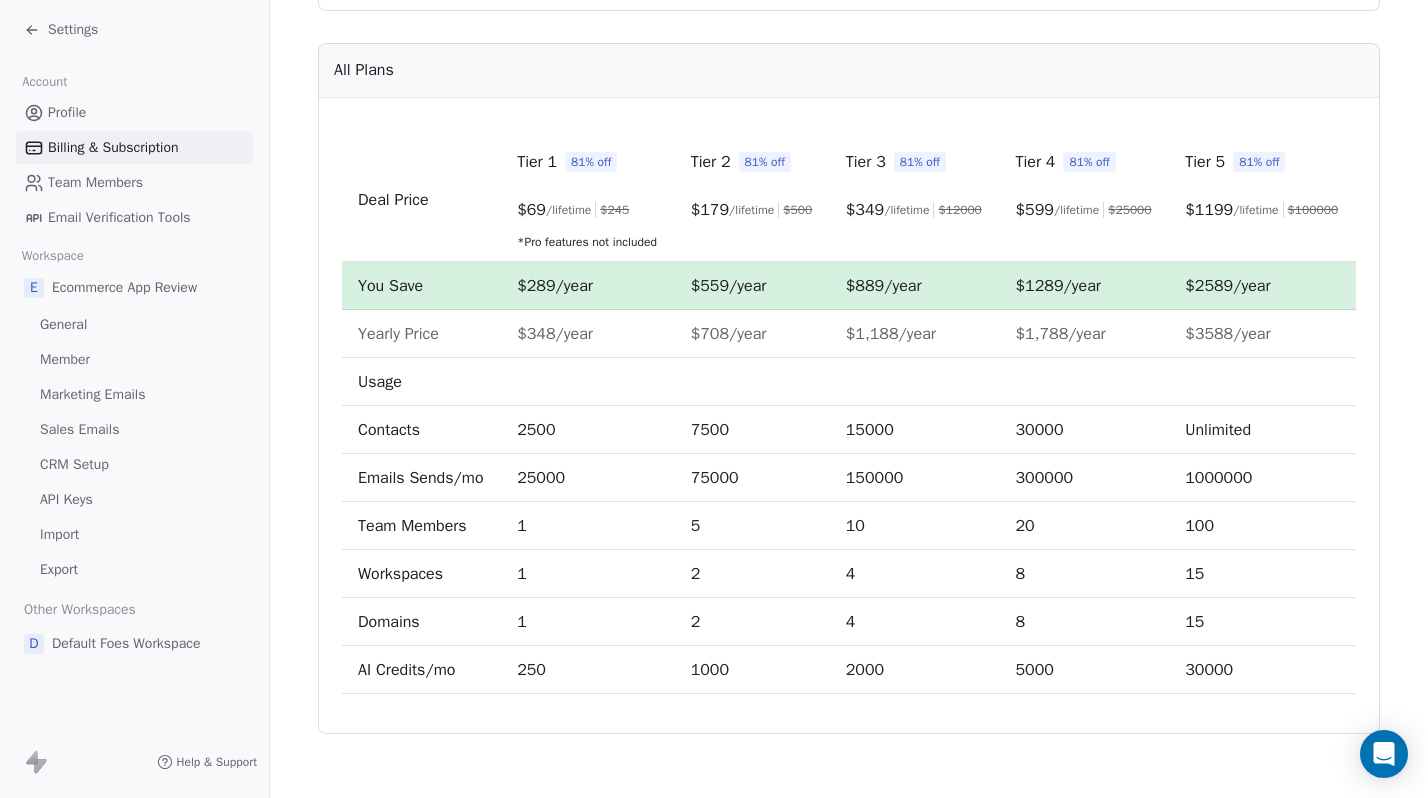 click on "Deal Price Tier 1 81% off $ 69 /lifetime $ 245 *Pro features not included Tier 2 81% off $ 179 /lifetime $ 500 Tier 3 81% off $ 349 /lifetime $ 12000 Tier 4 81% off $ 599 /lifetime $ 25000 Tier 5 81% off $ 1199 /lifetime $ 100000 You Save $289/year $559/year $889/year $1289/year $2589/year   Yearly Price $348/year $708/year $1,188/year $1,788/year $3588/year   Usage Contacts 2500 7500 15000 30000 Unlimited Emails Sends/mo 25000 75000 150000 300000 1000000 Team Members 1 5 10 20 100 Workspaces 1 2 4 8 15 Domains 1 2 4 8 15 AI Credits/mo 250 1000 2000 5000 30000" at bounding box center [849, 416] 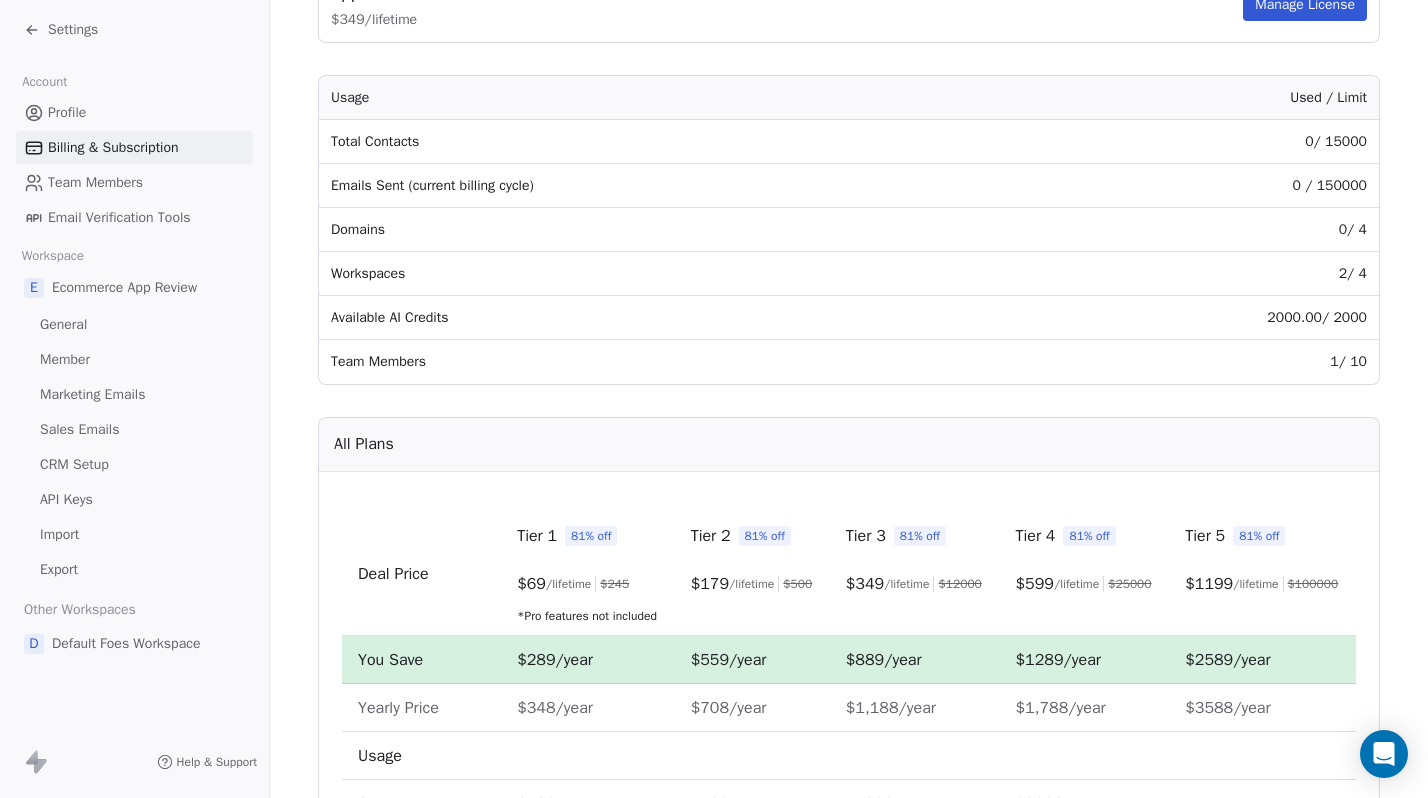 scroll, scrollTop: 0, scrollLeft: 0, axis: both 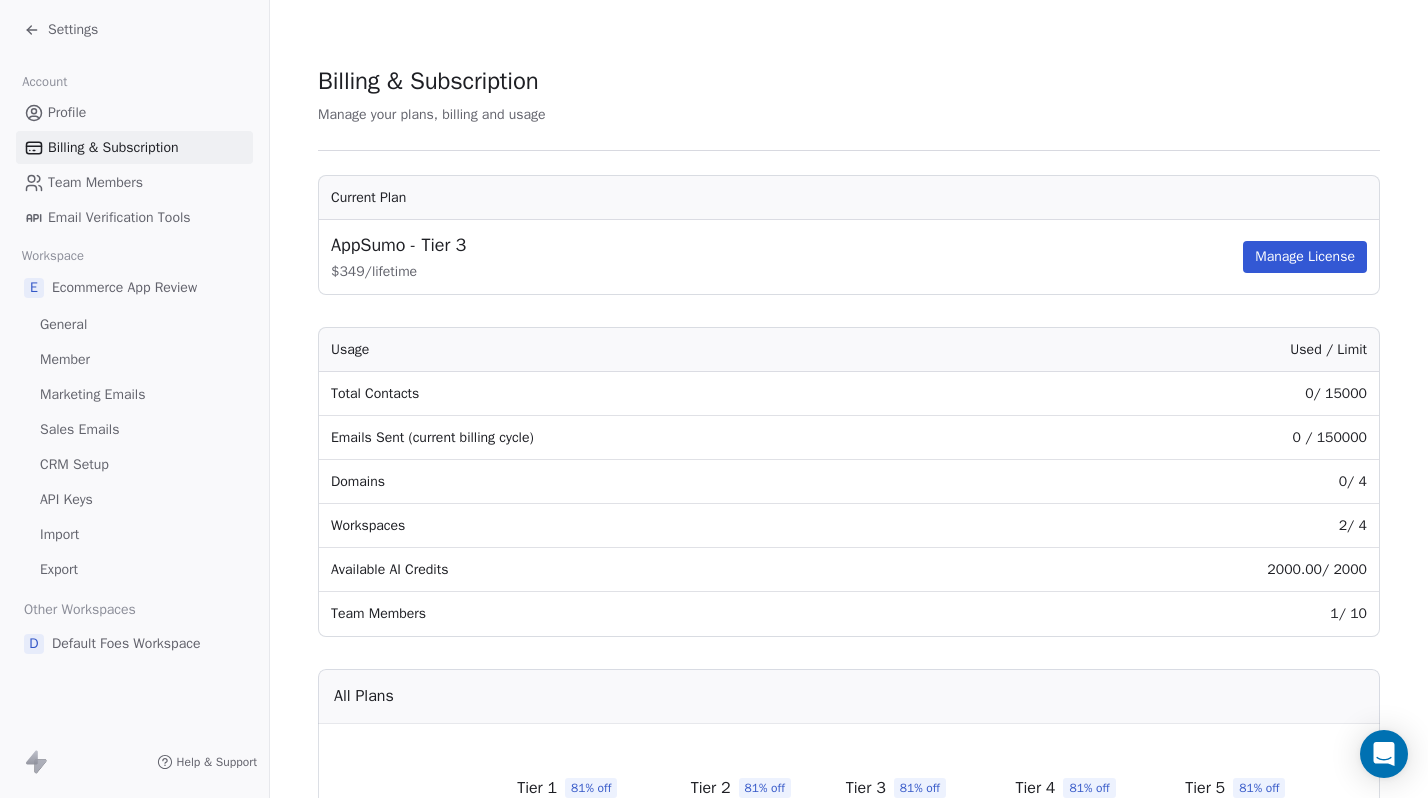 click on "Manage License" at bounding box center [1305, 257] 